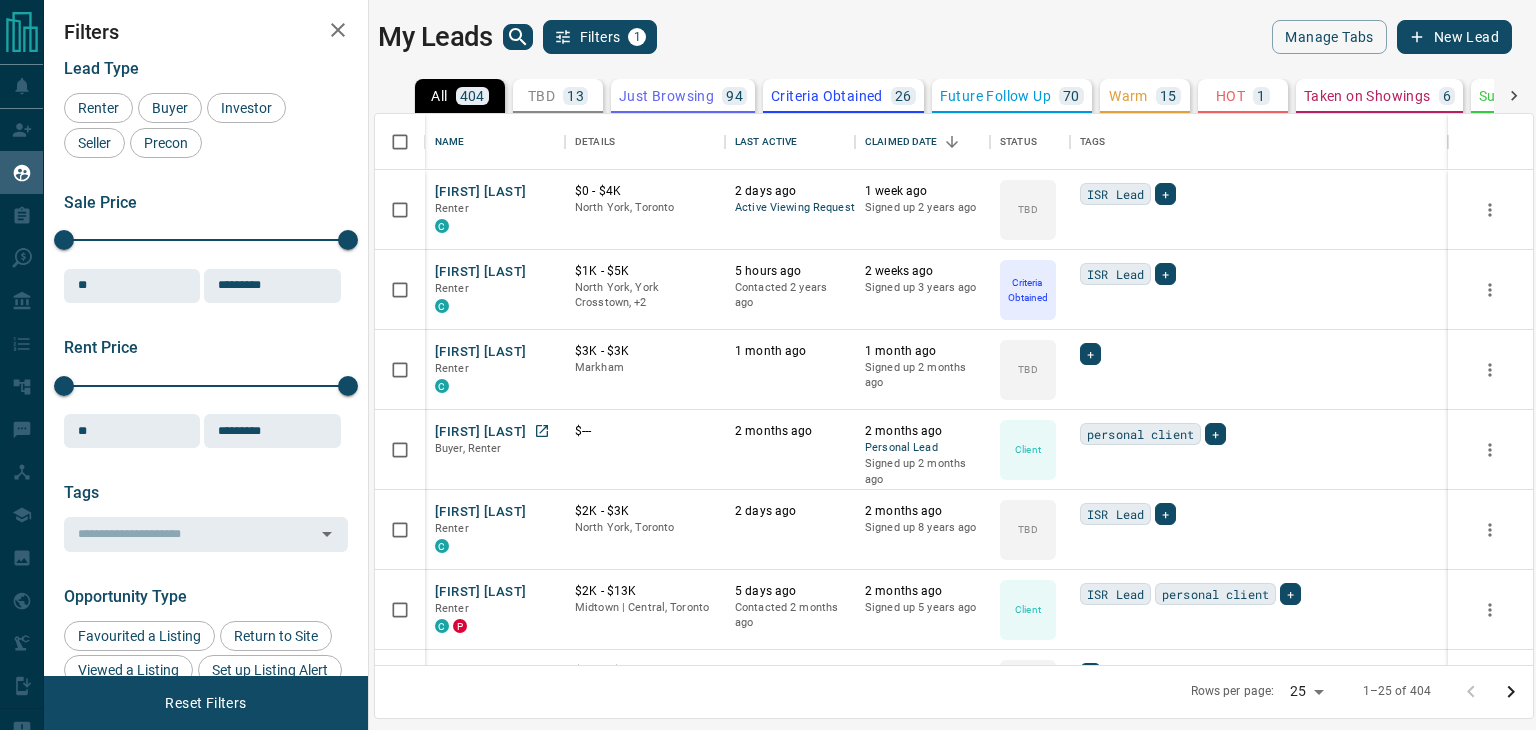 scroll, scrollTop: 0, scrollLeft: 0, axis: both 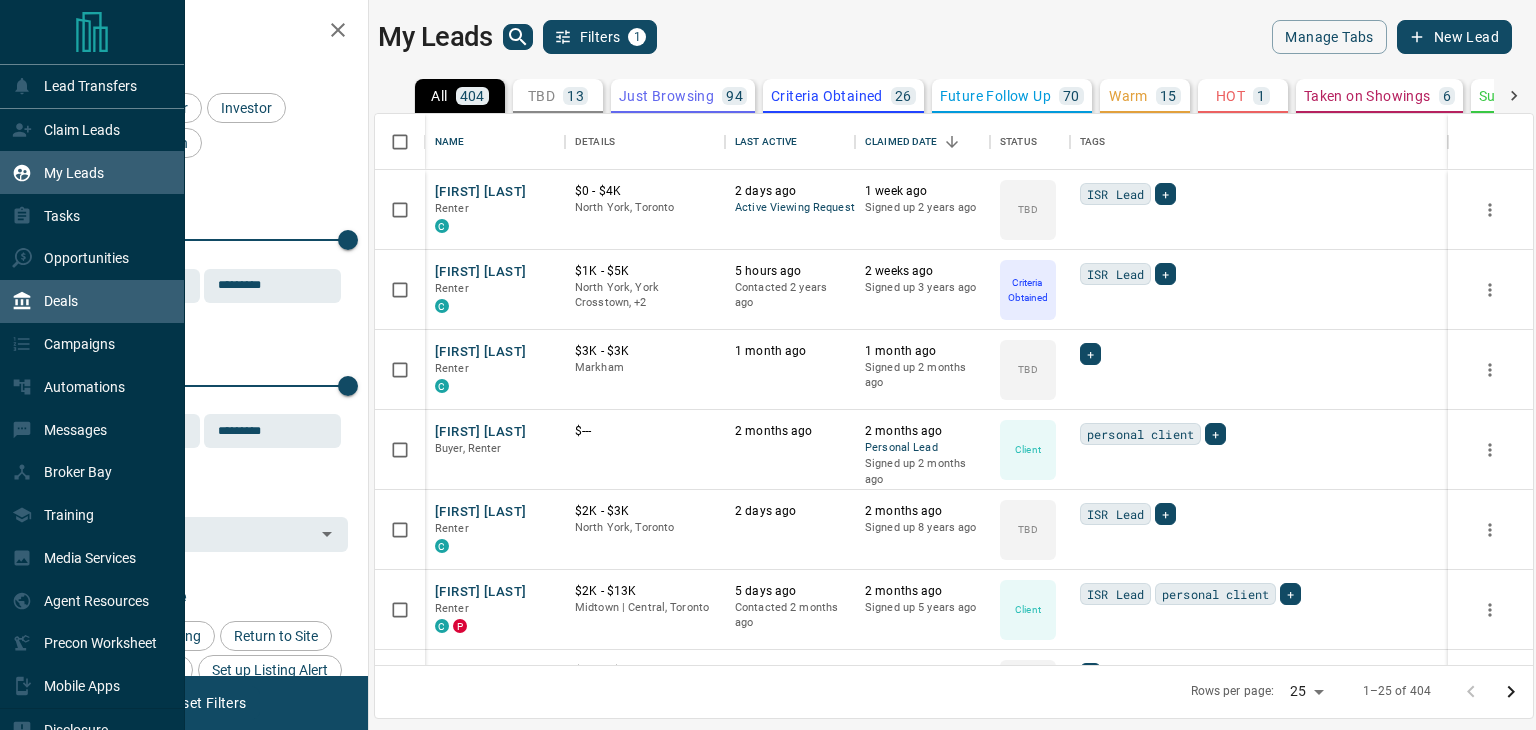 click on "Deals" at bounding box center (92, 301) 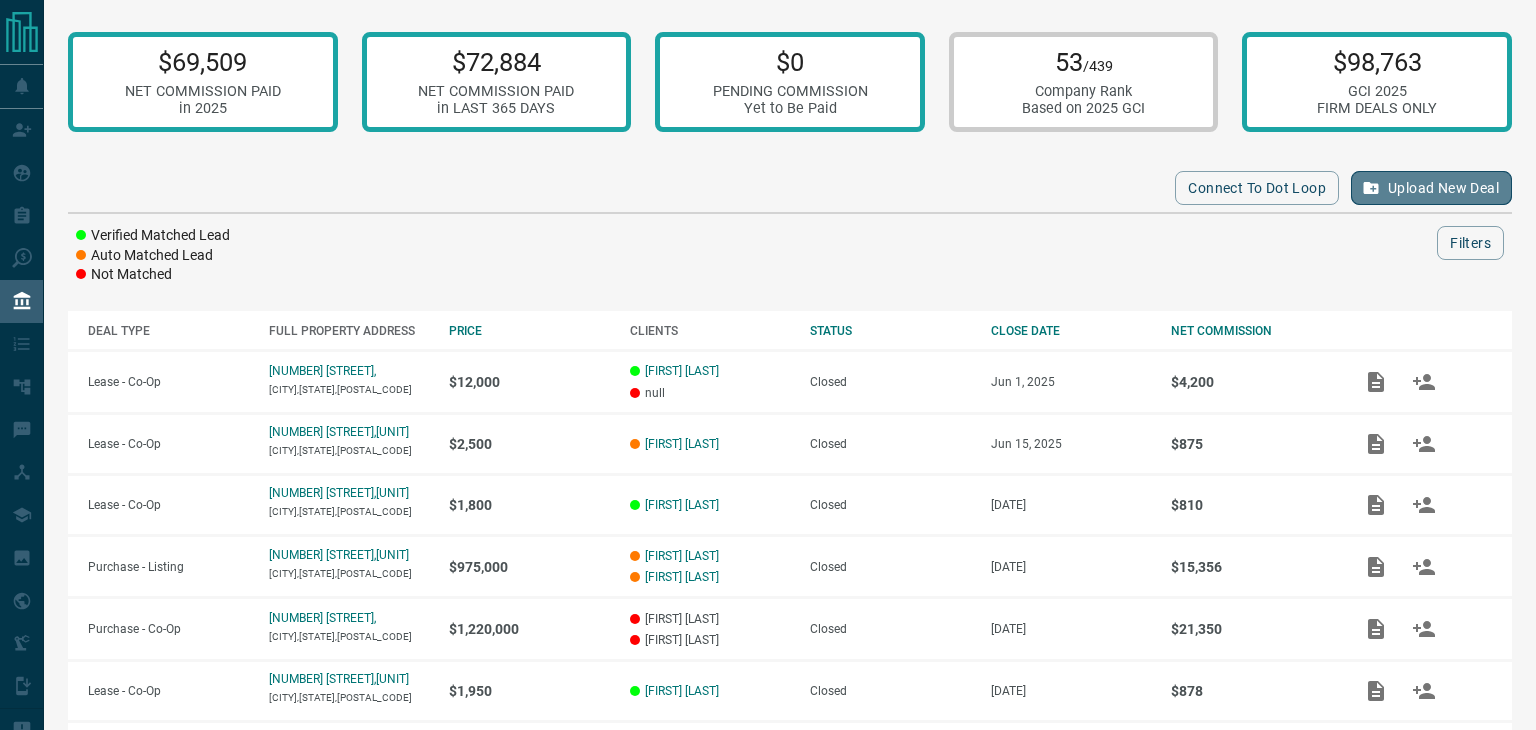 click on "Upload New Deal" at bounding box center [1431, 188] 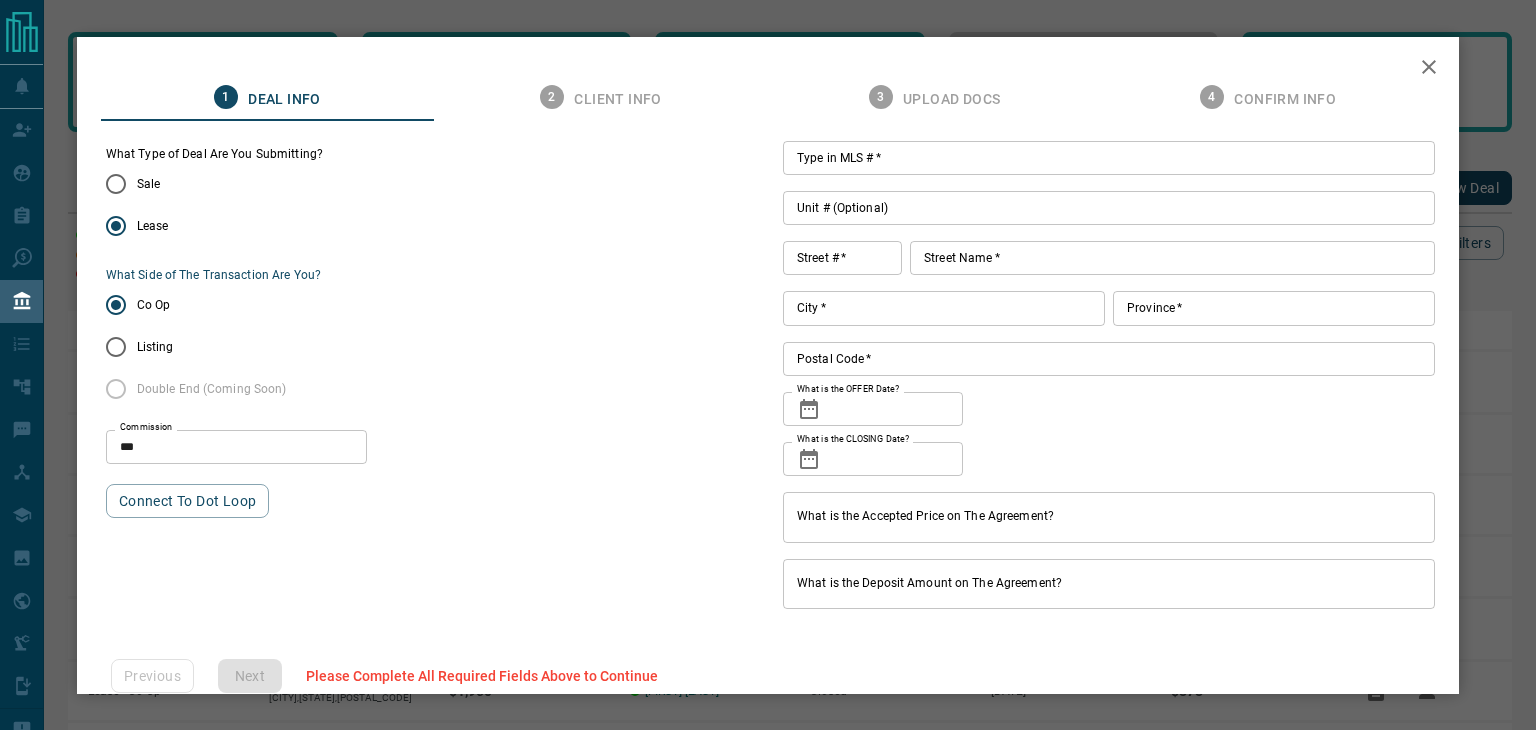 click on "***" at bounding box center (236, 447) 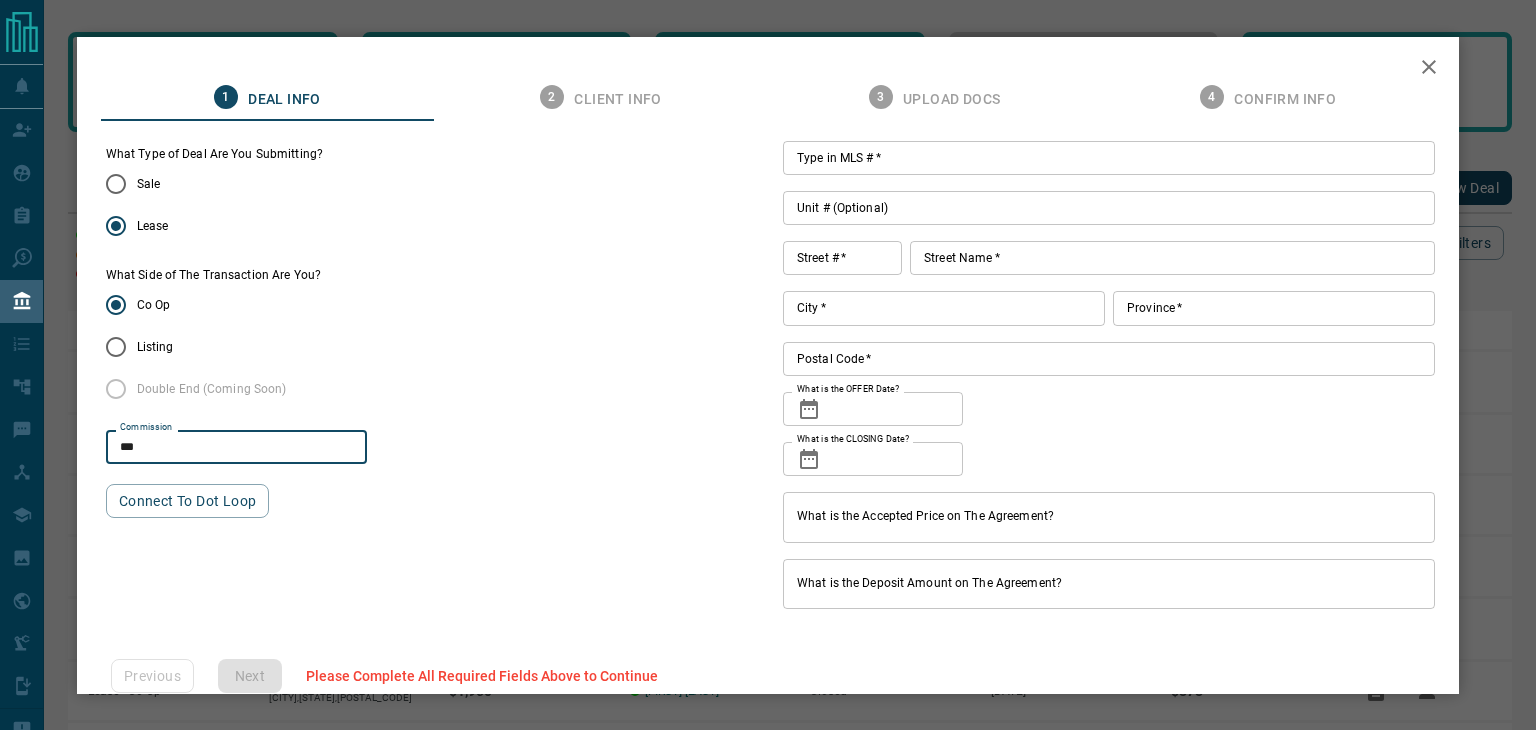 type on "**" 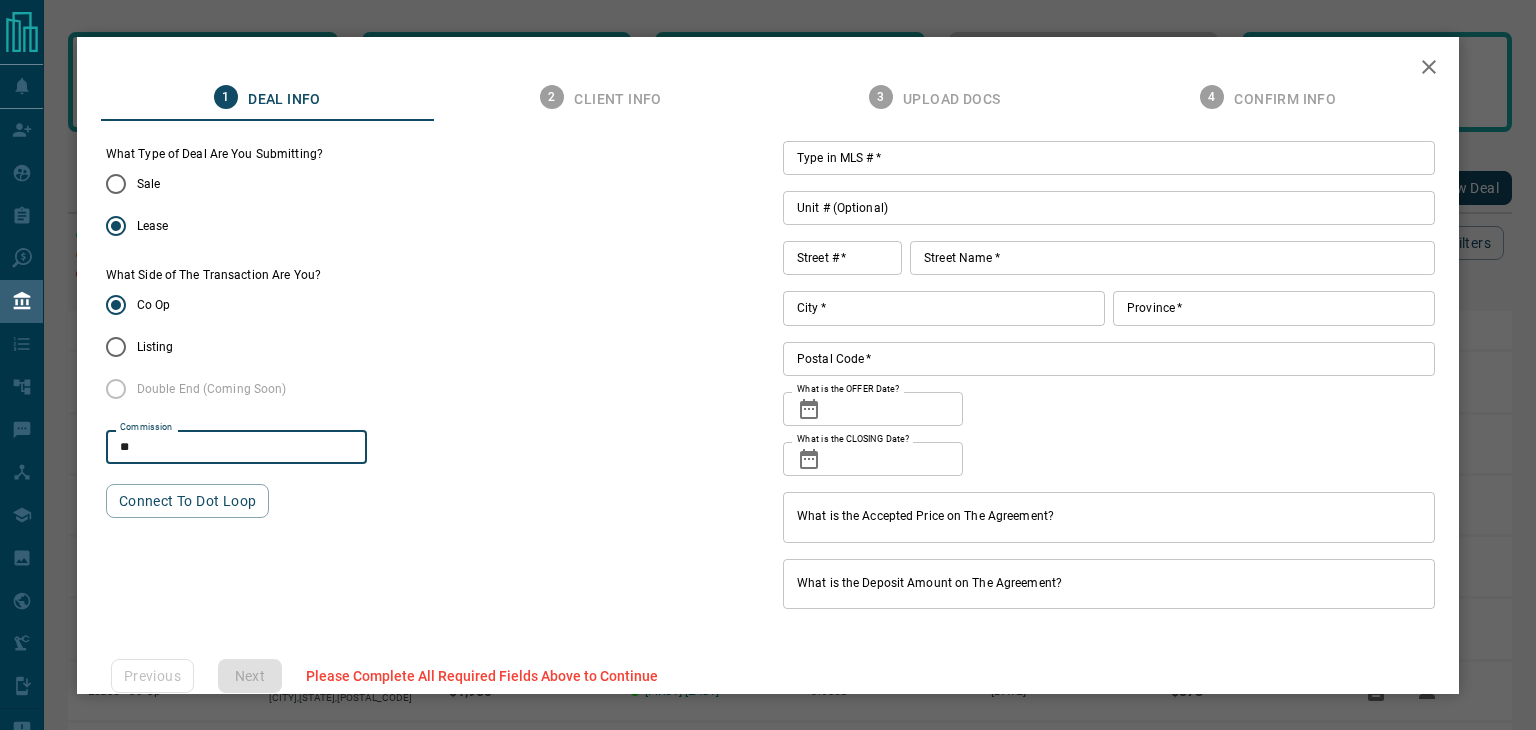 type on "**" 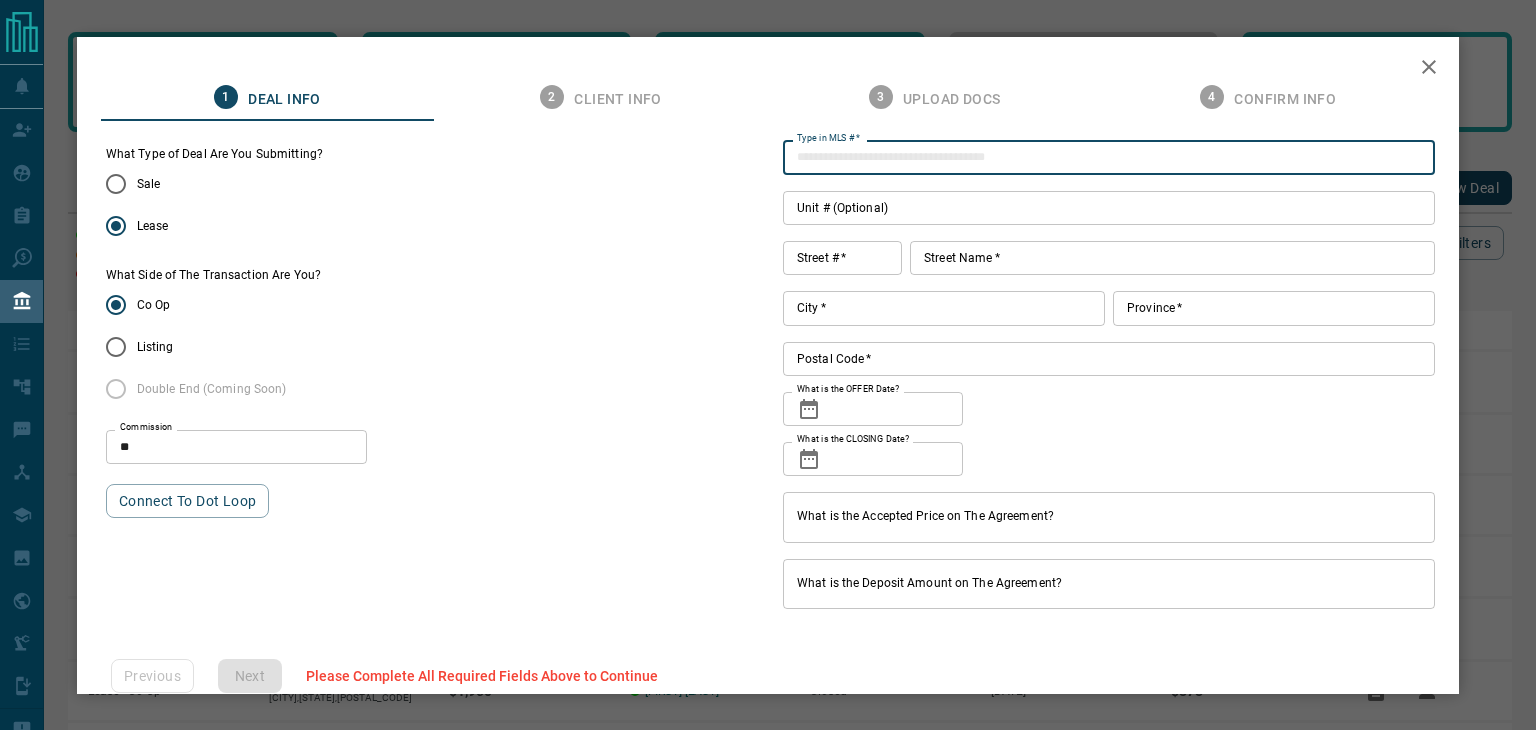 paste on "*********" 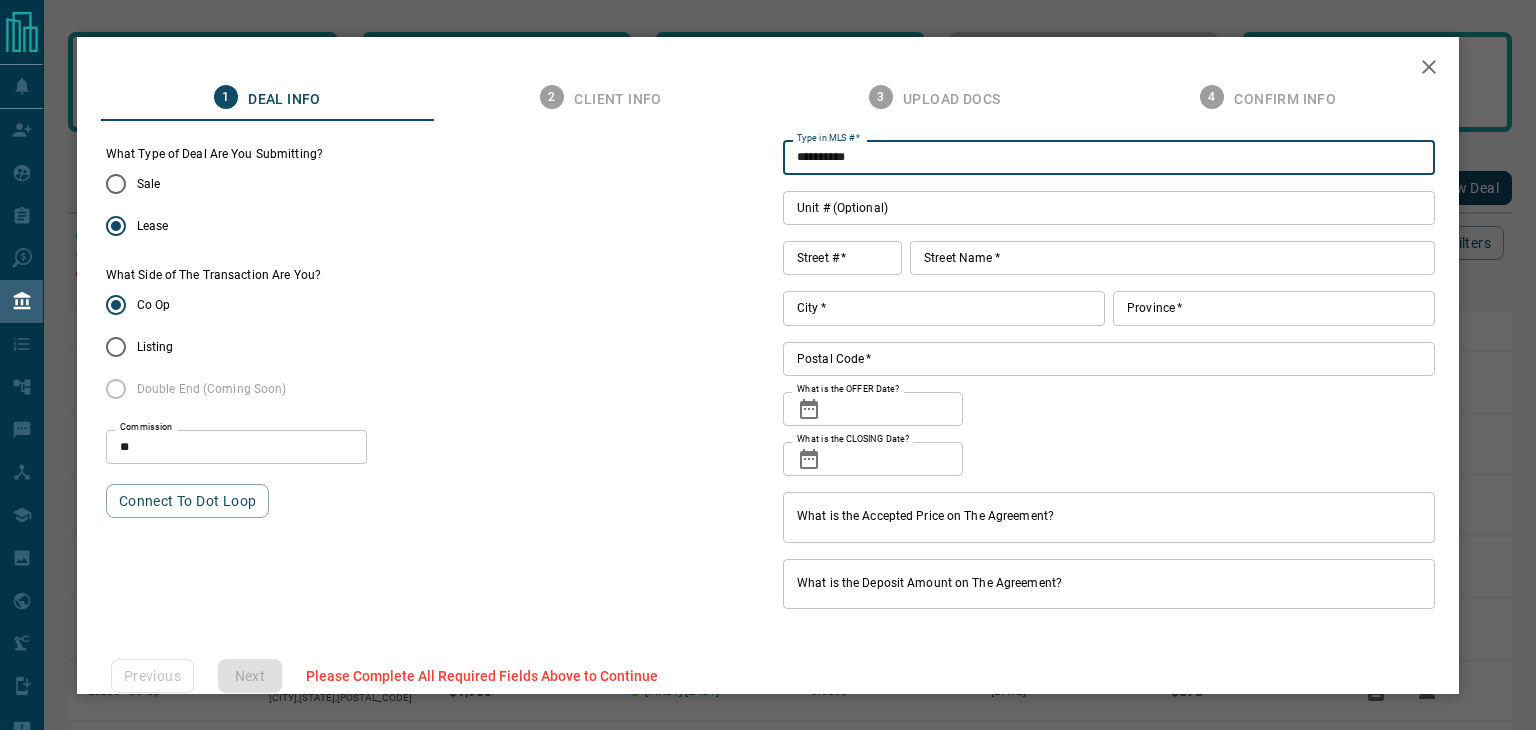 type on "*********" 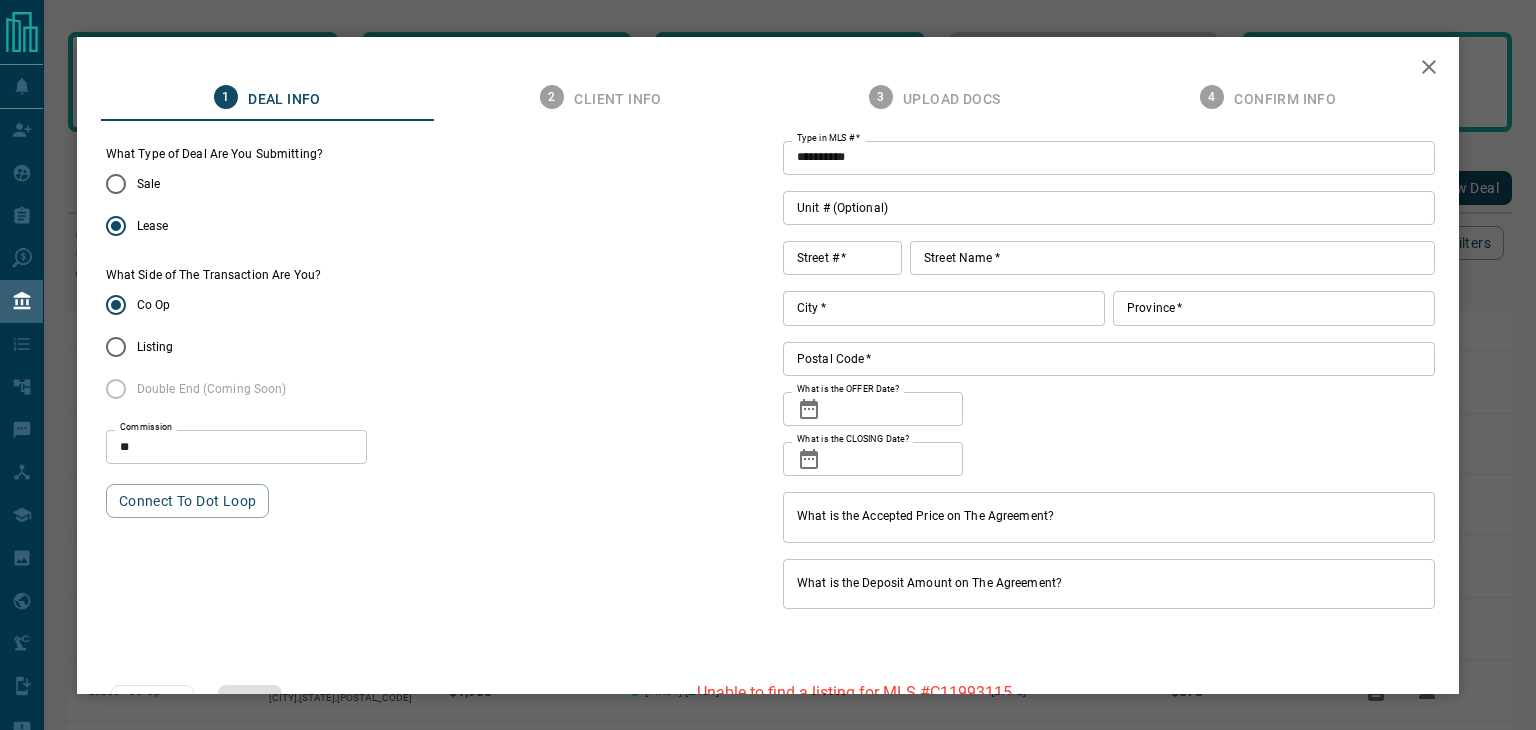click on "What is the OFFER Date?" at bounding box center [896, 409] 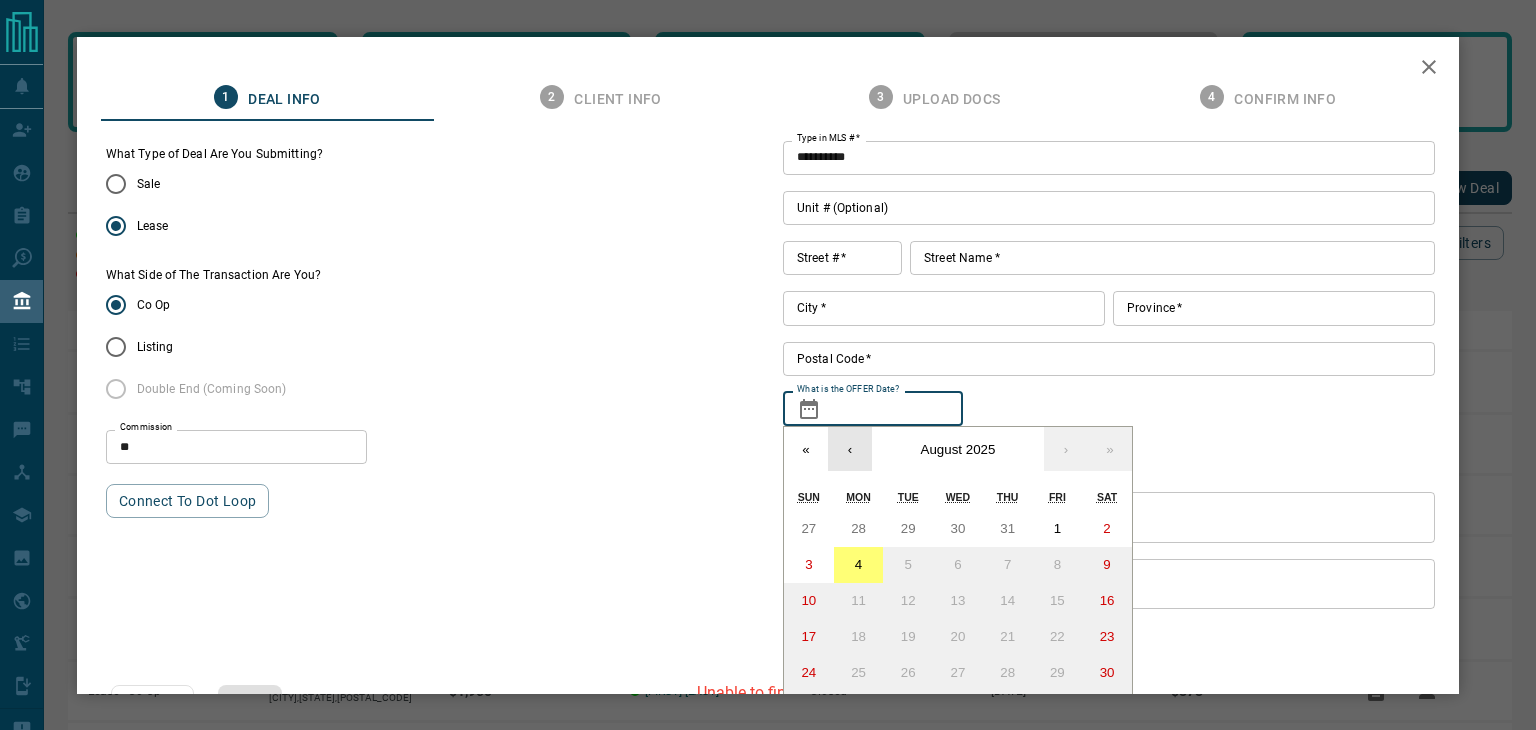 click on "‹" at bounding box center [850, 449] 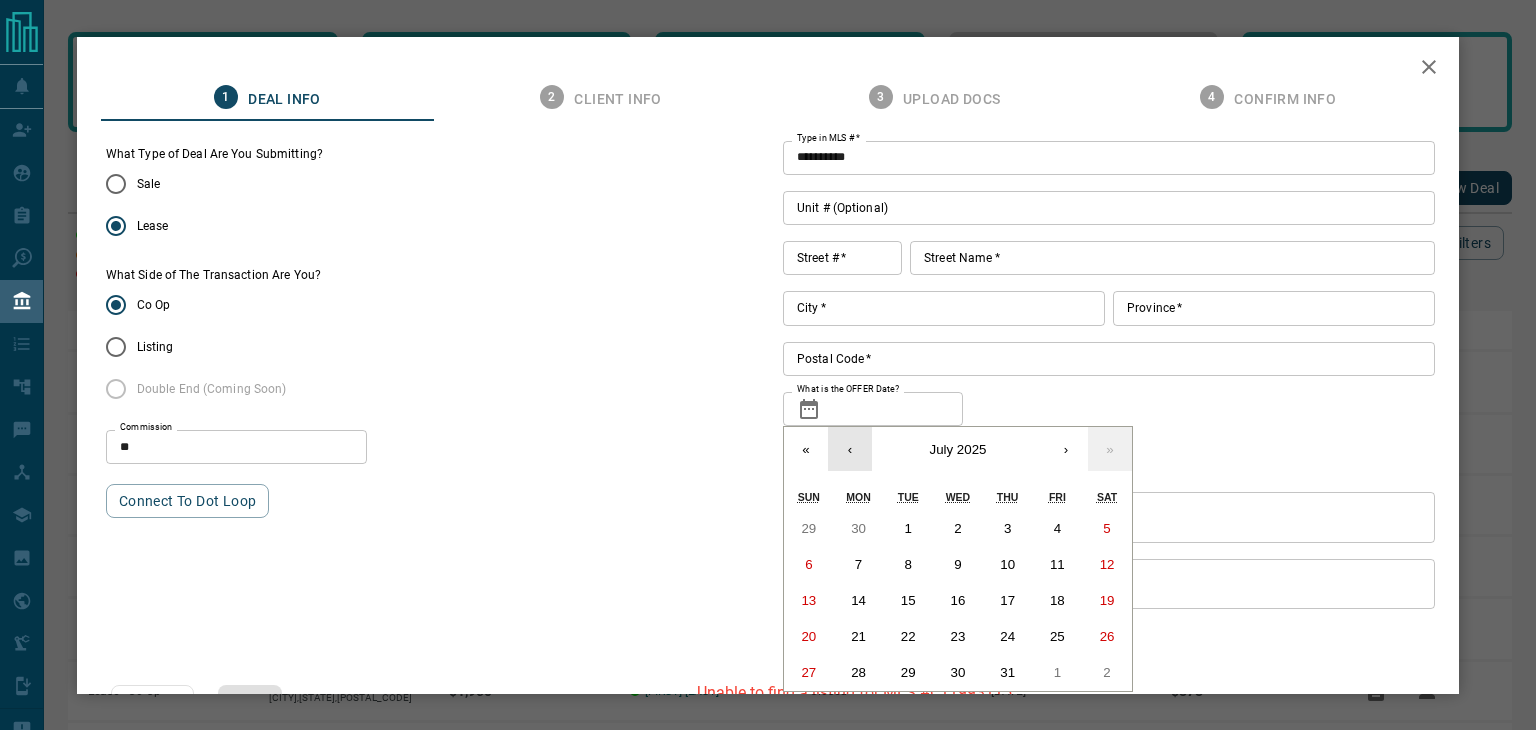 click on "‹" at bounding box center [850, 449] 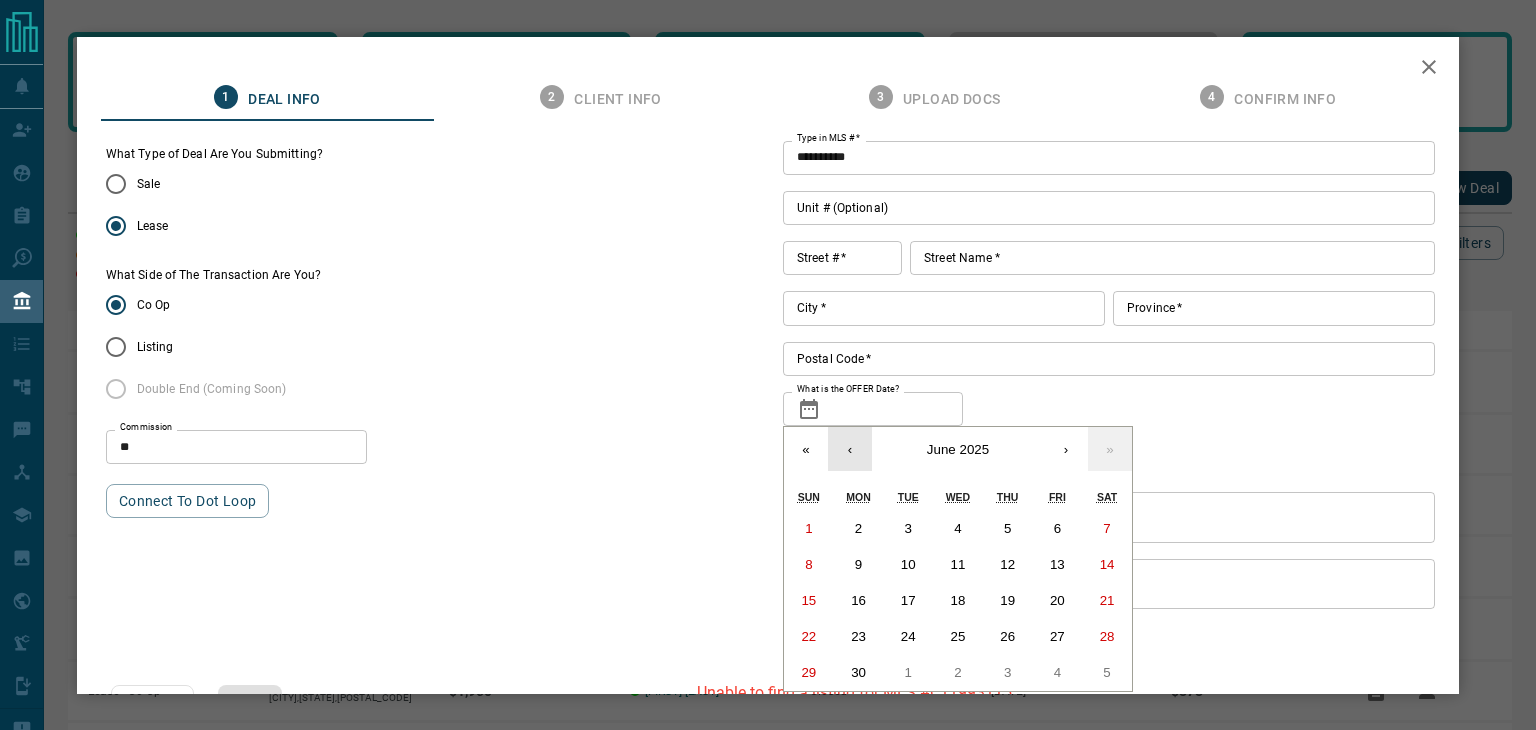 click on "‹" at bounding box center (850, 449) 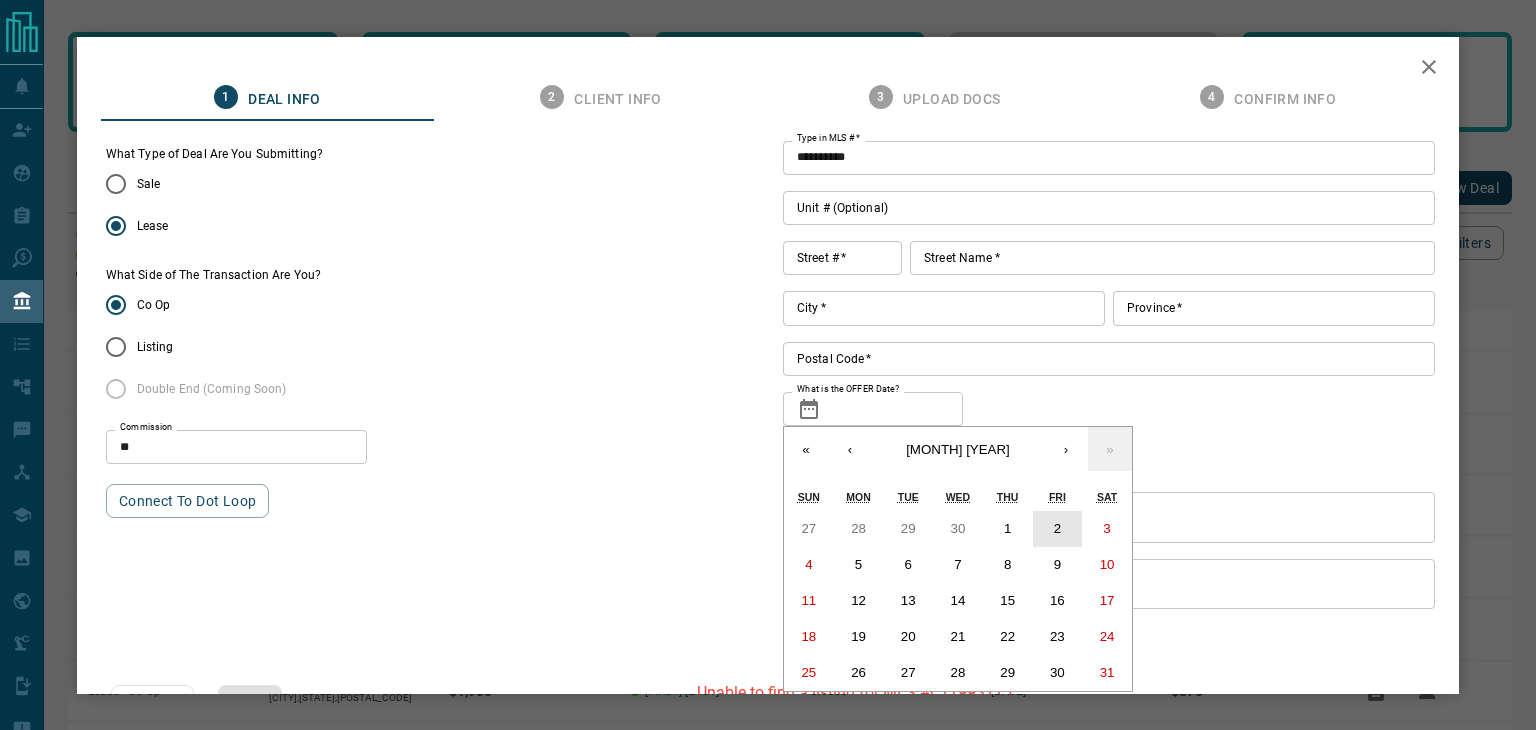 click on "2" at bounding box center [1057, 528] 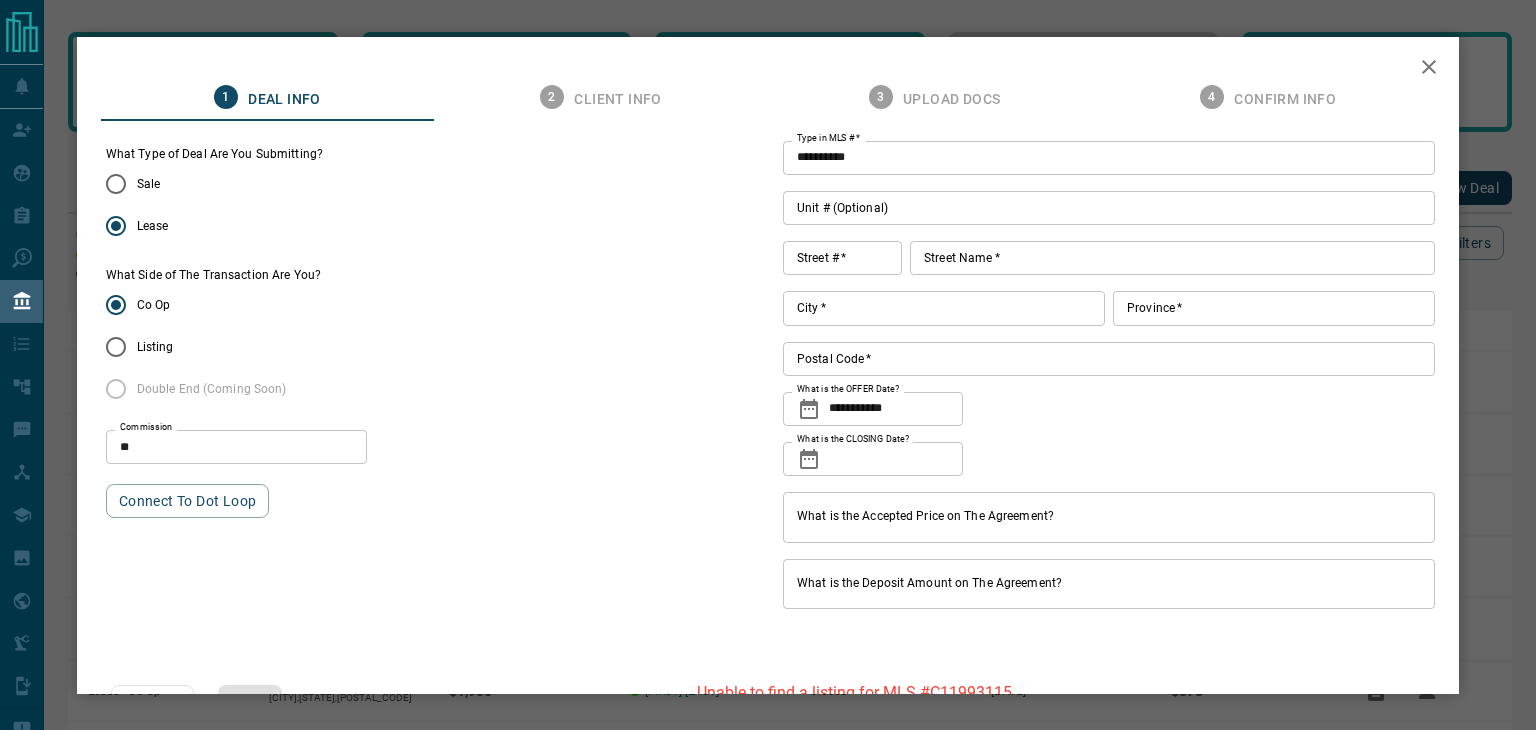 click 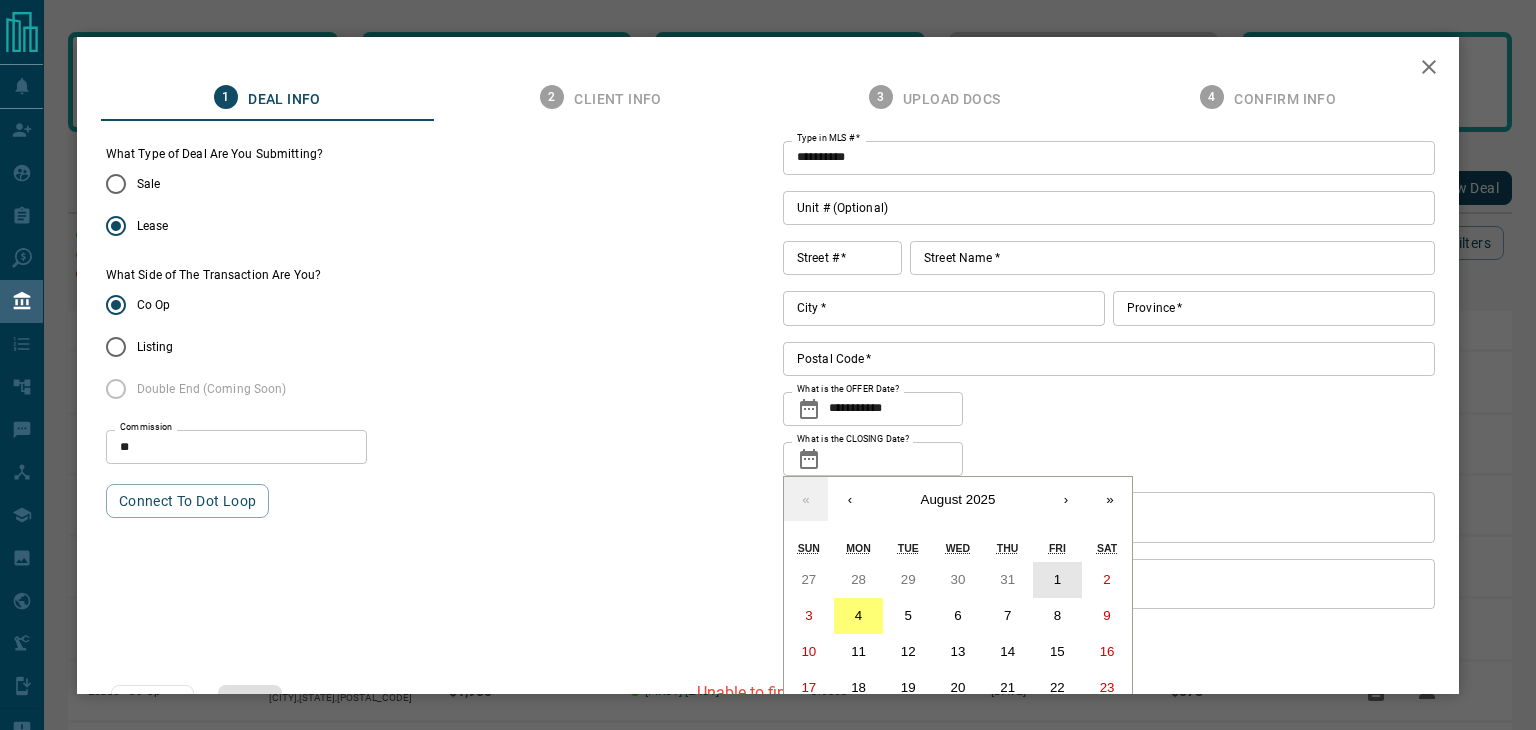 click on "1" at bounding box center (1057, 579) 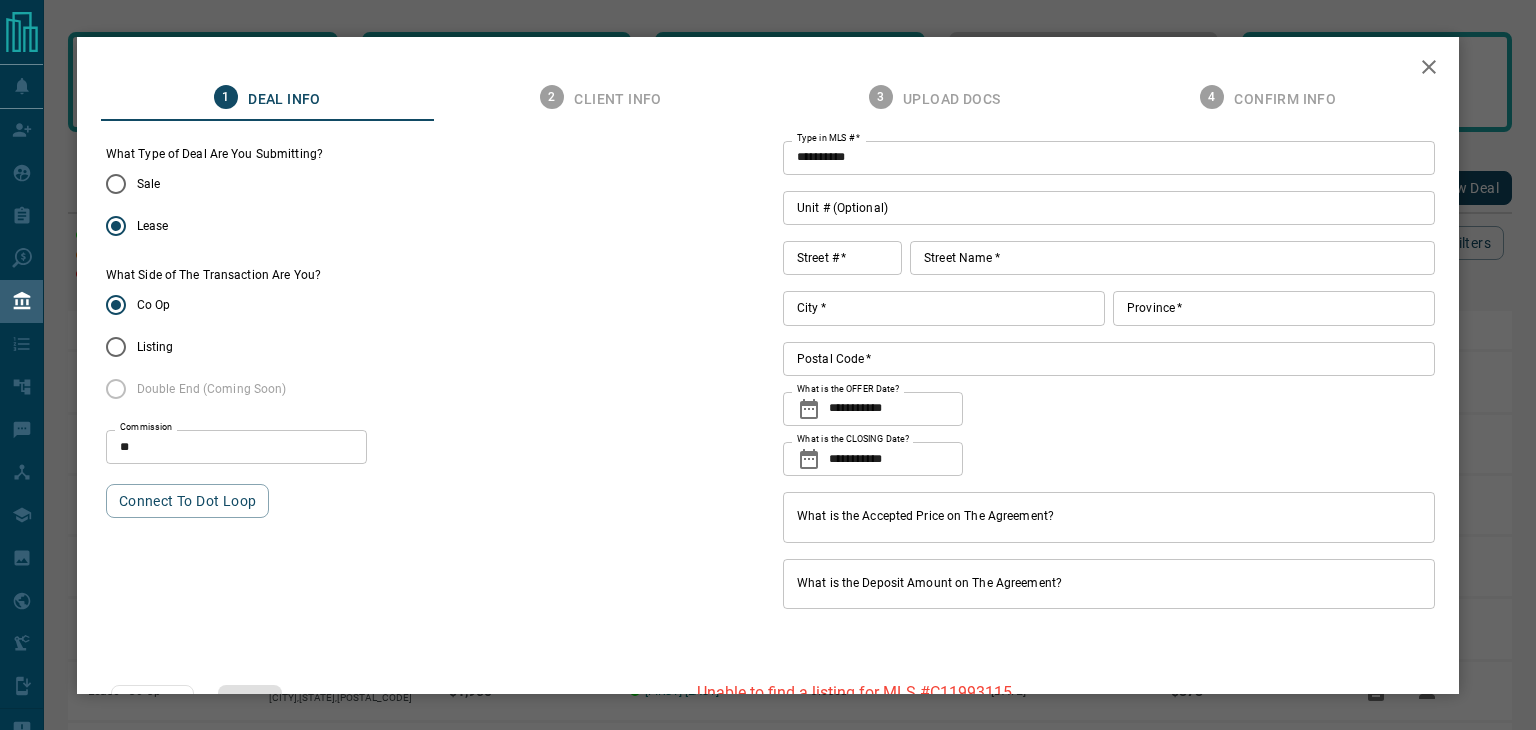 click on "What is the Accepted Price on The Agreement?" at bounding box center [1109, 517] 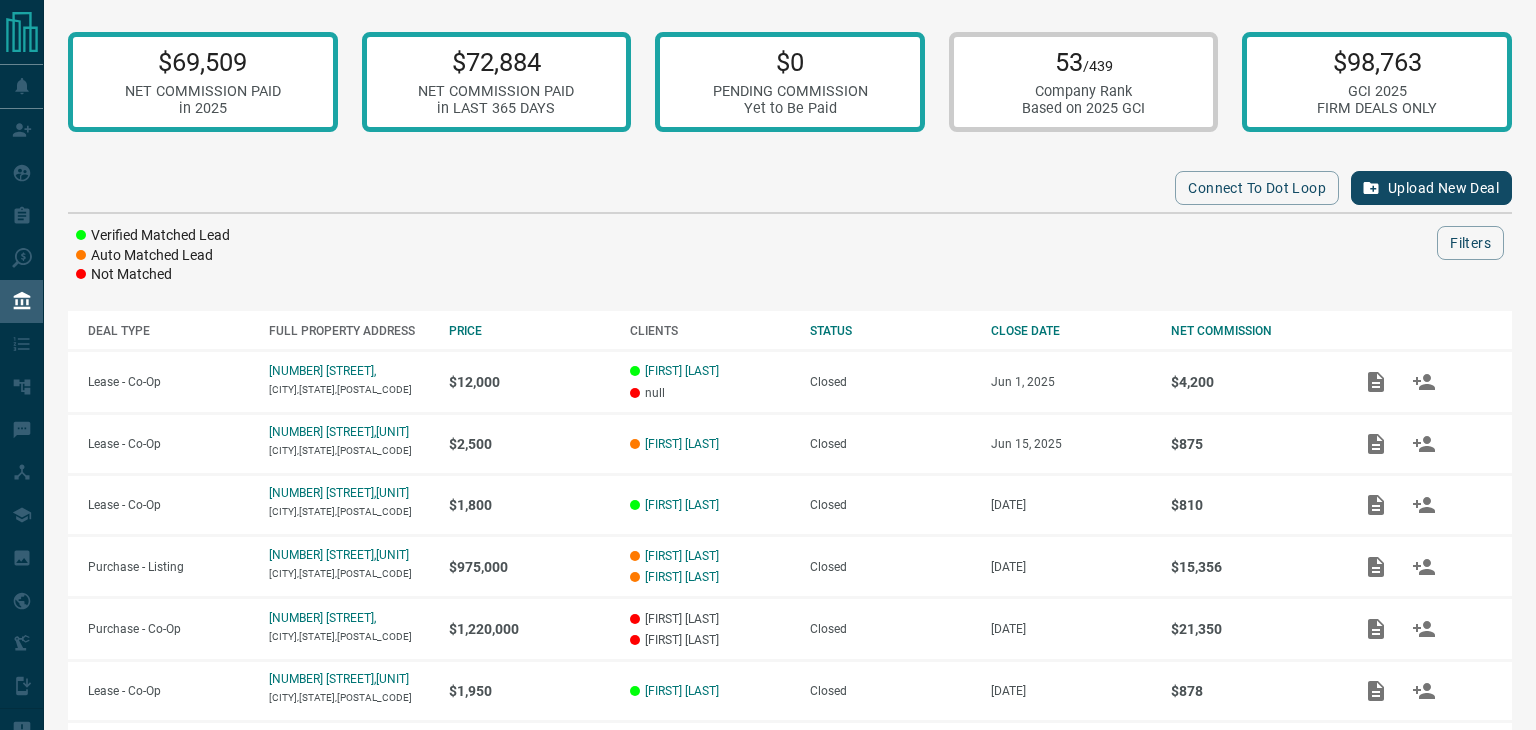 click on "Upload New Deal" at bounding box center [1431, 188] 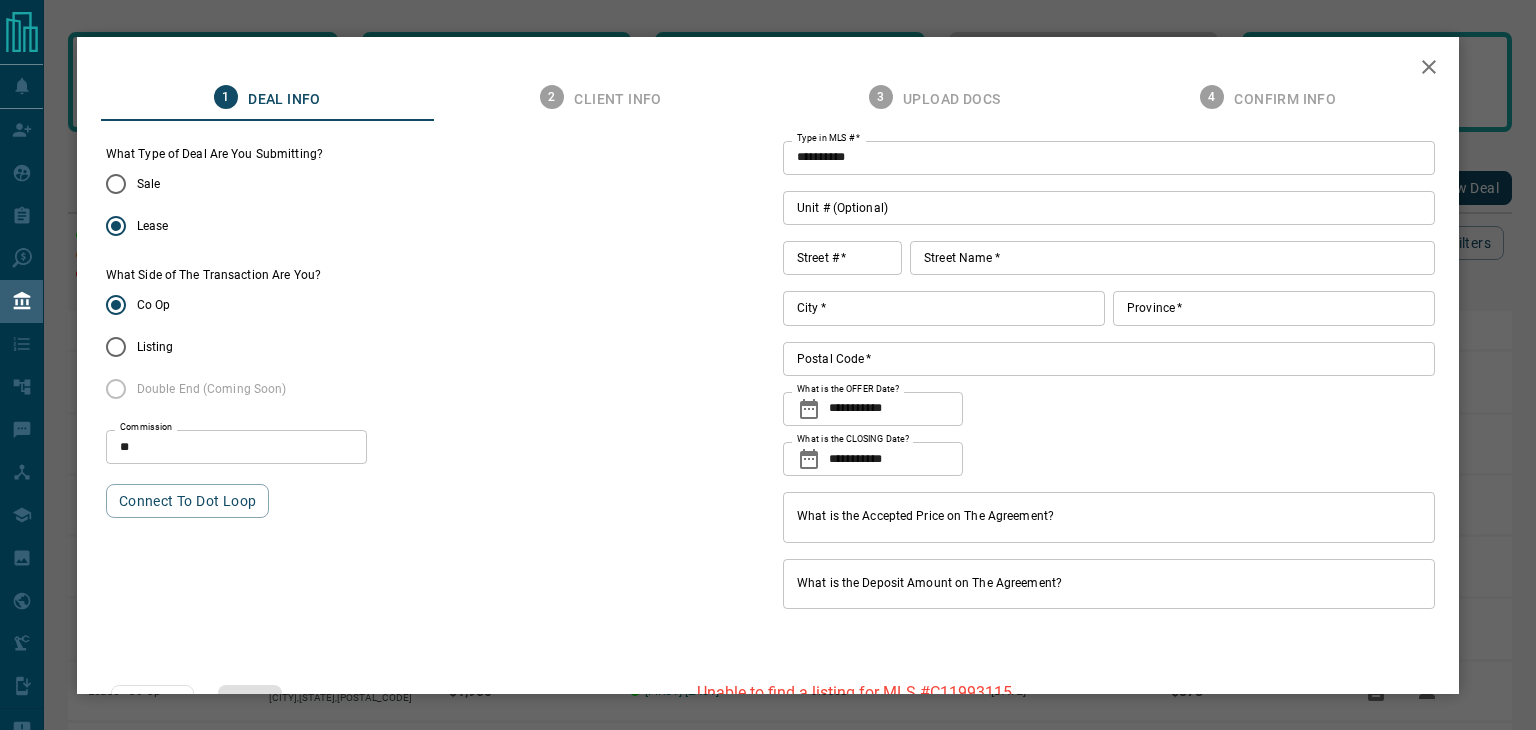click on "What is the Accepted Price on The Agreement?" at bounding box center [1109, 517] 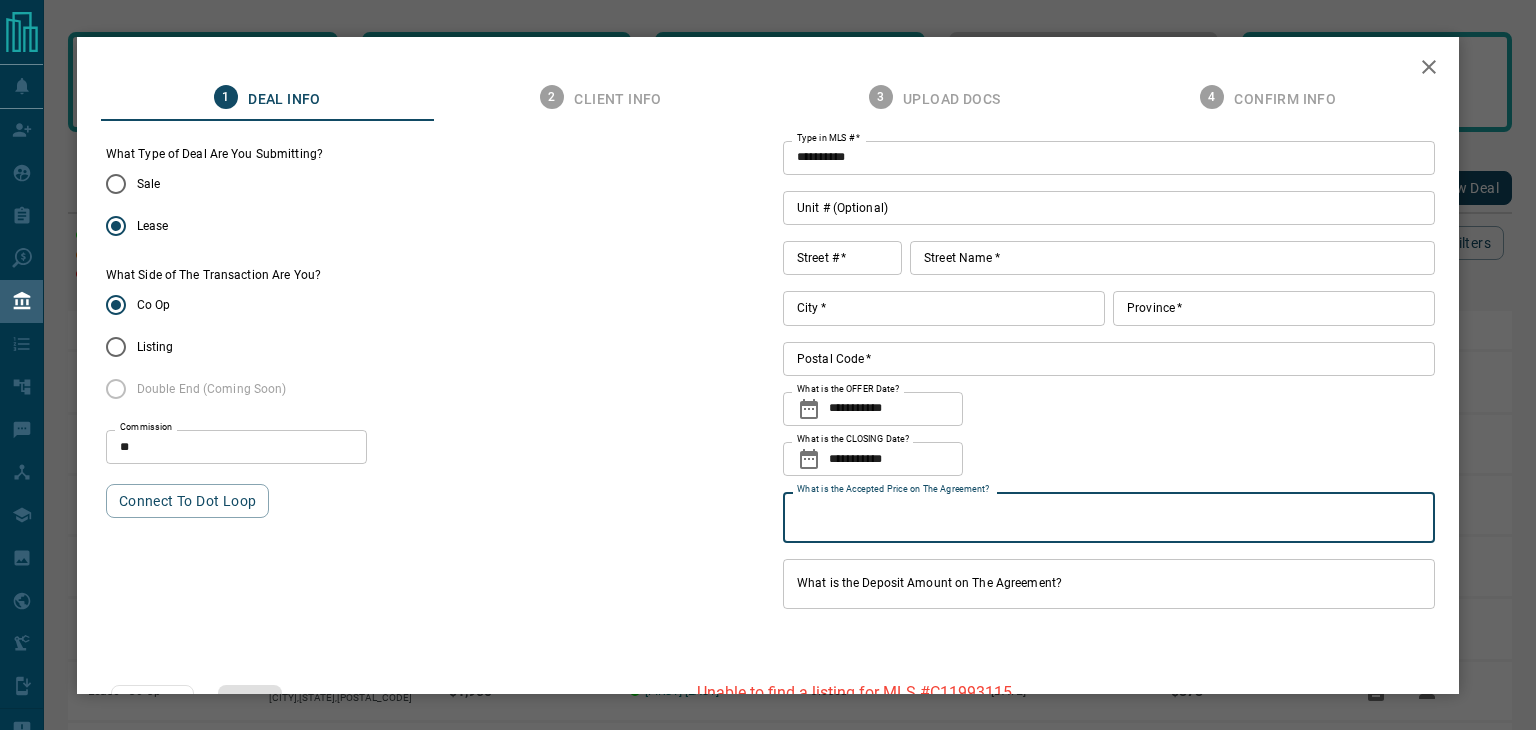 click on "**" at bounding box center [236, 447] 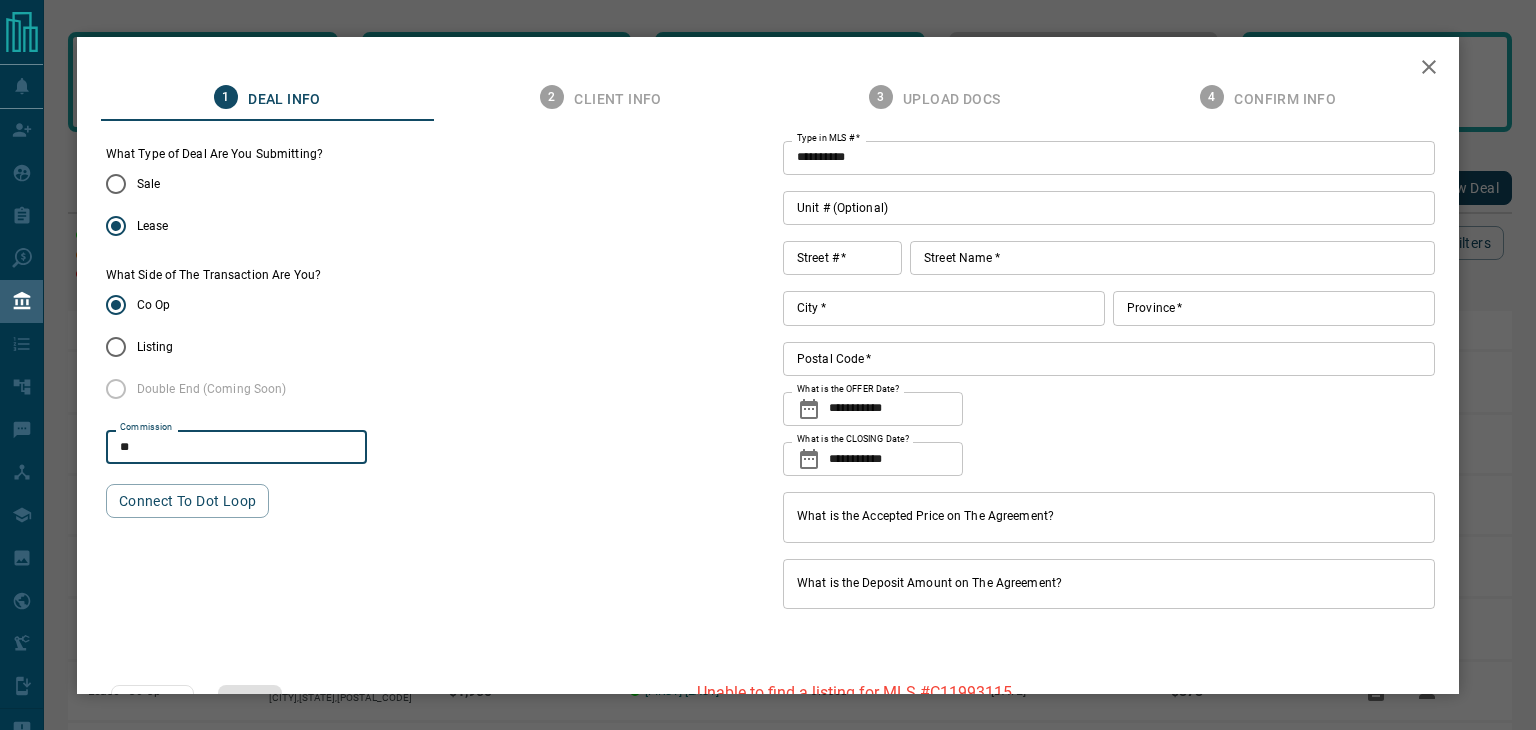 type on "**" 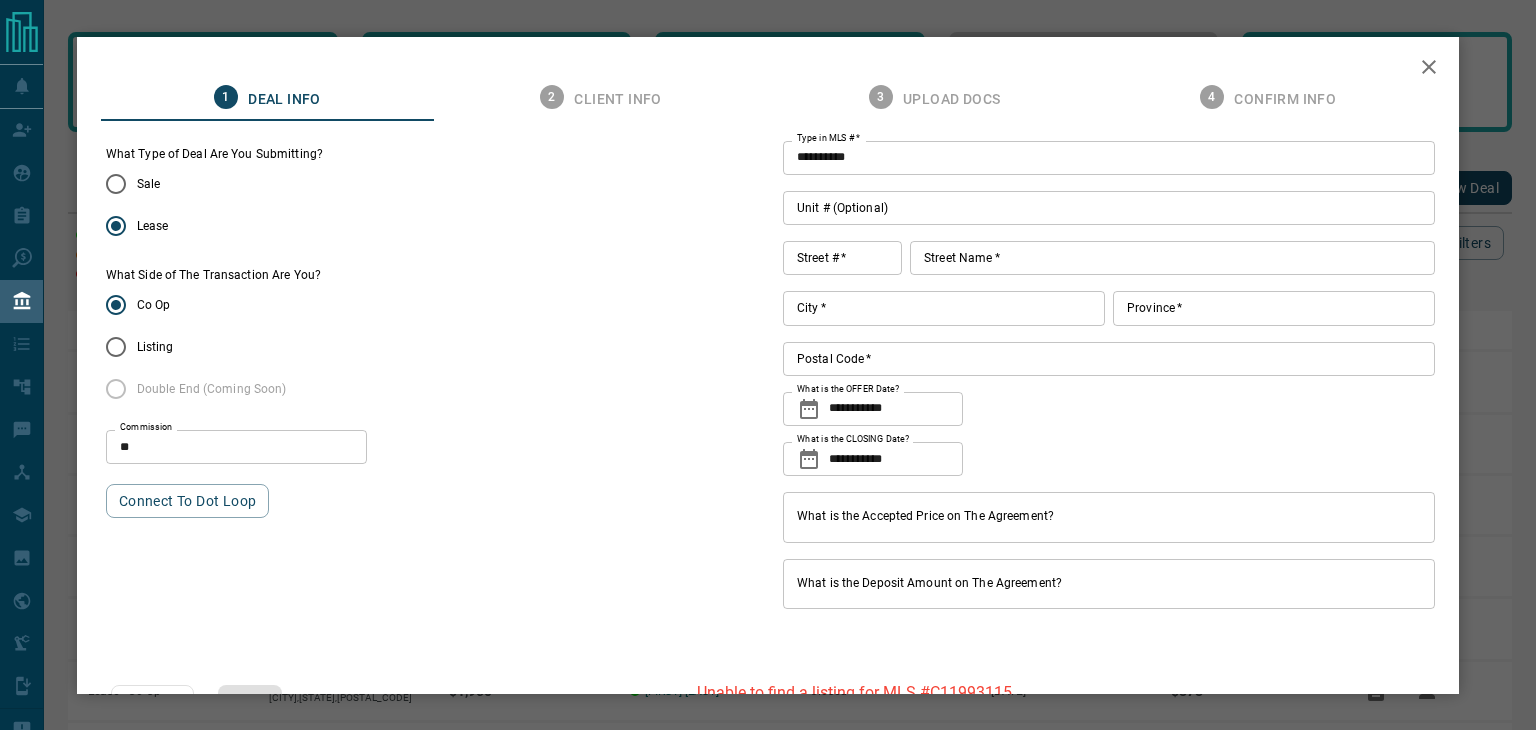 click on "Connect to Dot Loop" at bounding box center (432, 501) 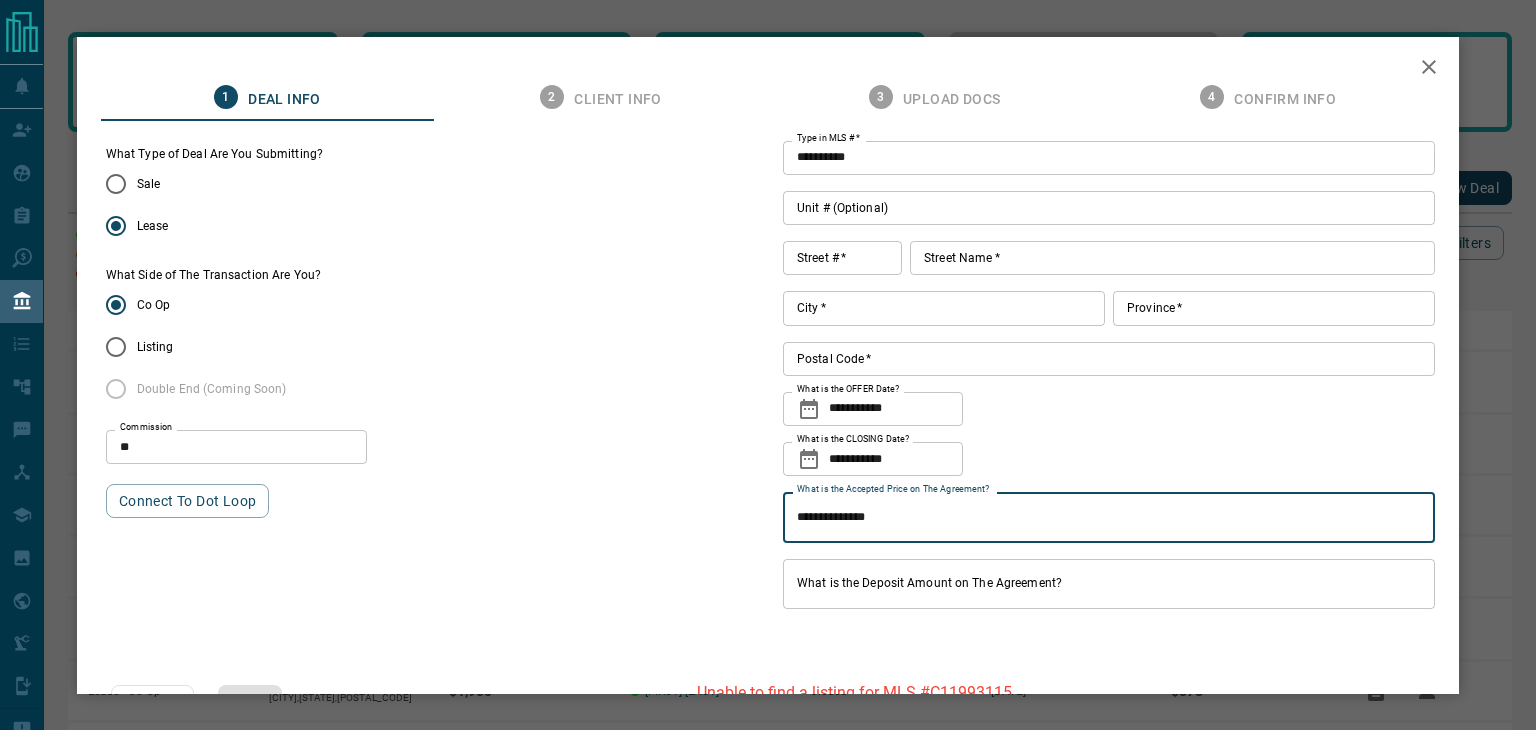 type on "**********" 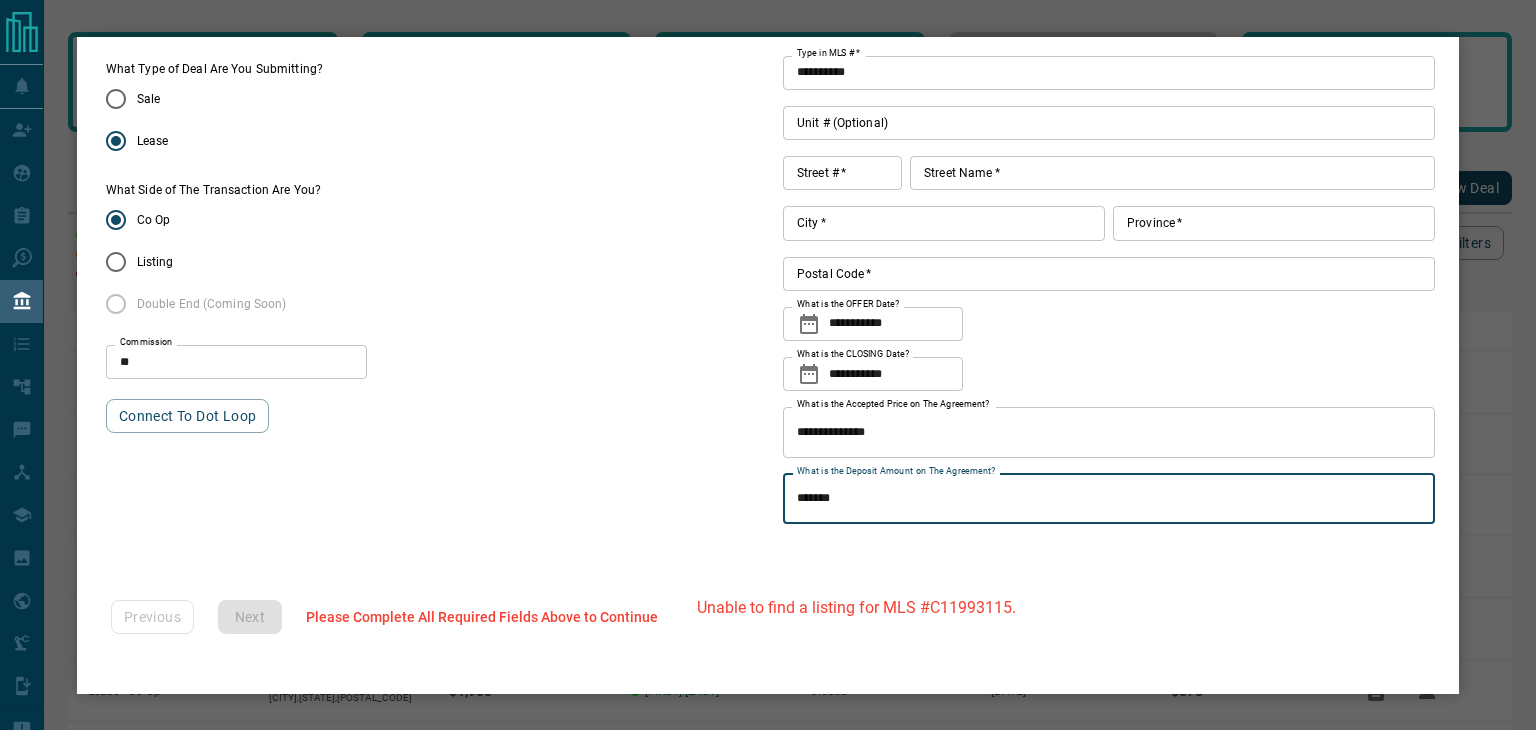 scroll, scrollTop: 0, scrollLeft: 0, axis: both 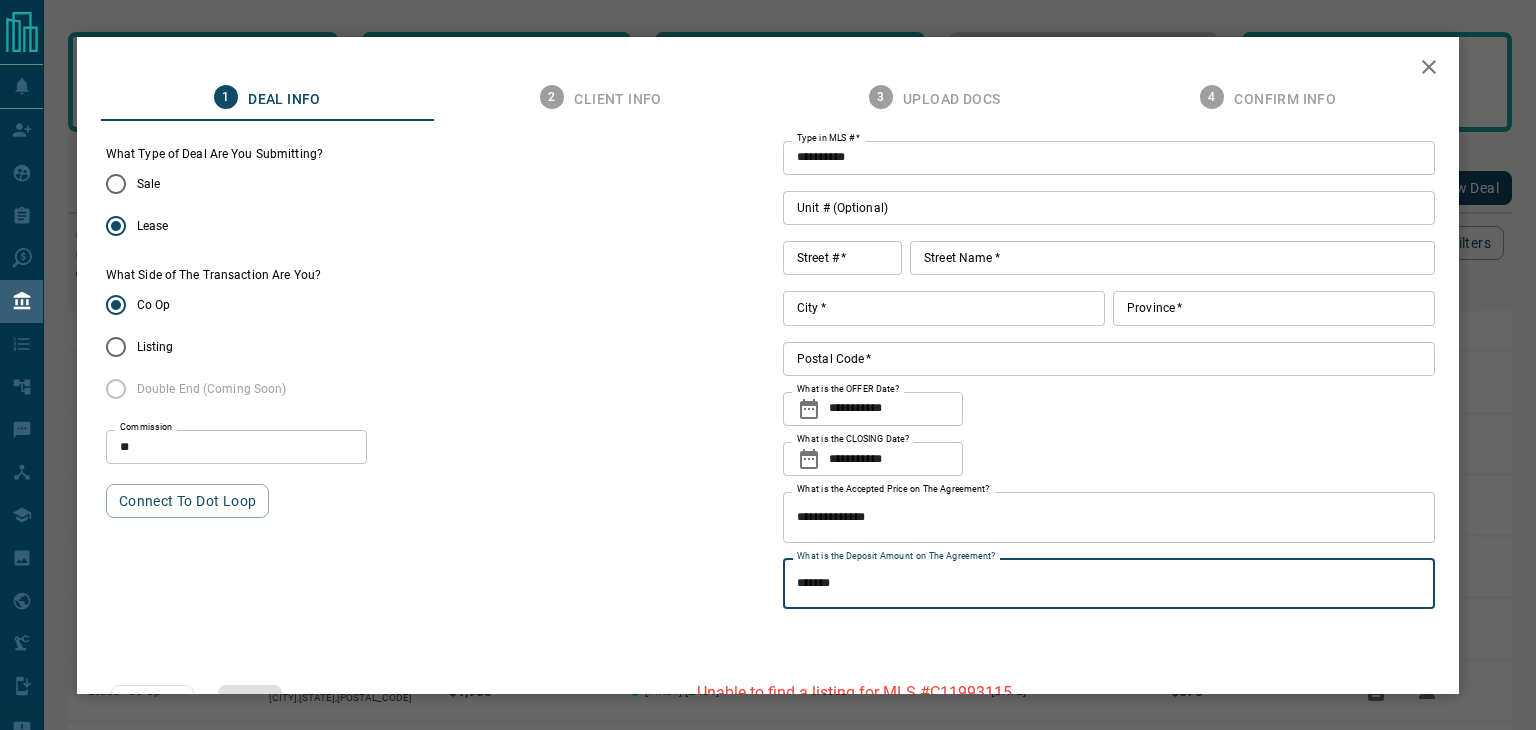 type on "*******" 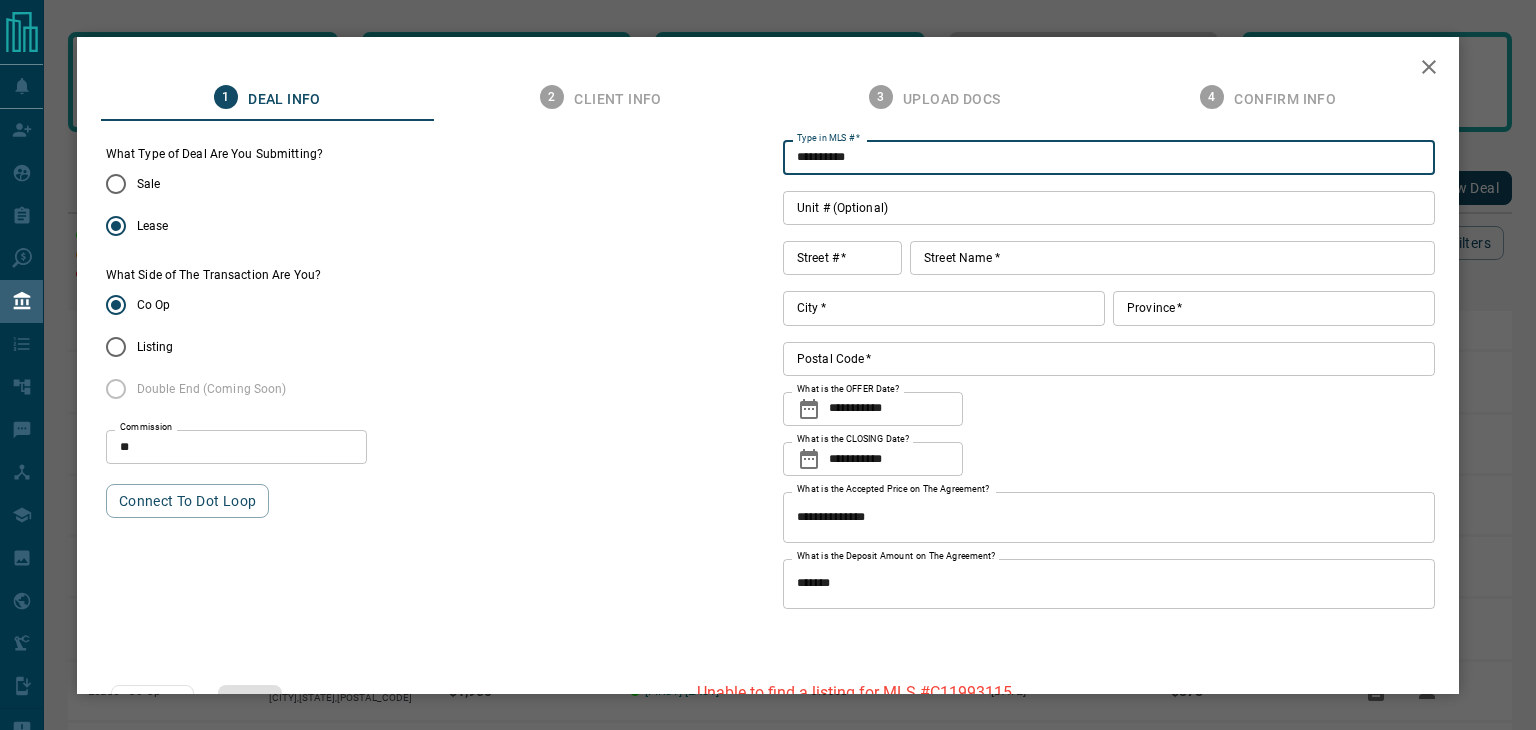 drag, startPoint x: 922, startPoint y: 167, endPoint x: 765, endPoint y: 169, distance: 157.01274 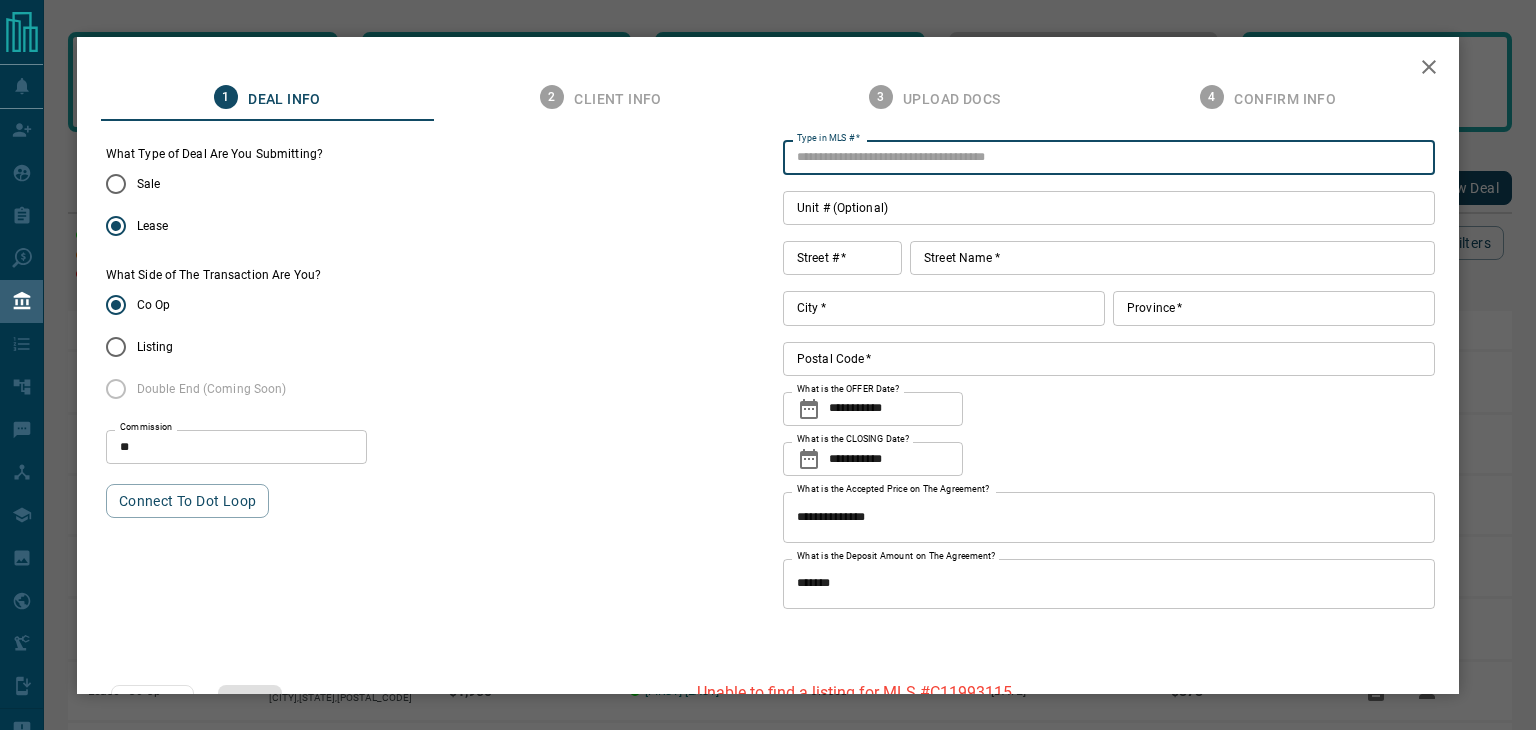 type 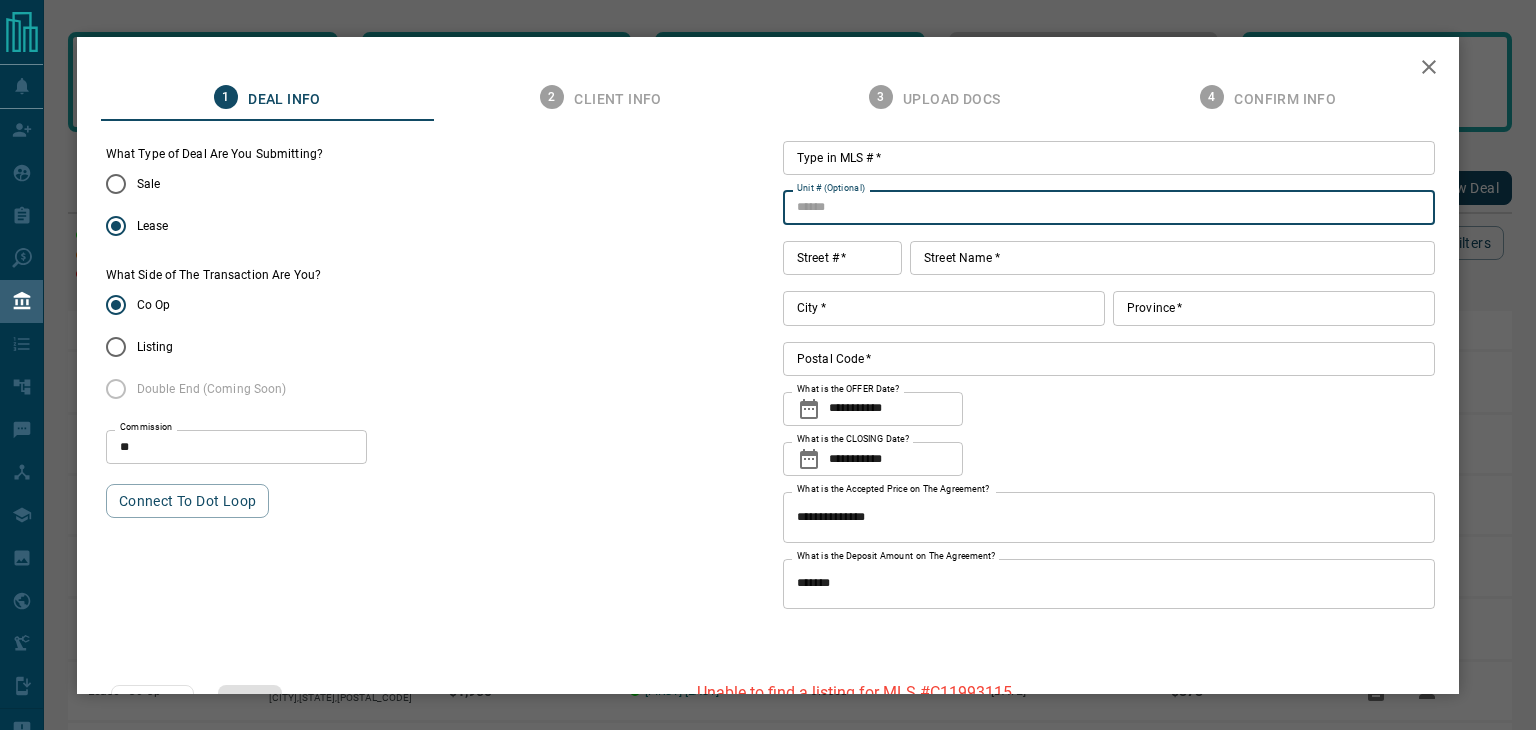 click on "Street #   *" at bounding box center (842, 258) 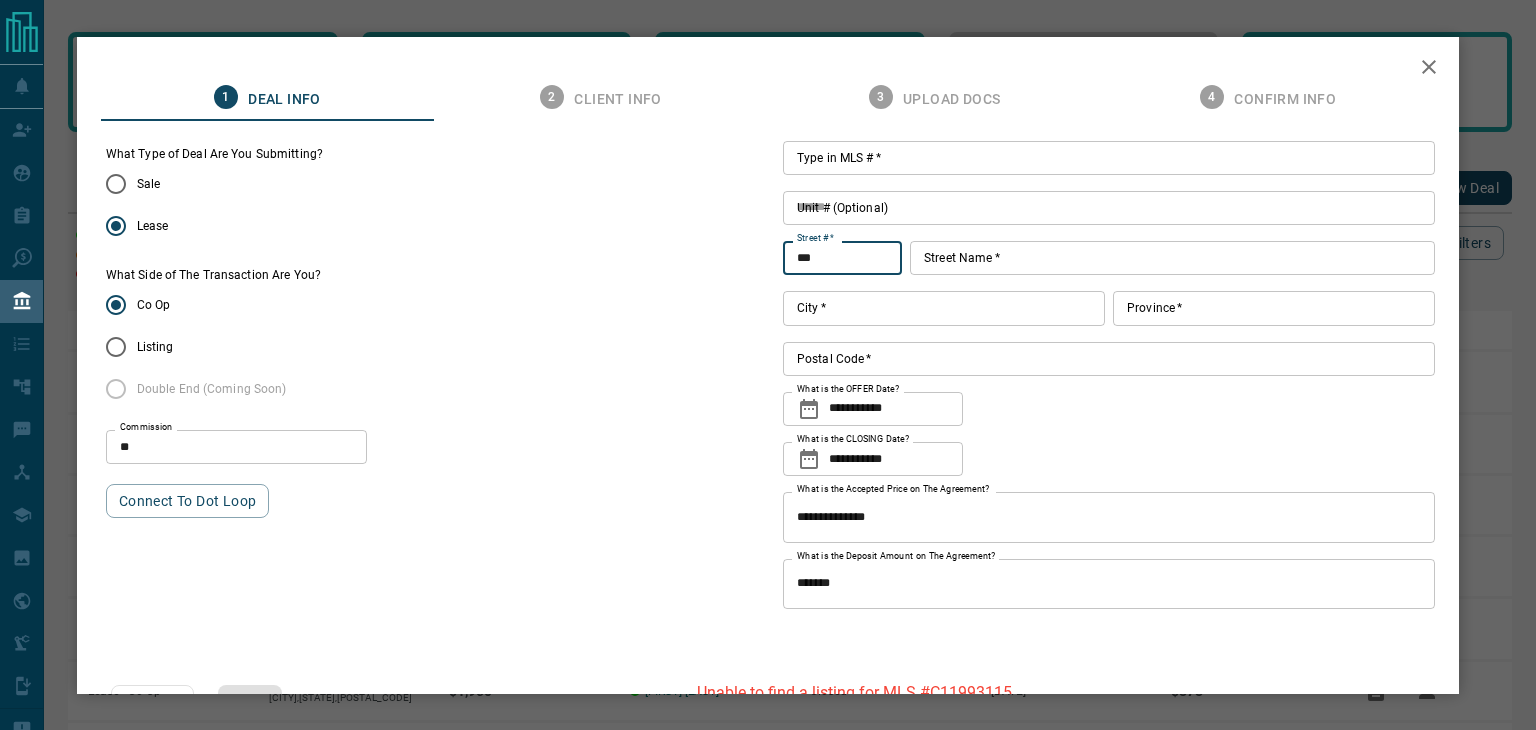 type on "***" 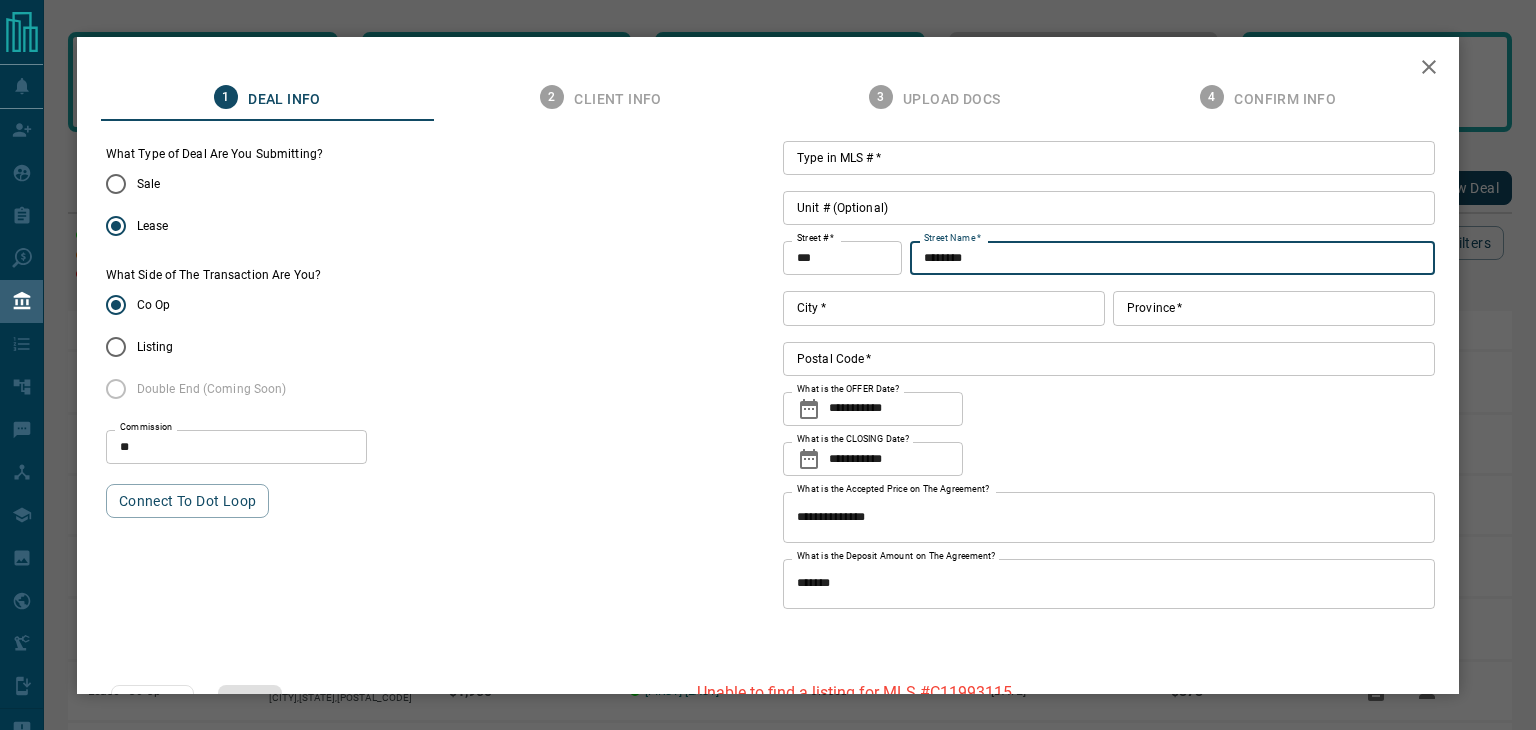 type on "********" 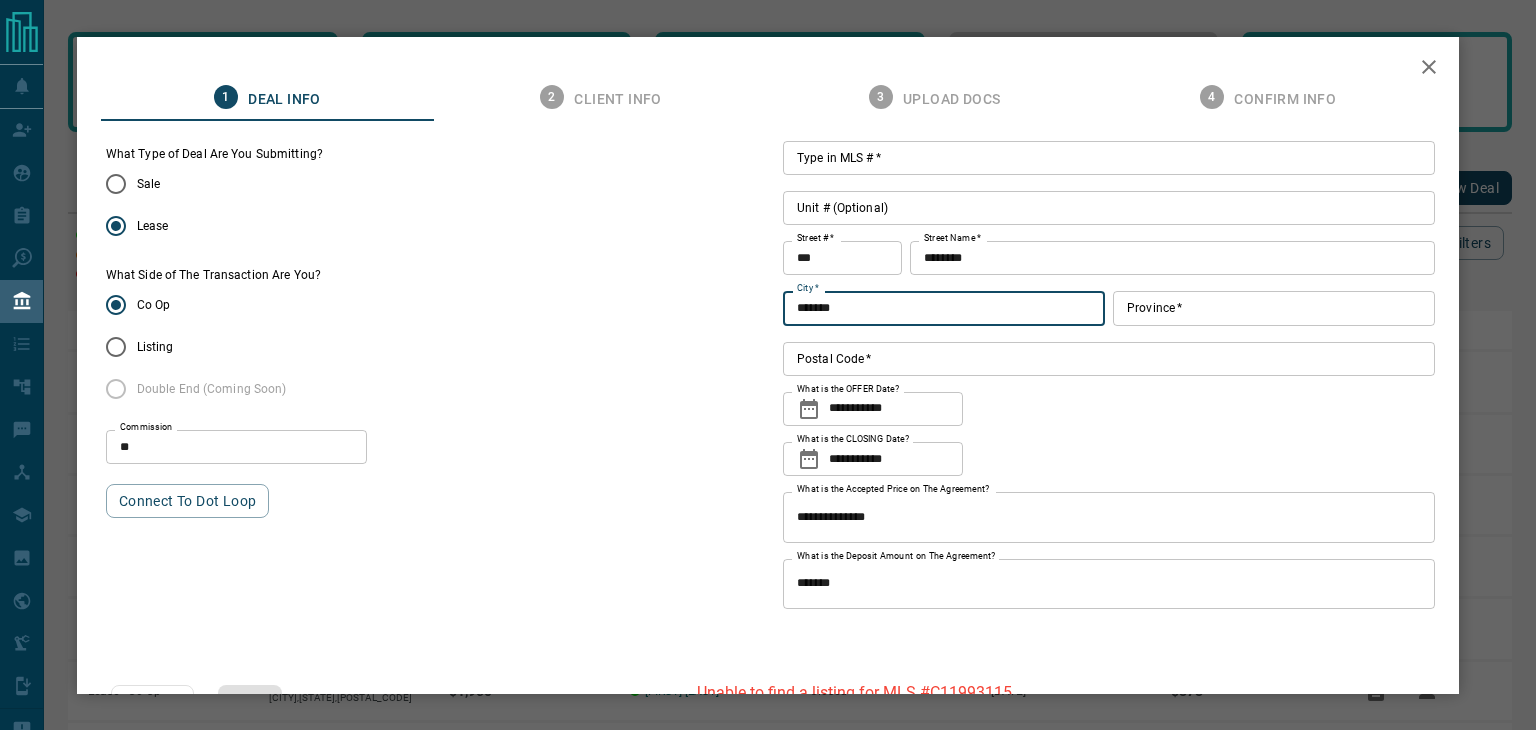 type on "*******" 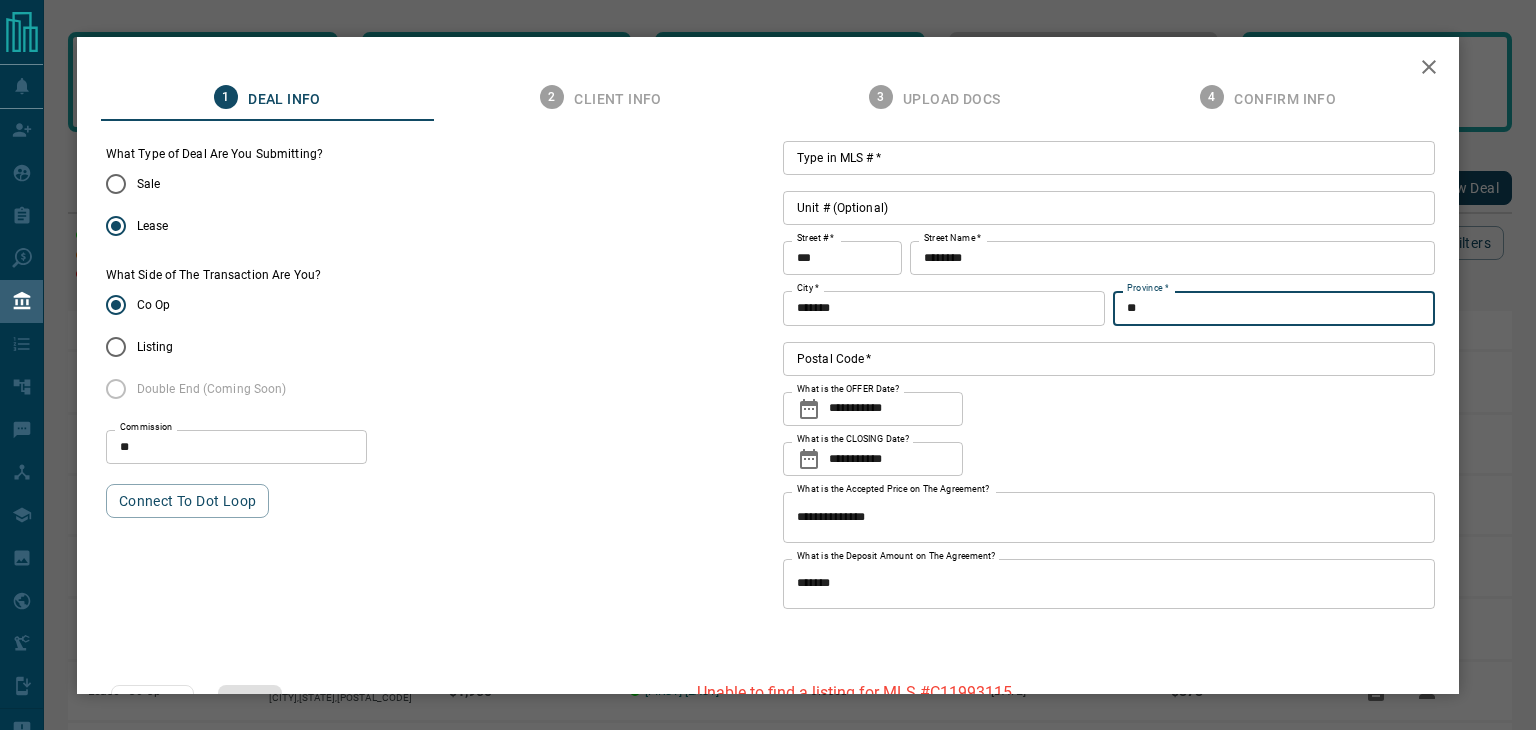 type on "**" 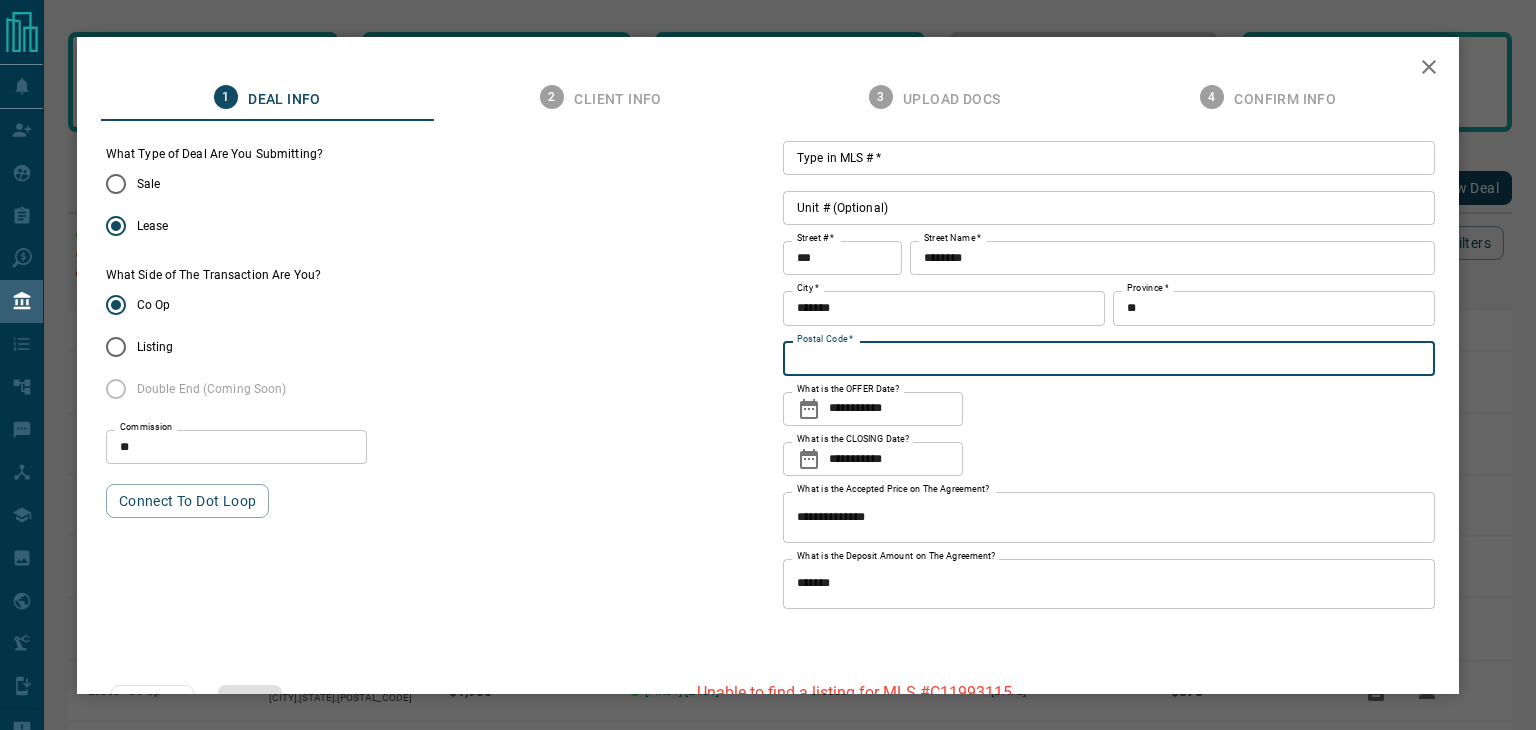 type on "*" 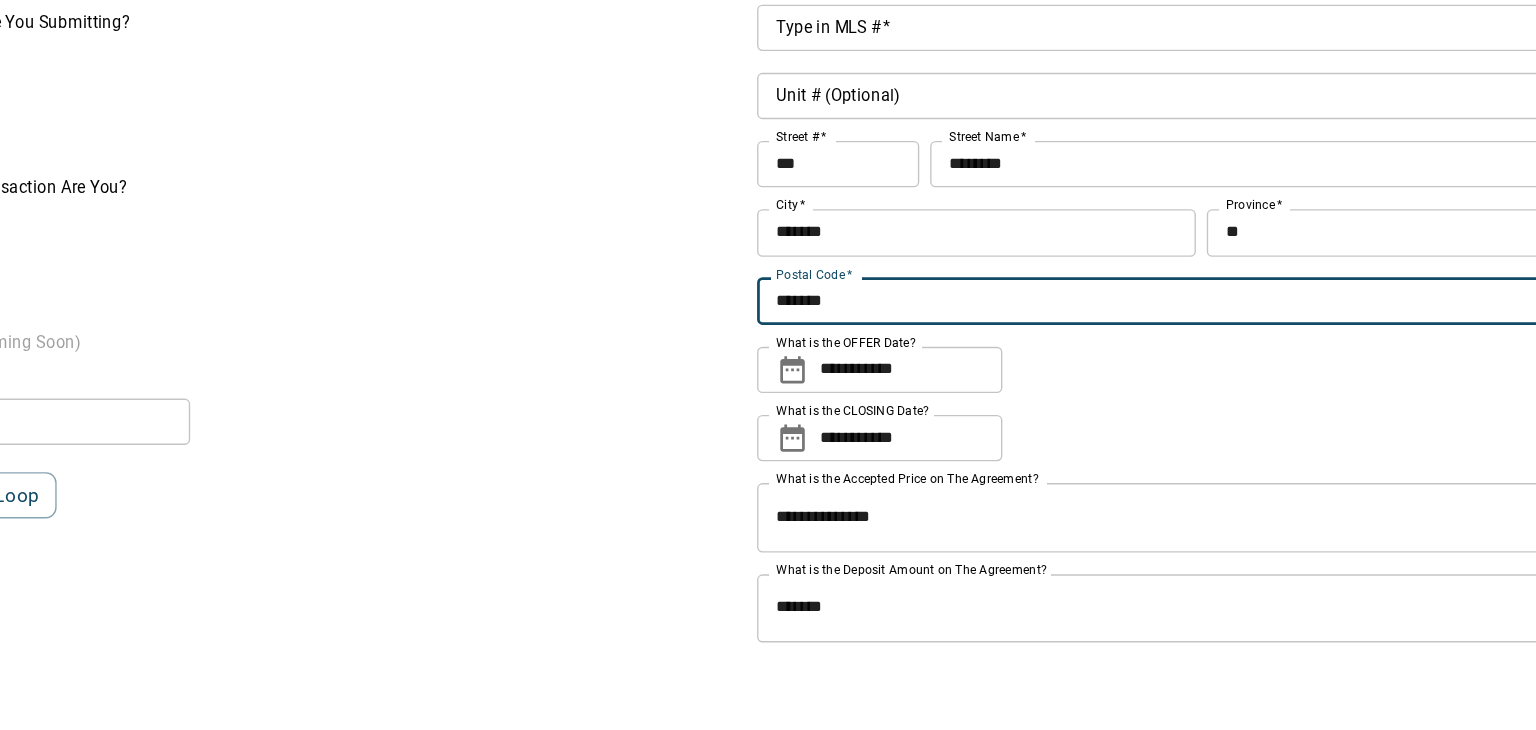 scroll, scrollTop: 88, scrollLeft: 0, axis: vertical 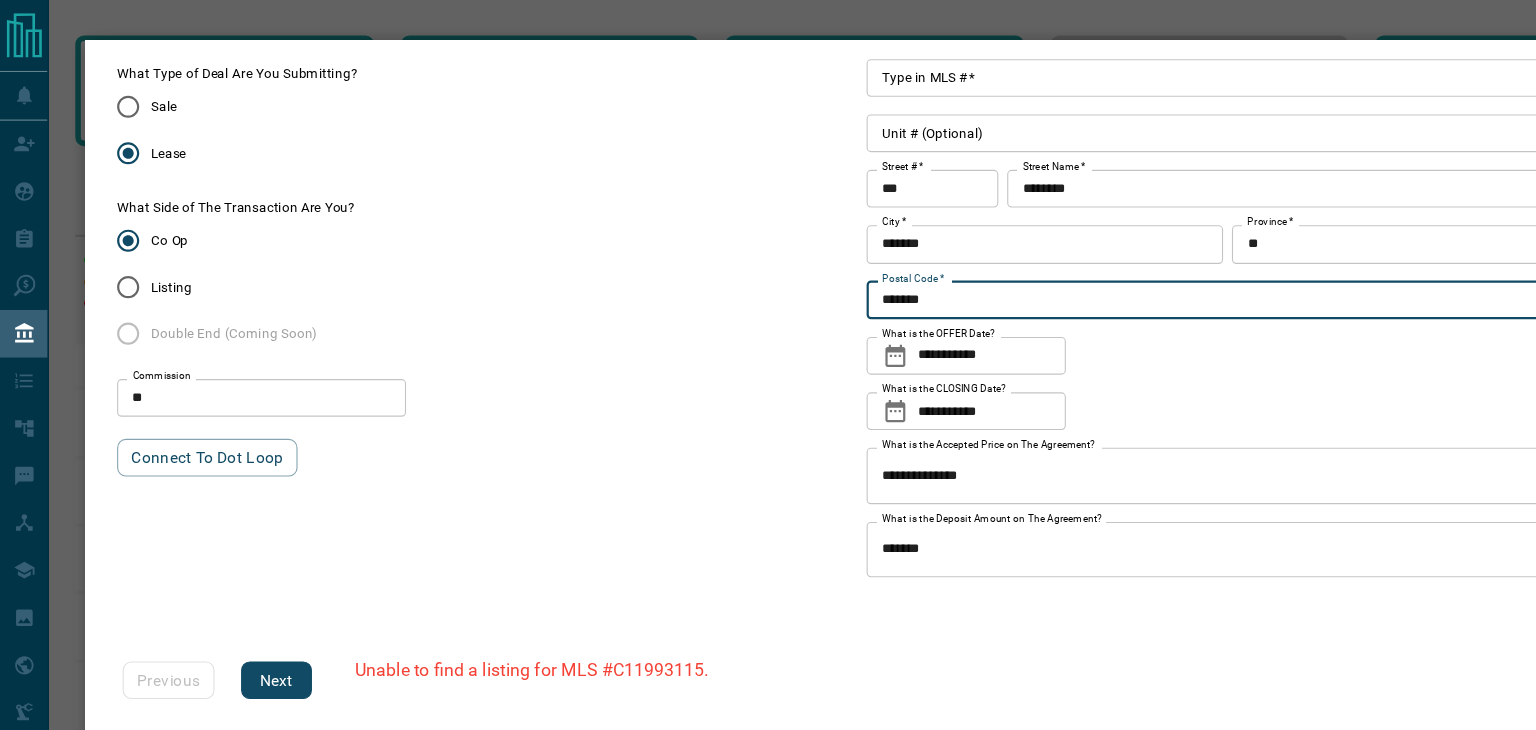 type on "*******" 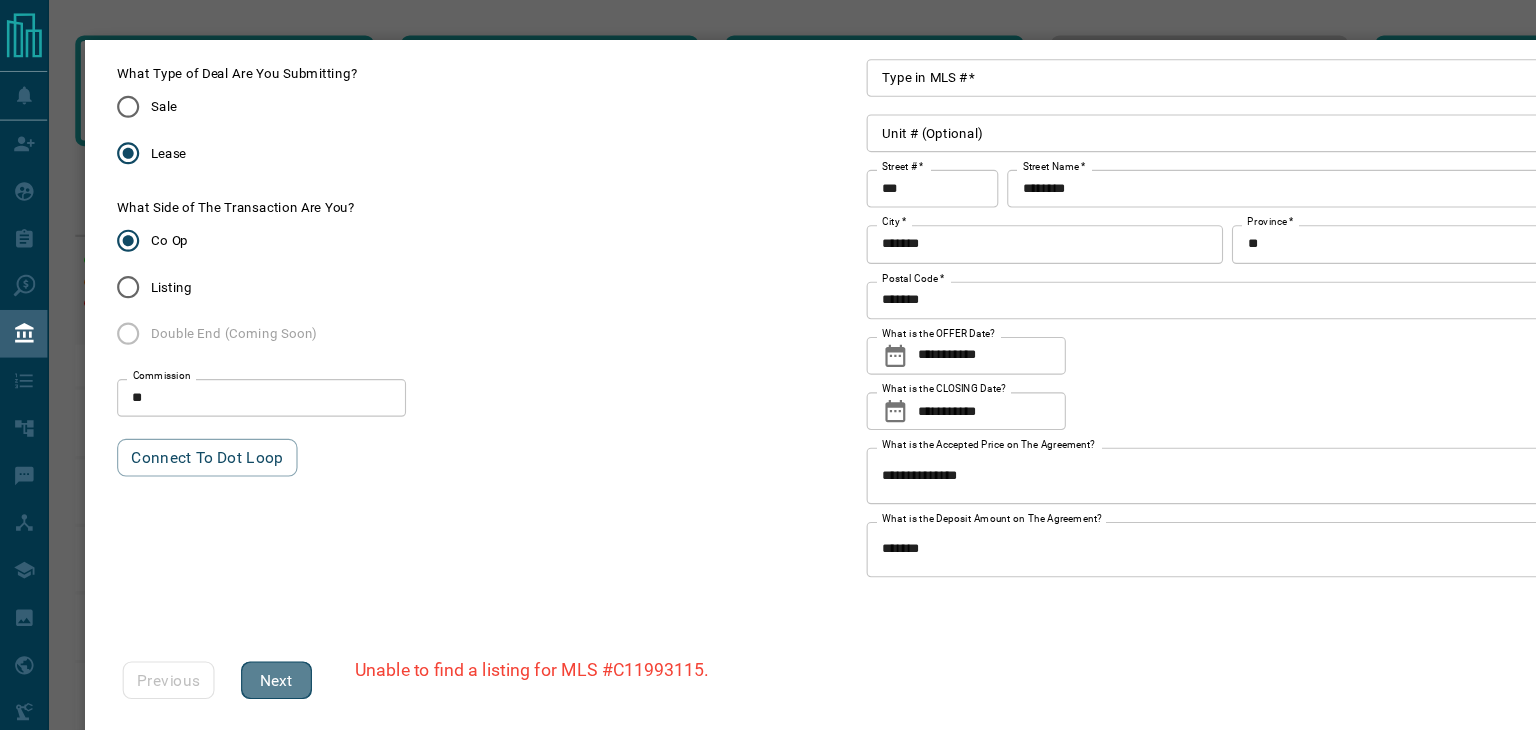 click on "Next" at bounding box center [250, 614] 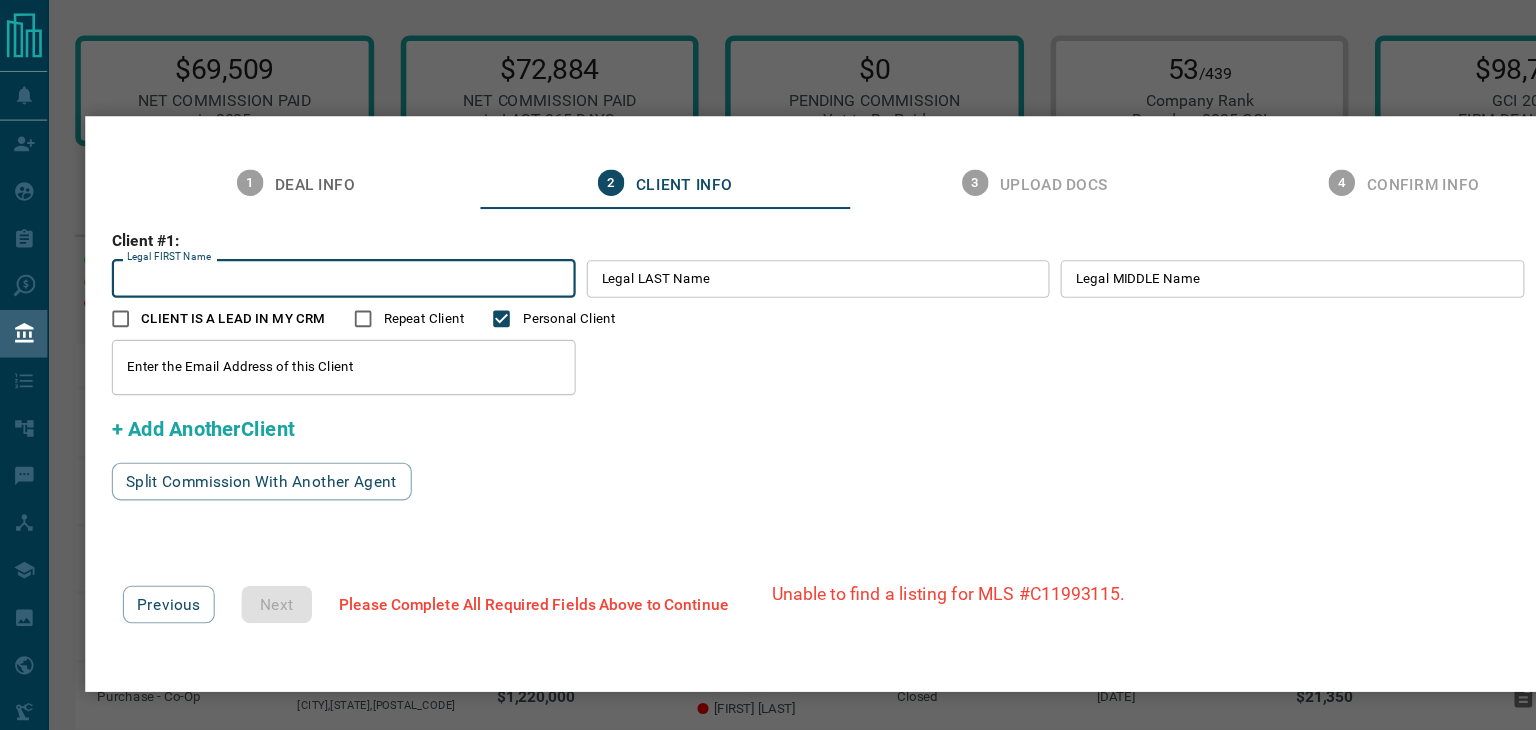 click on "Legal FIRST Name" at bounding box center [310, 252] 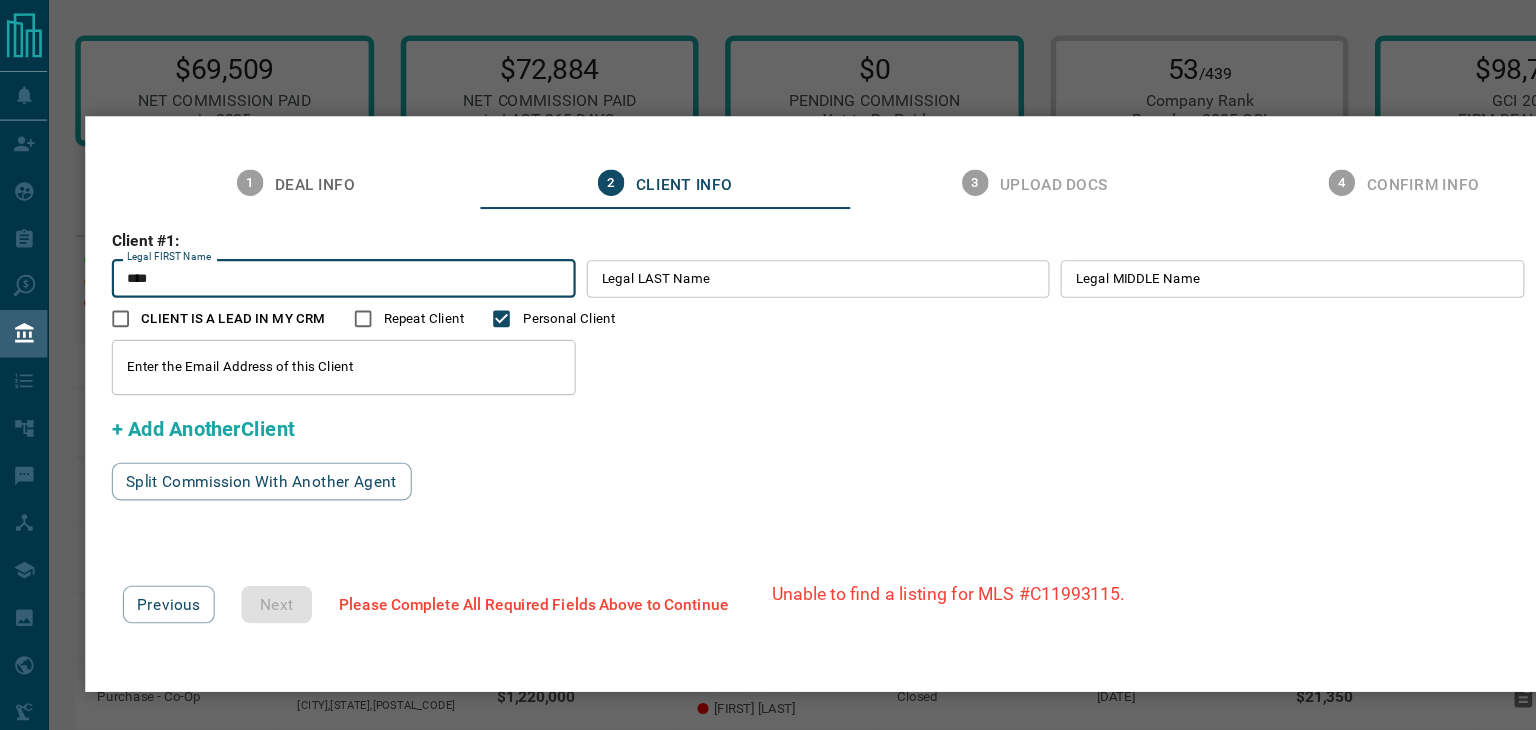 type on "****" 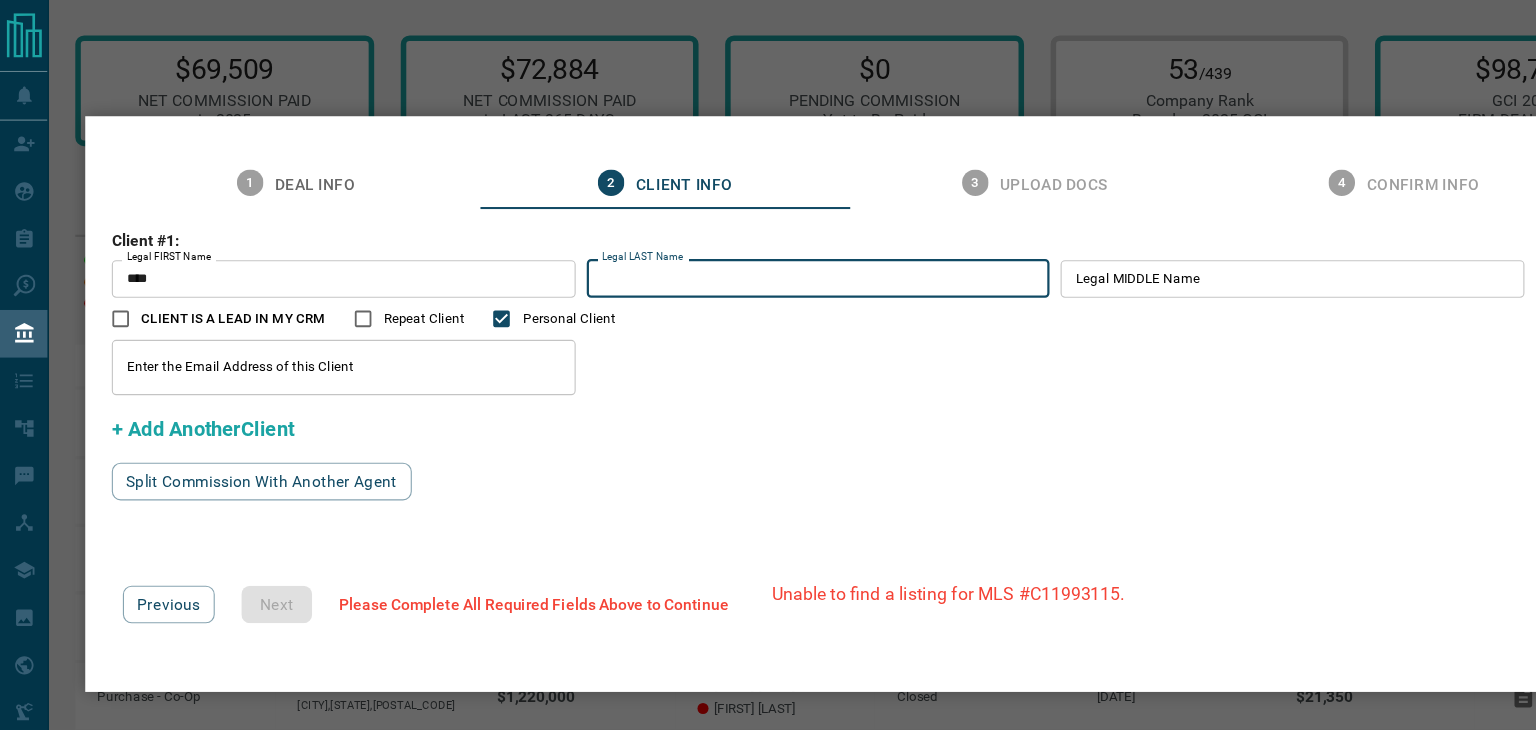 paste on "**********" 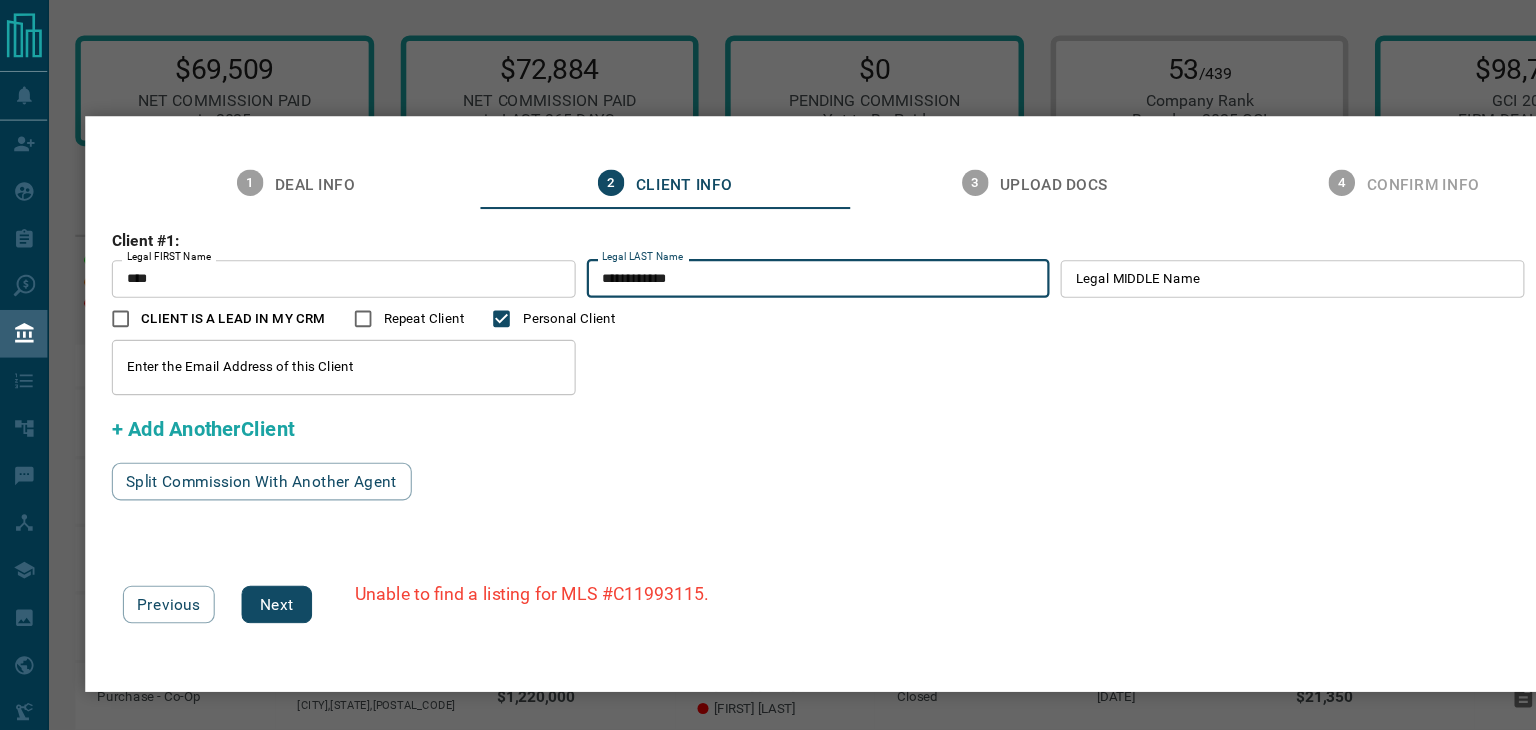 type on "**********" 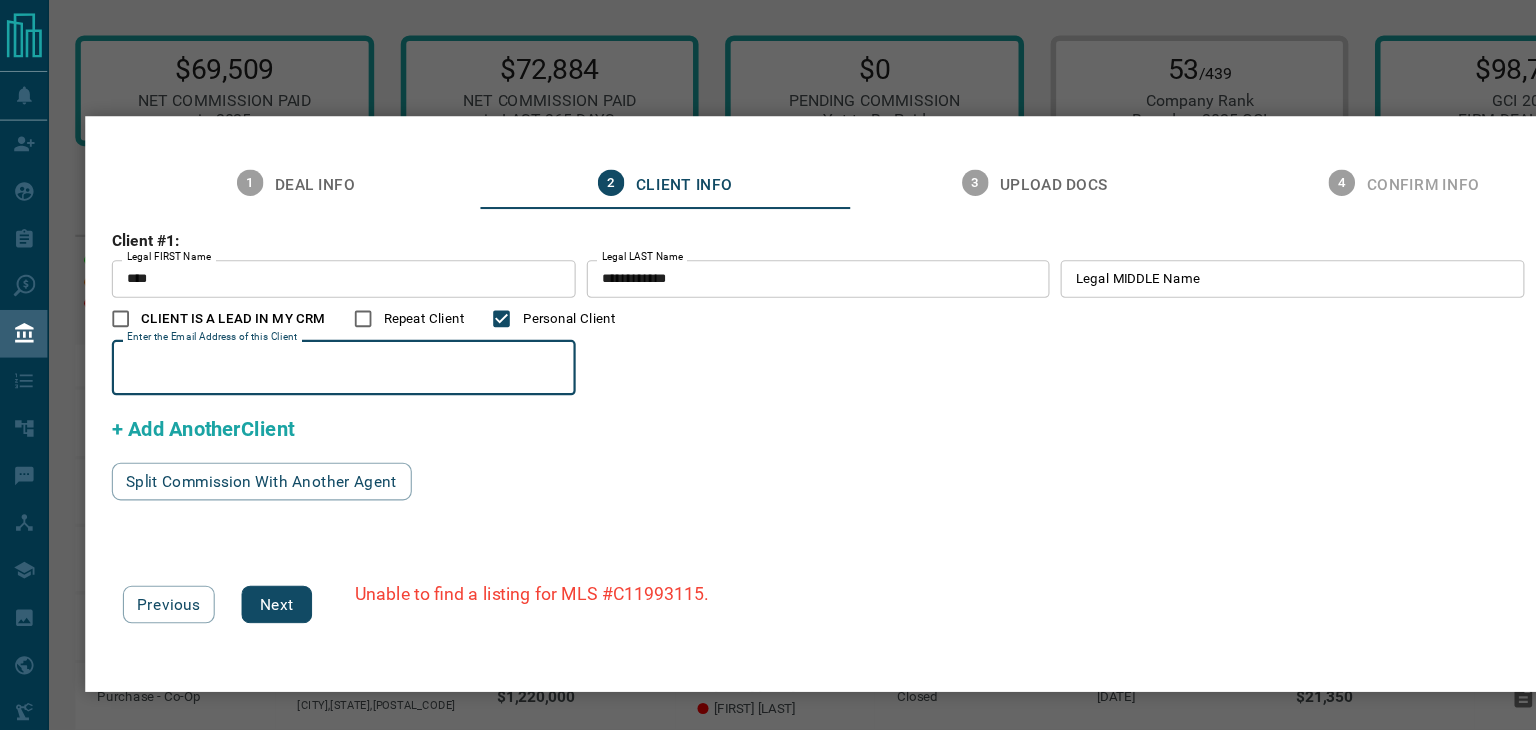 paste on "**********" 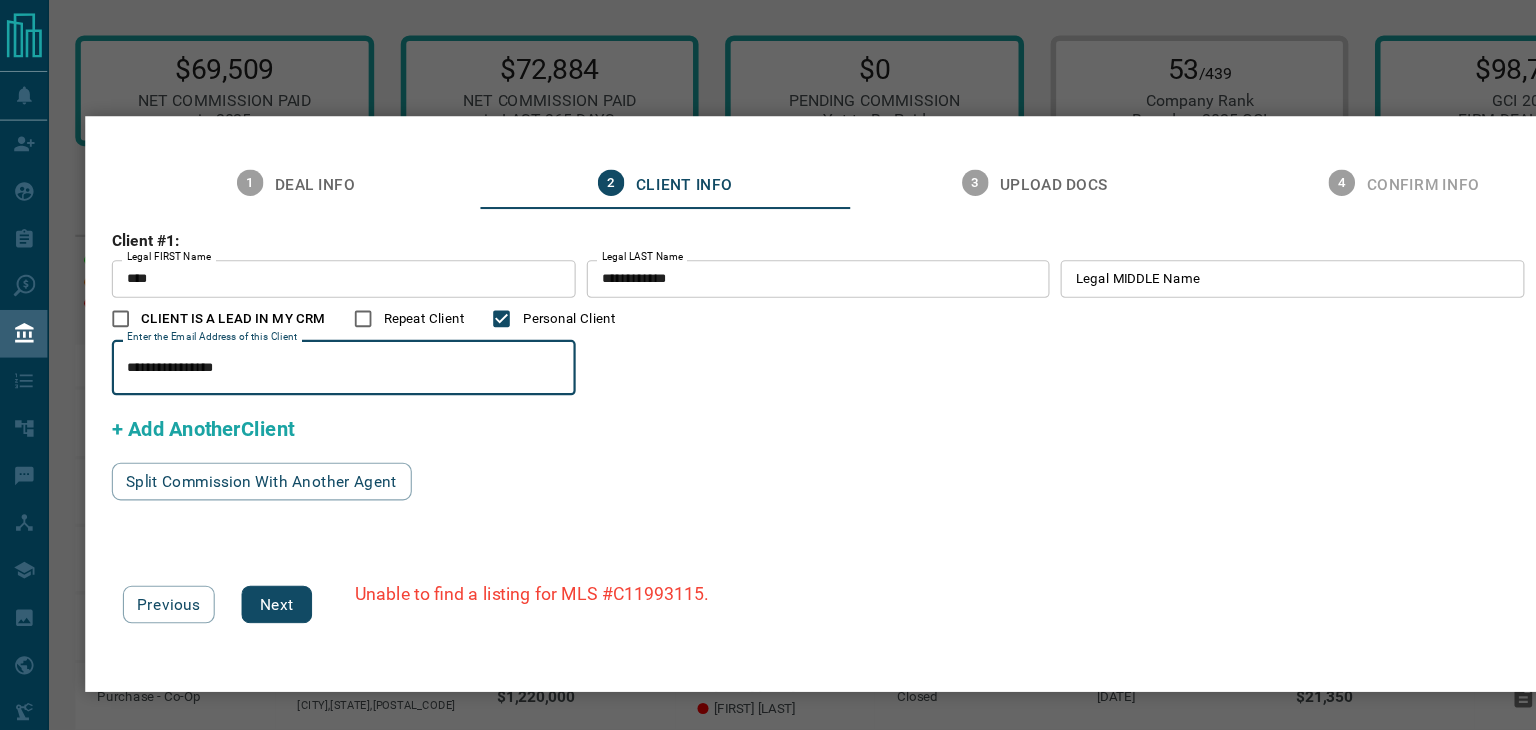 type on "**********" 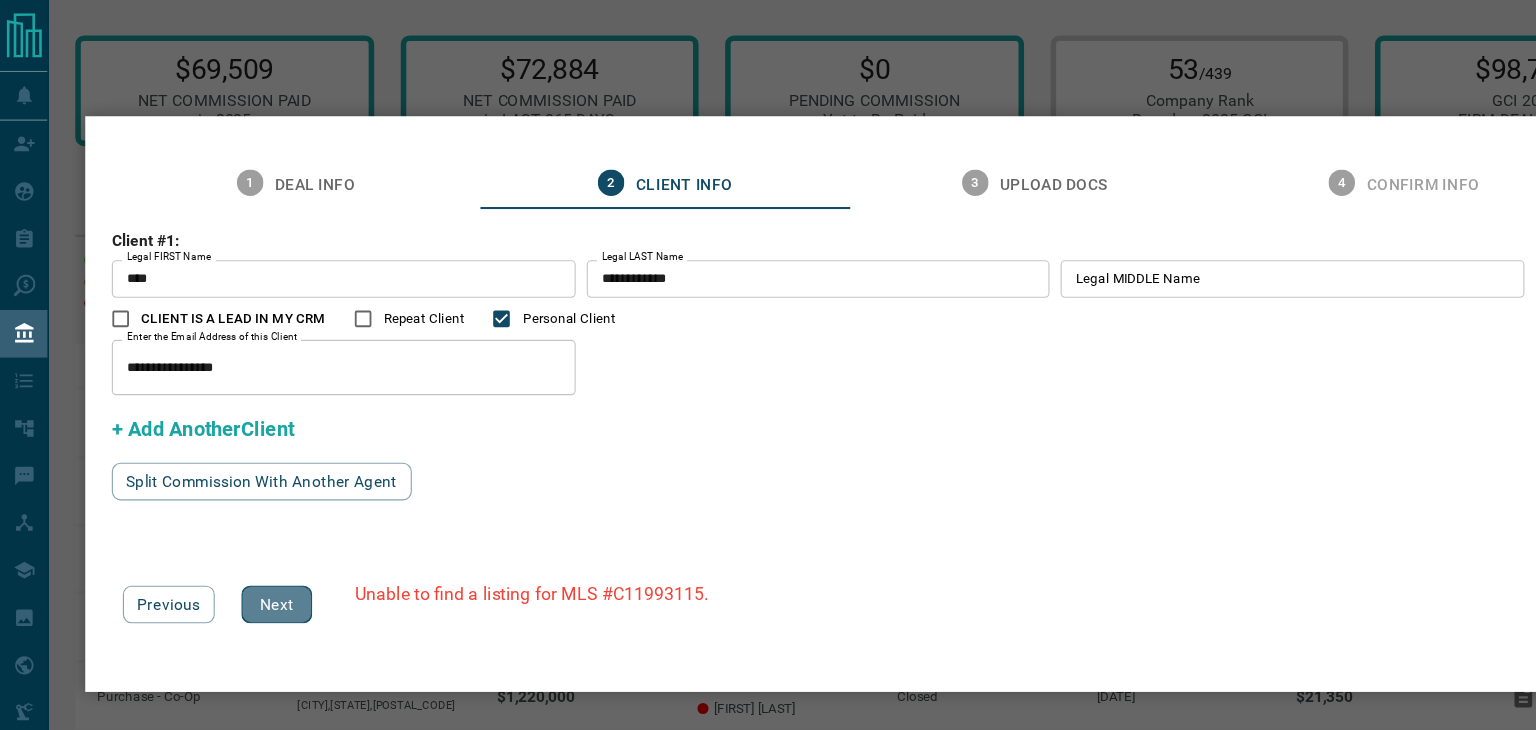click on "Next" at bounding box center (250, 546) 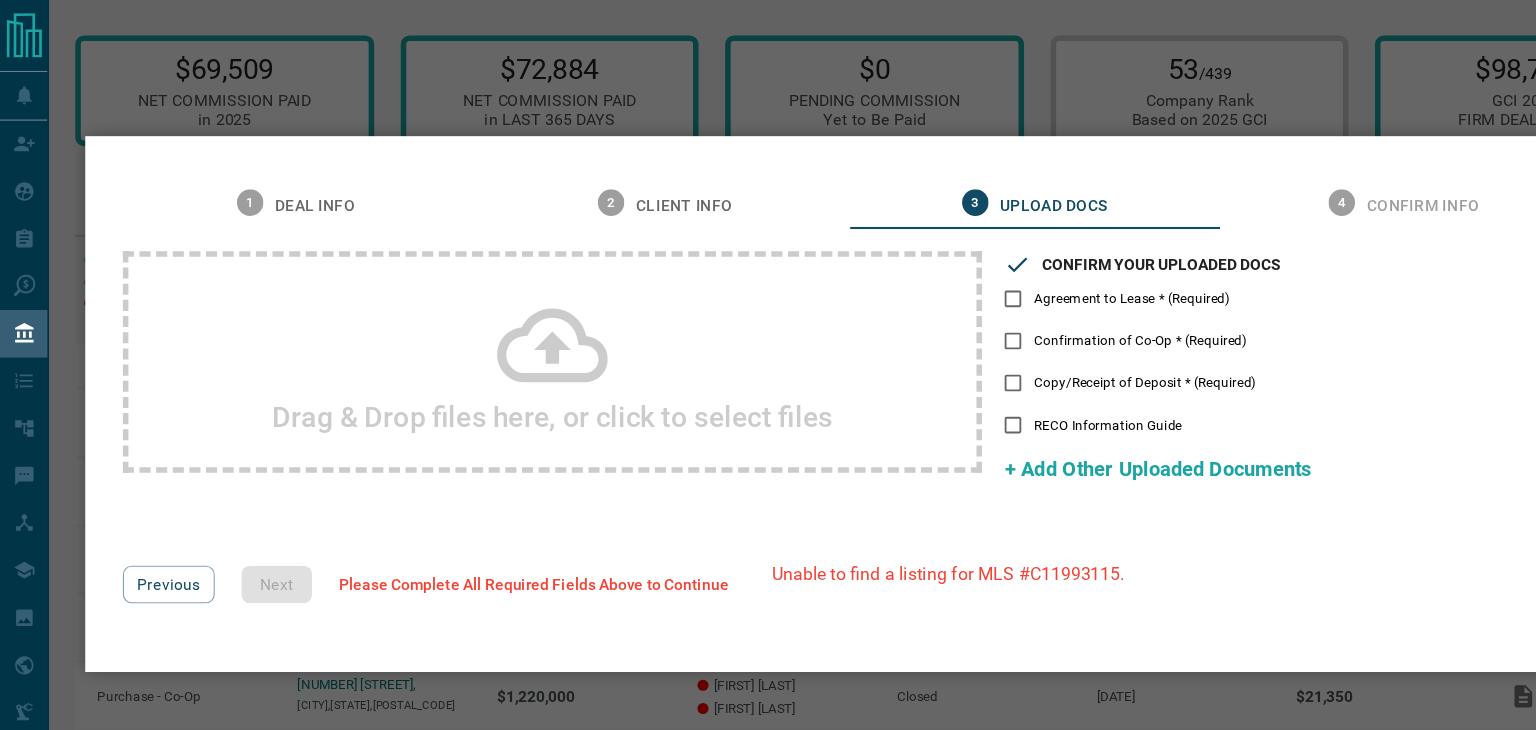 click 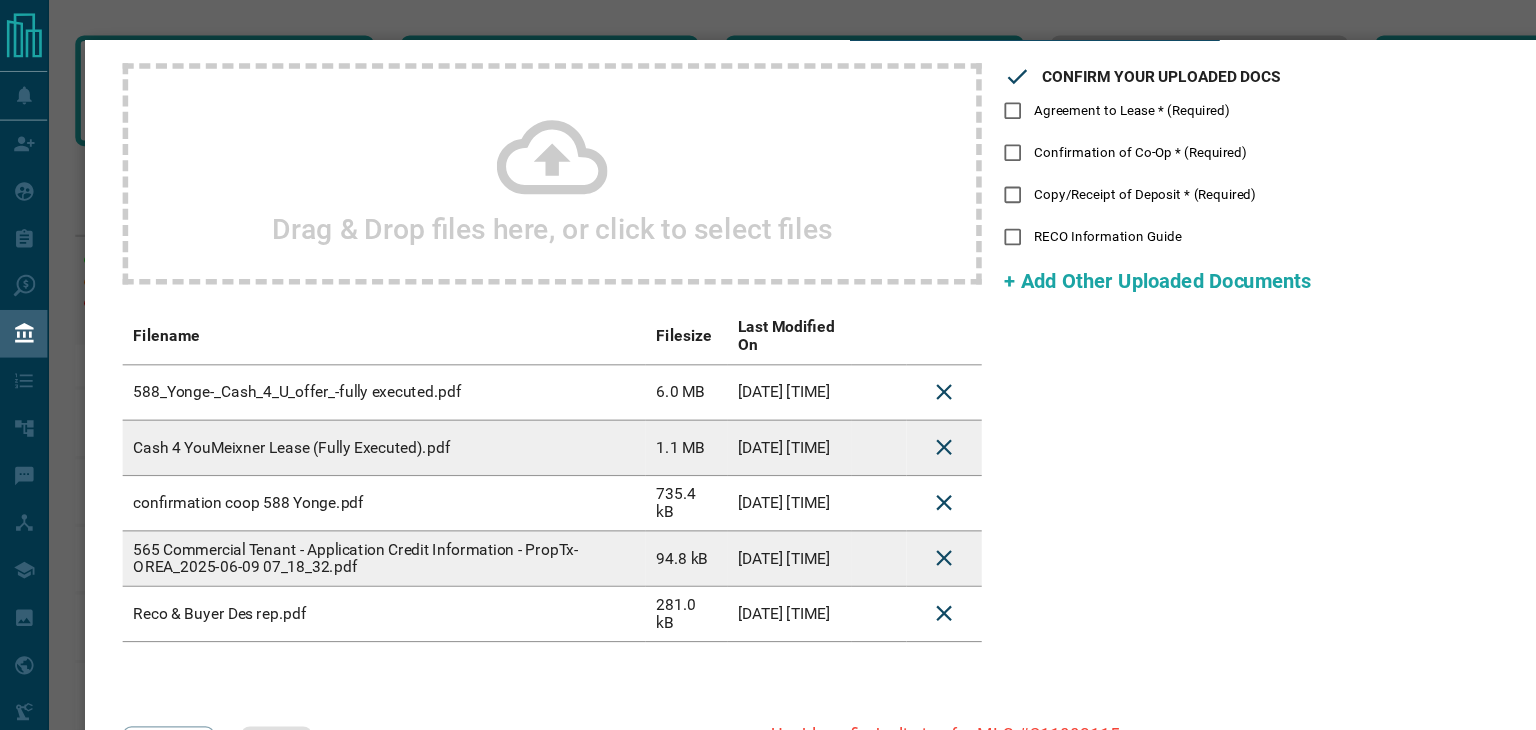 scroll, scrollTop: 88, scrollLeft: 0, axis: vertical 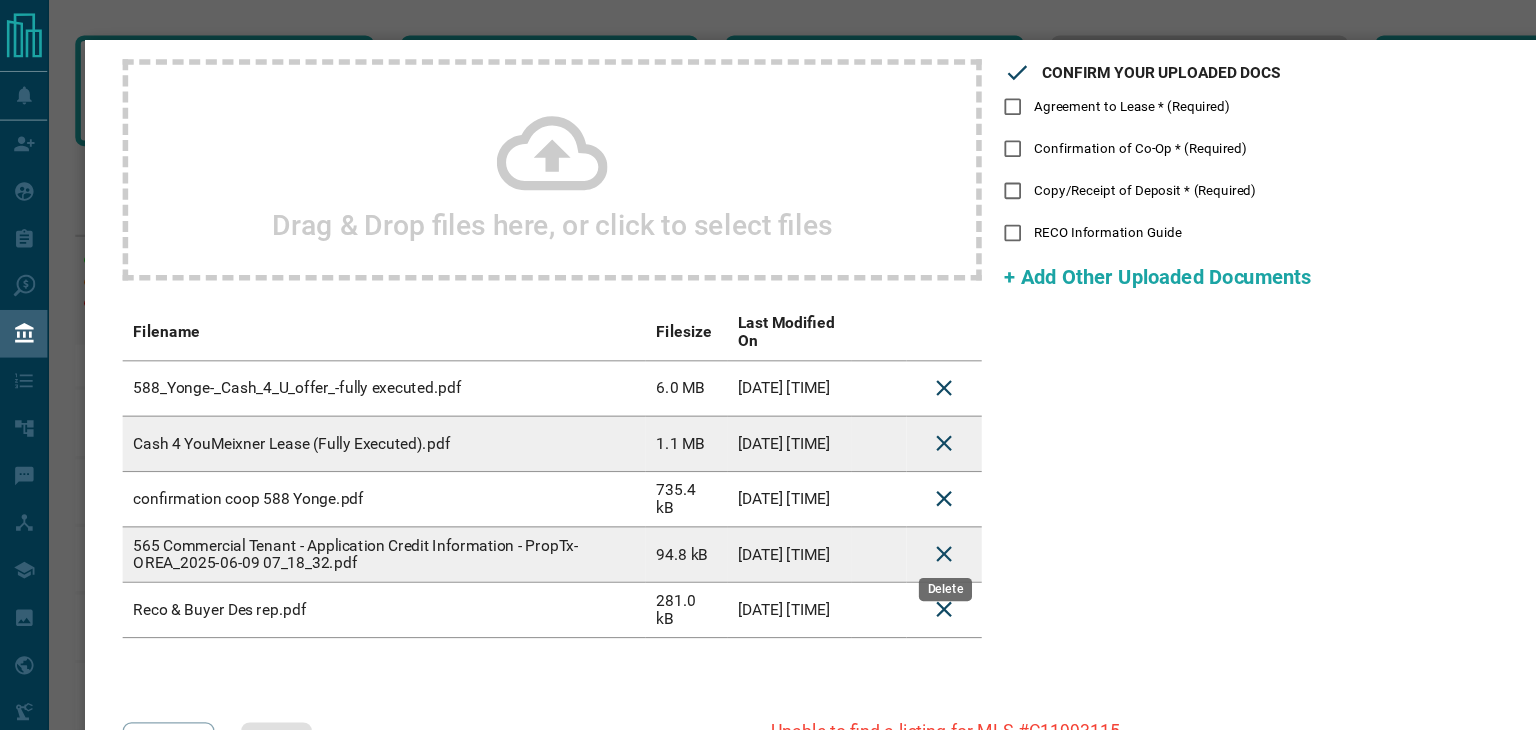 click 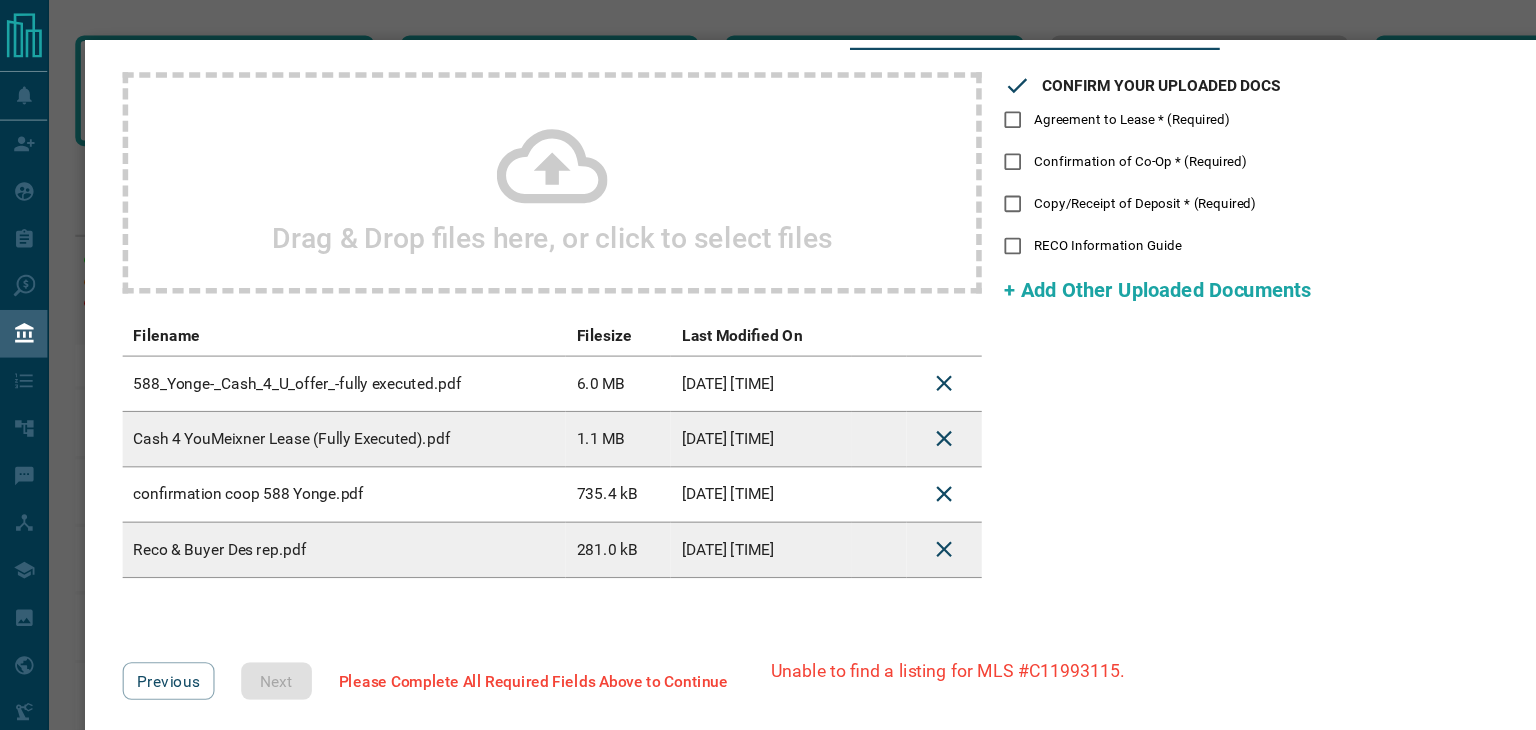 click 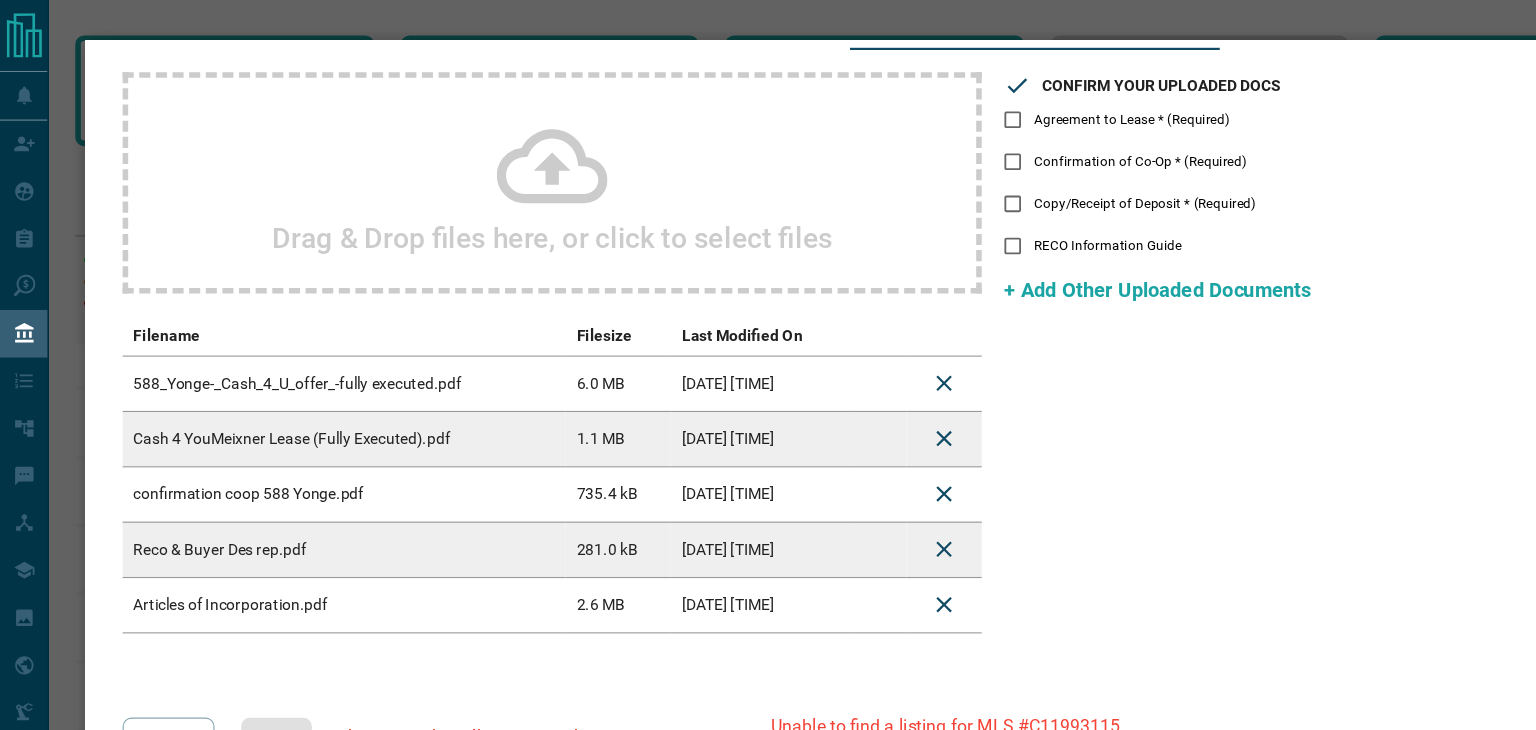 click on "Drag & Drop files here, or click to select files" at bounding box center [499, 165] 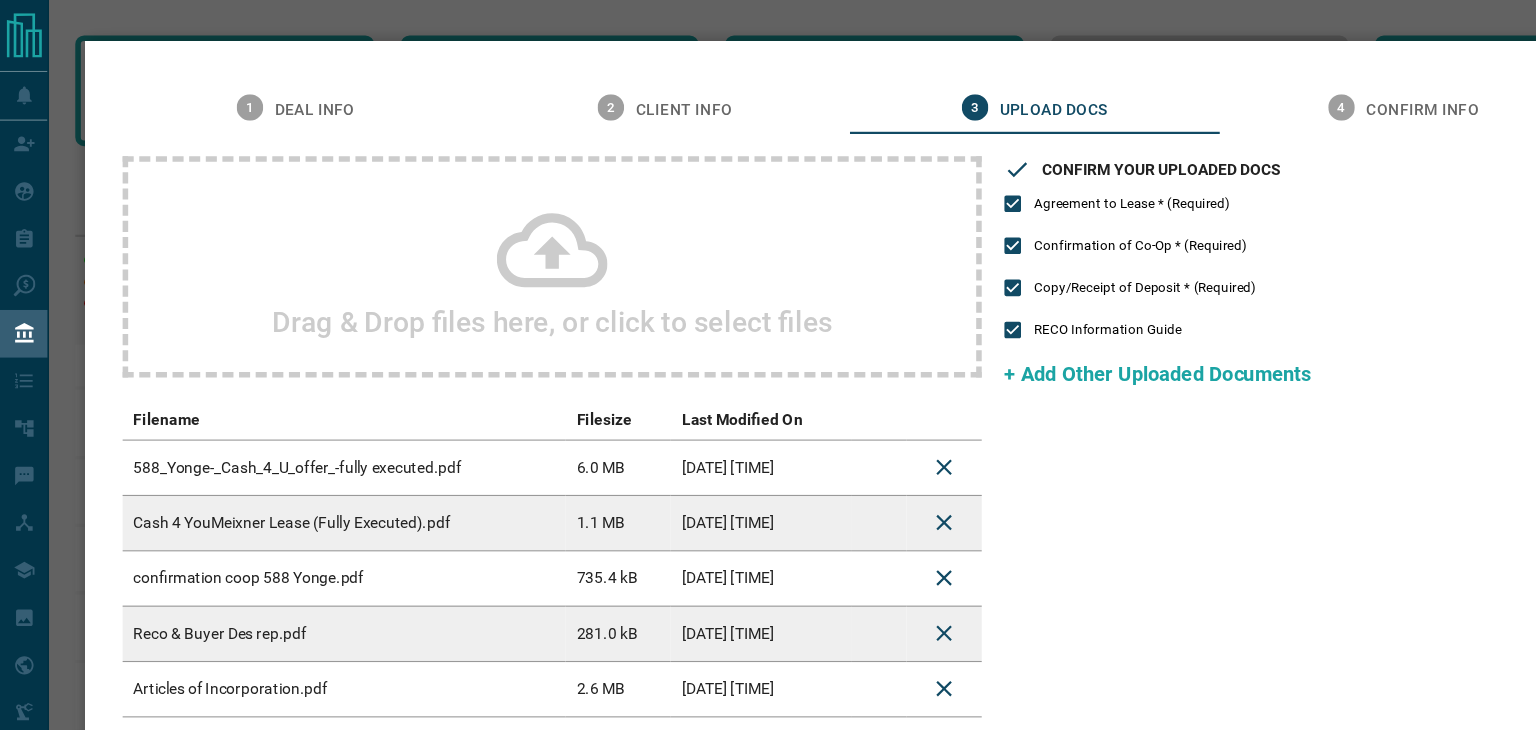scroll, scrollTop: 127, scrollLeft: 0, axis: vertical 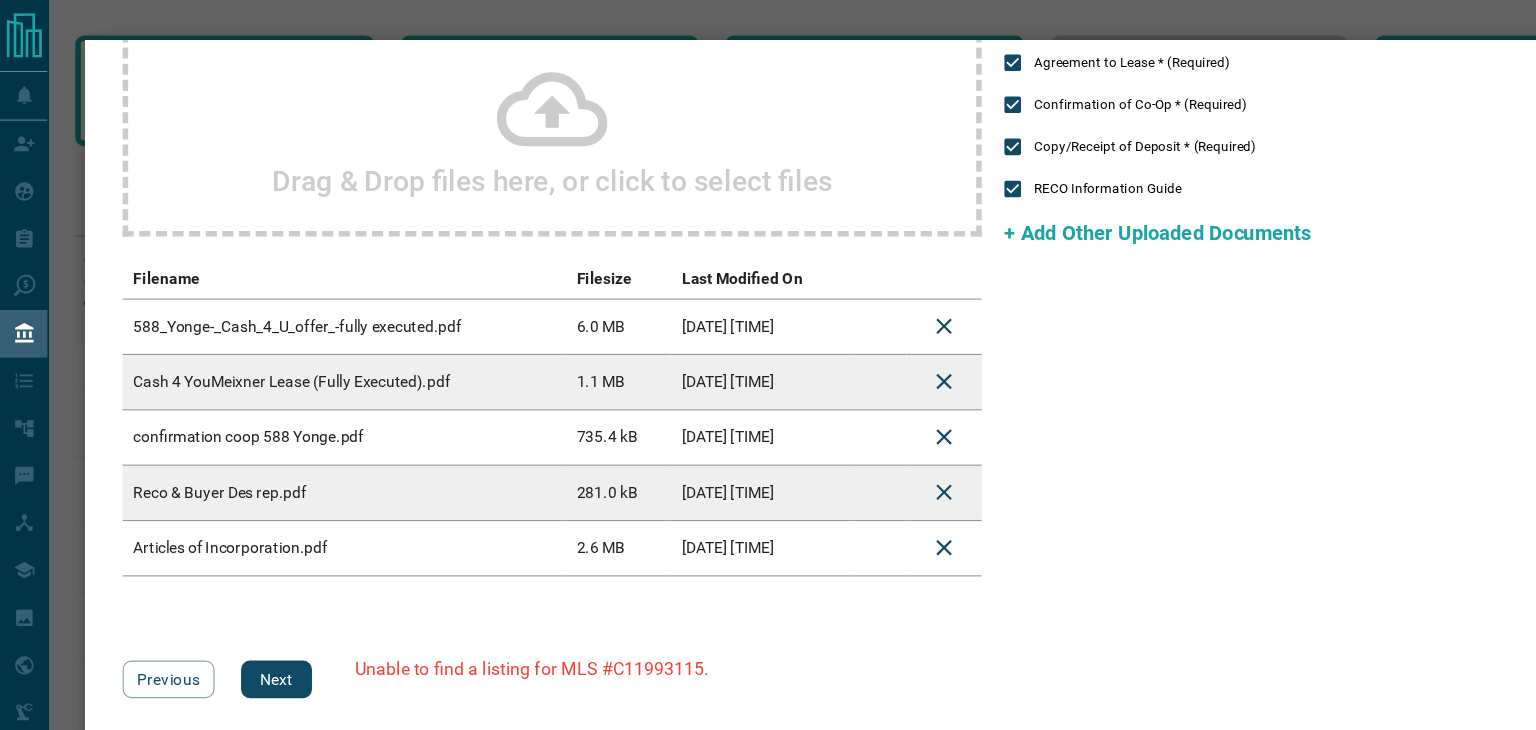 click on "Next" at bounding box center (250, 614) 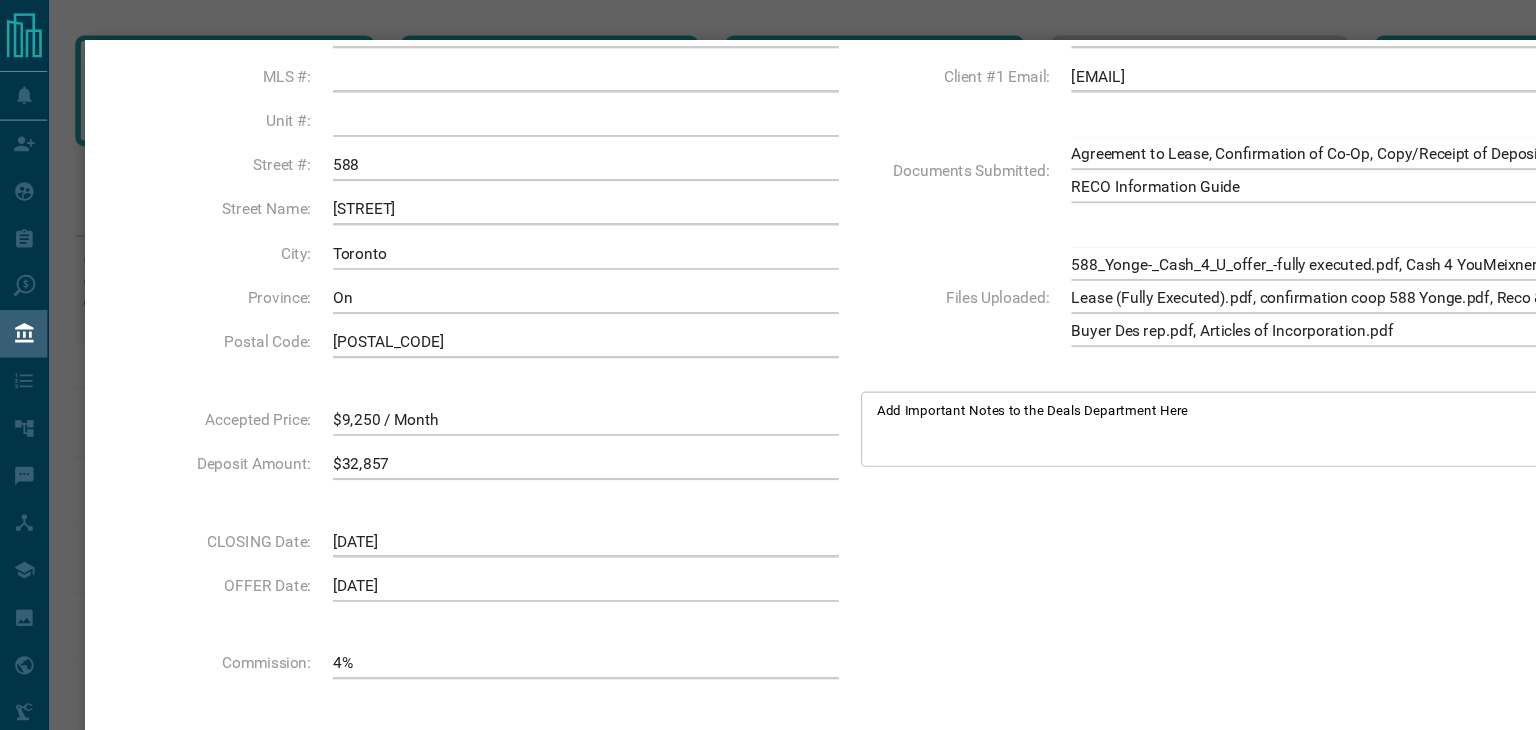 click on "Add Important Notes to the Deals Department Here" at bounding box center (1101, 387) 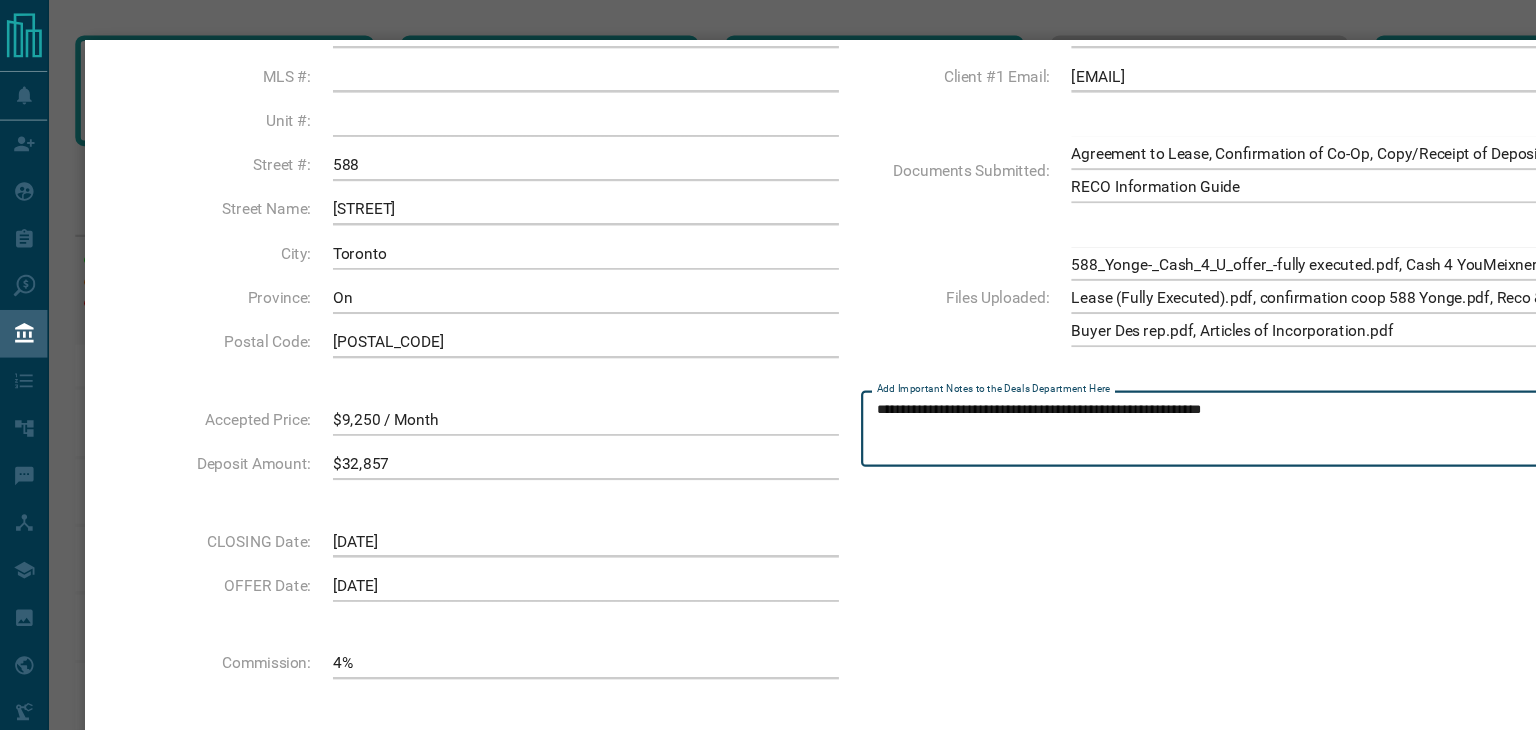 click on "**********" at bounding box center (1101, 387) 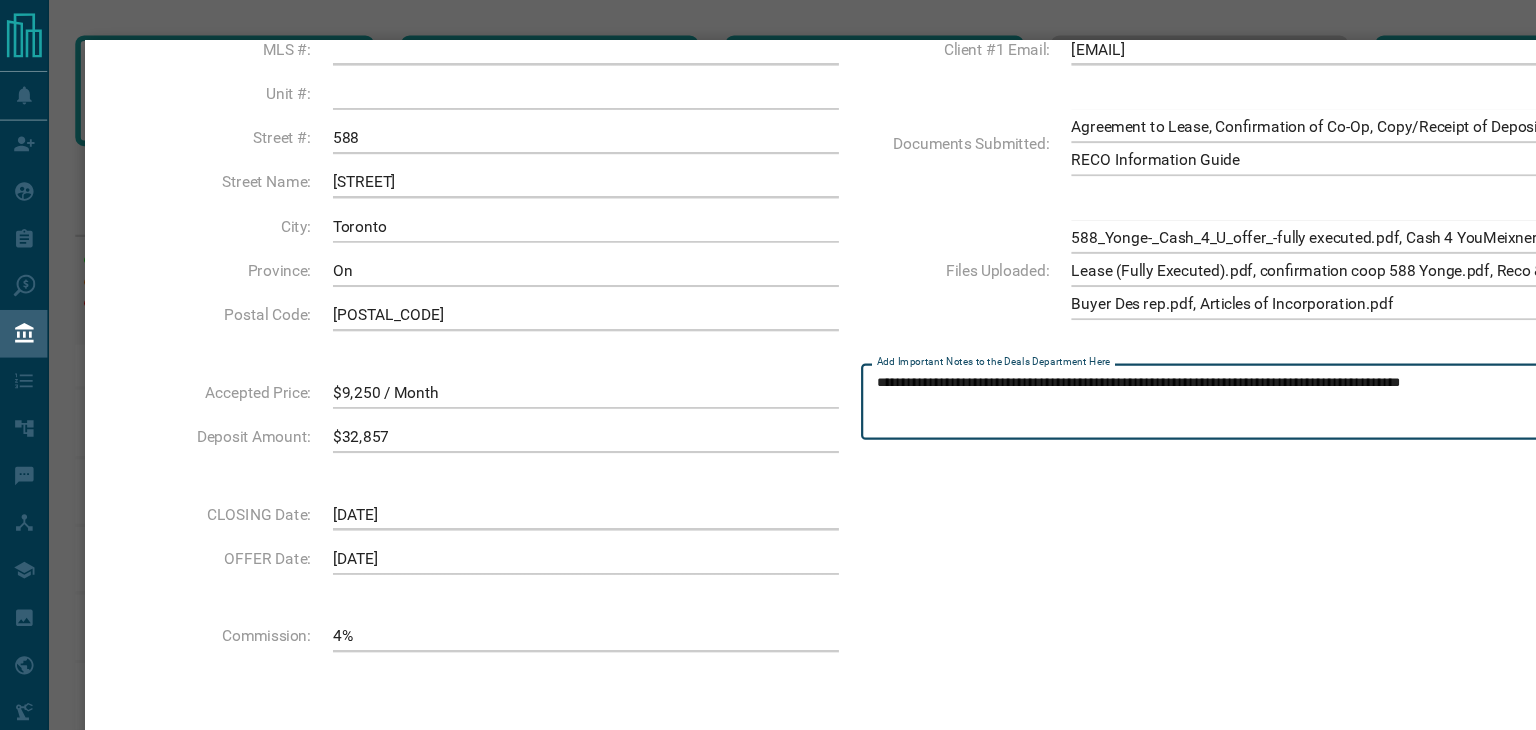 scroll, scrollTop: 152, scrollLeft: 0, axis: vertical 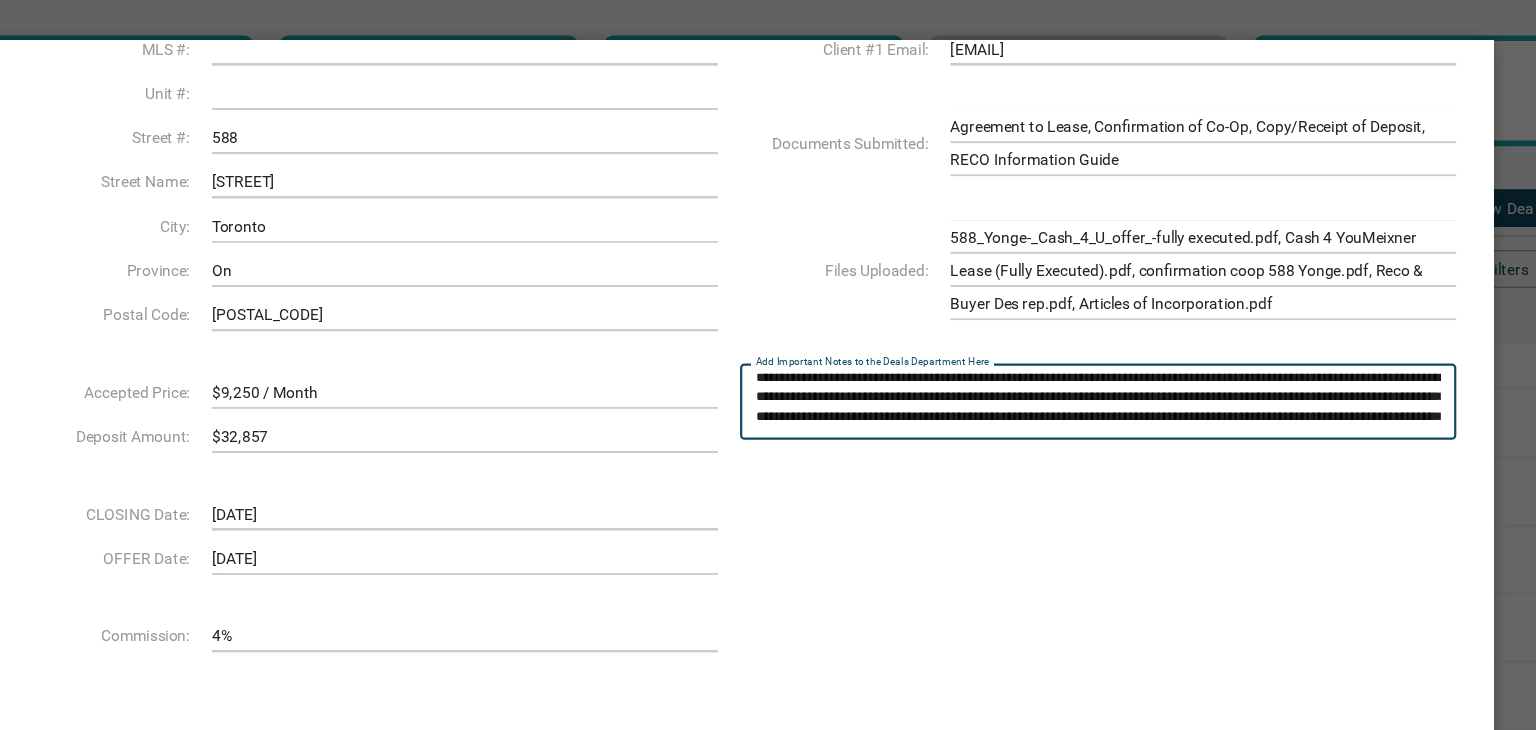 drag, startPoint x: 960, startPoint y: 375, endPoint x: 1280, endPoint y: 368, distance: 320.07654 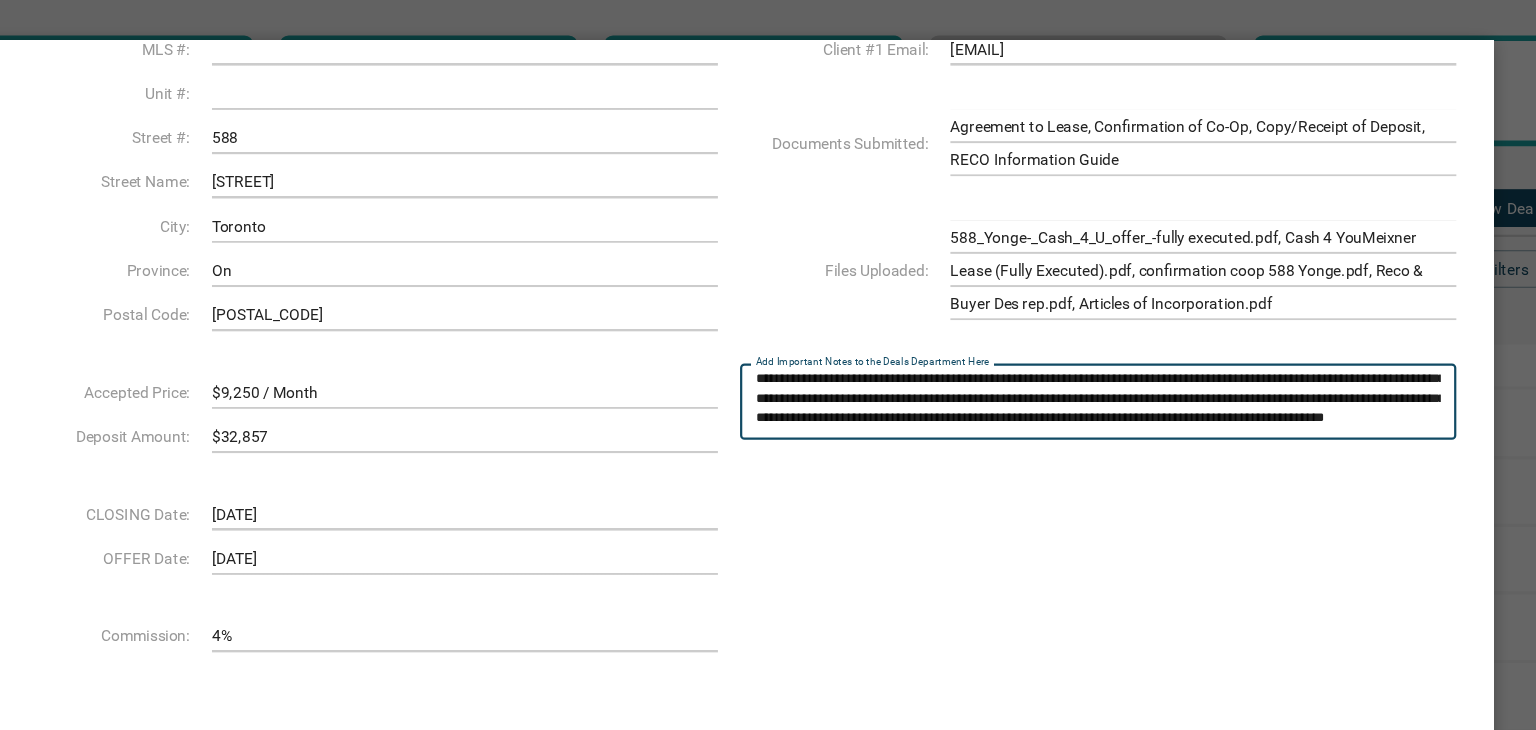 scroll, scrollTop: 21, scrollLeft: 0, axis: vertical 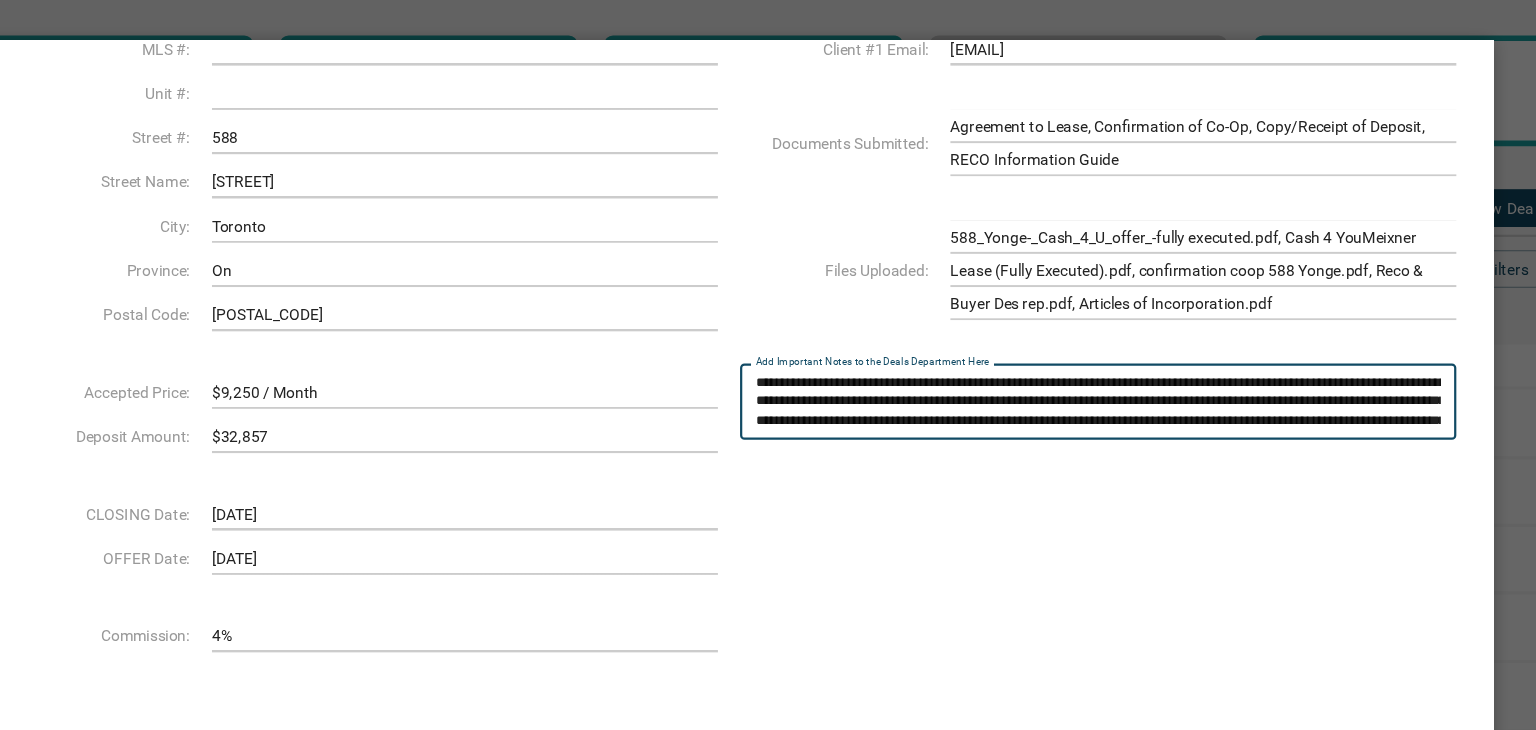 drag, startPoint x: 1029, startPoint y: 376, endPoint x: 1290, endPoint y: 335, distance: 264.20068 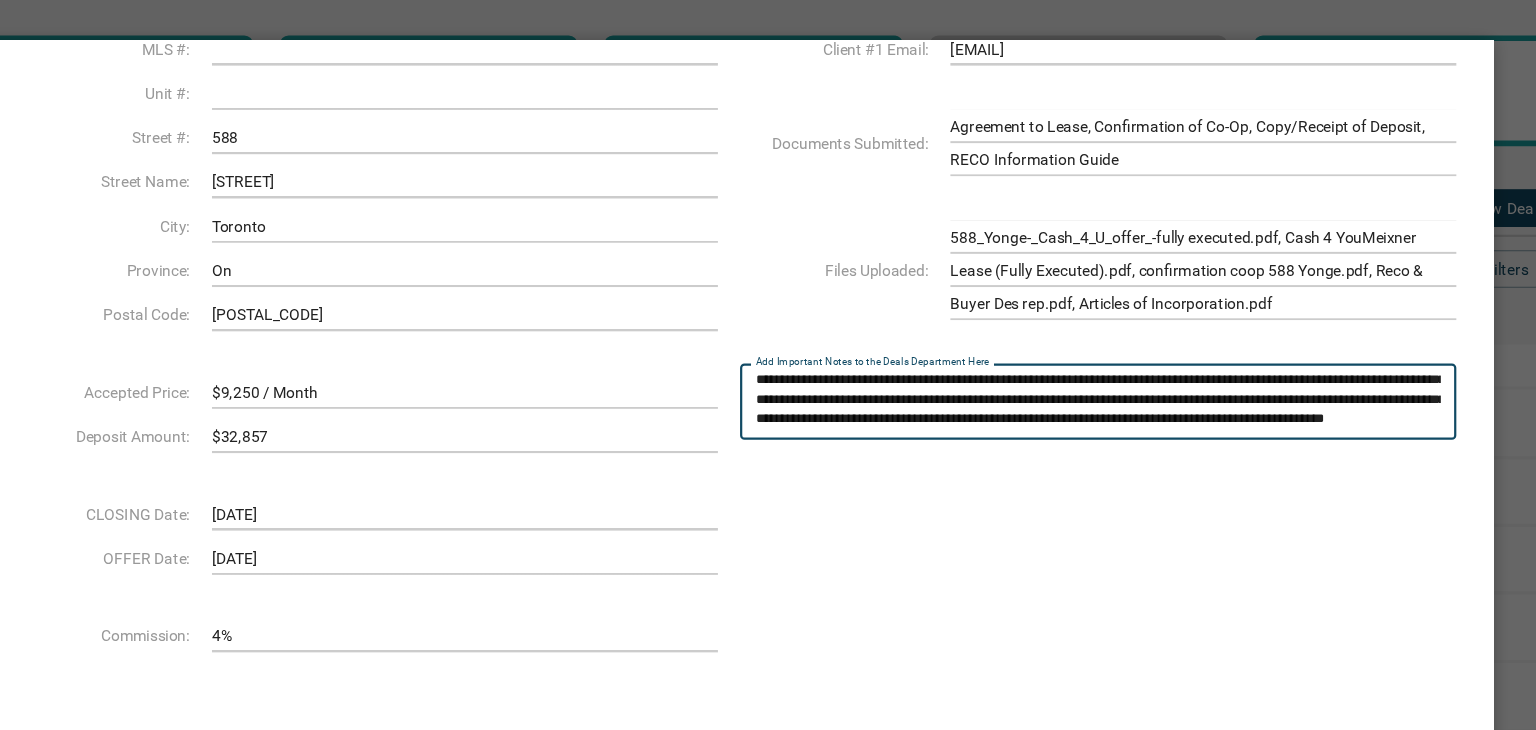 scroll, scrollTop: 20, scrollLeft: 0, axis: vertical 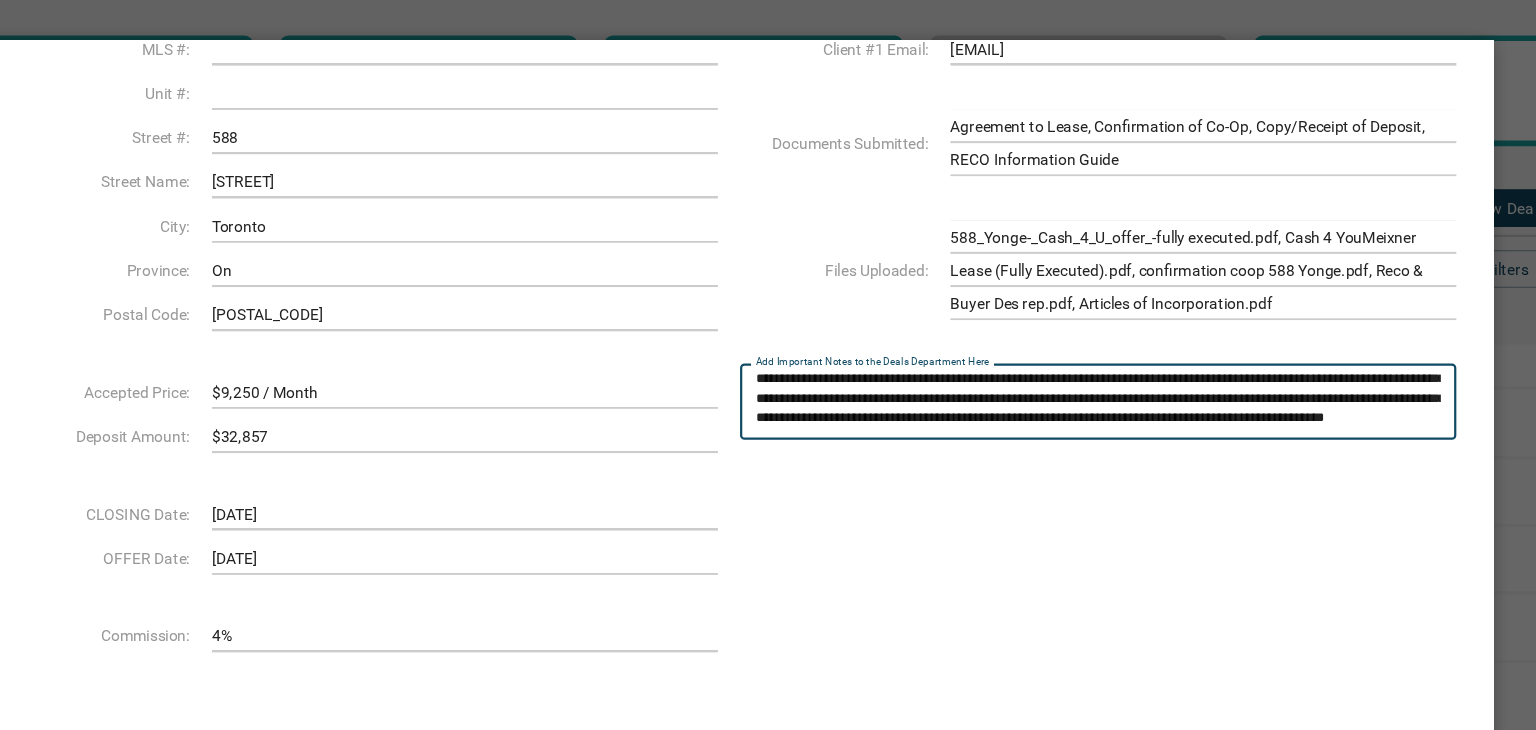 click on "Add Important Notes to the Deals Department Here" at bounding box center [1101, 362] 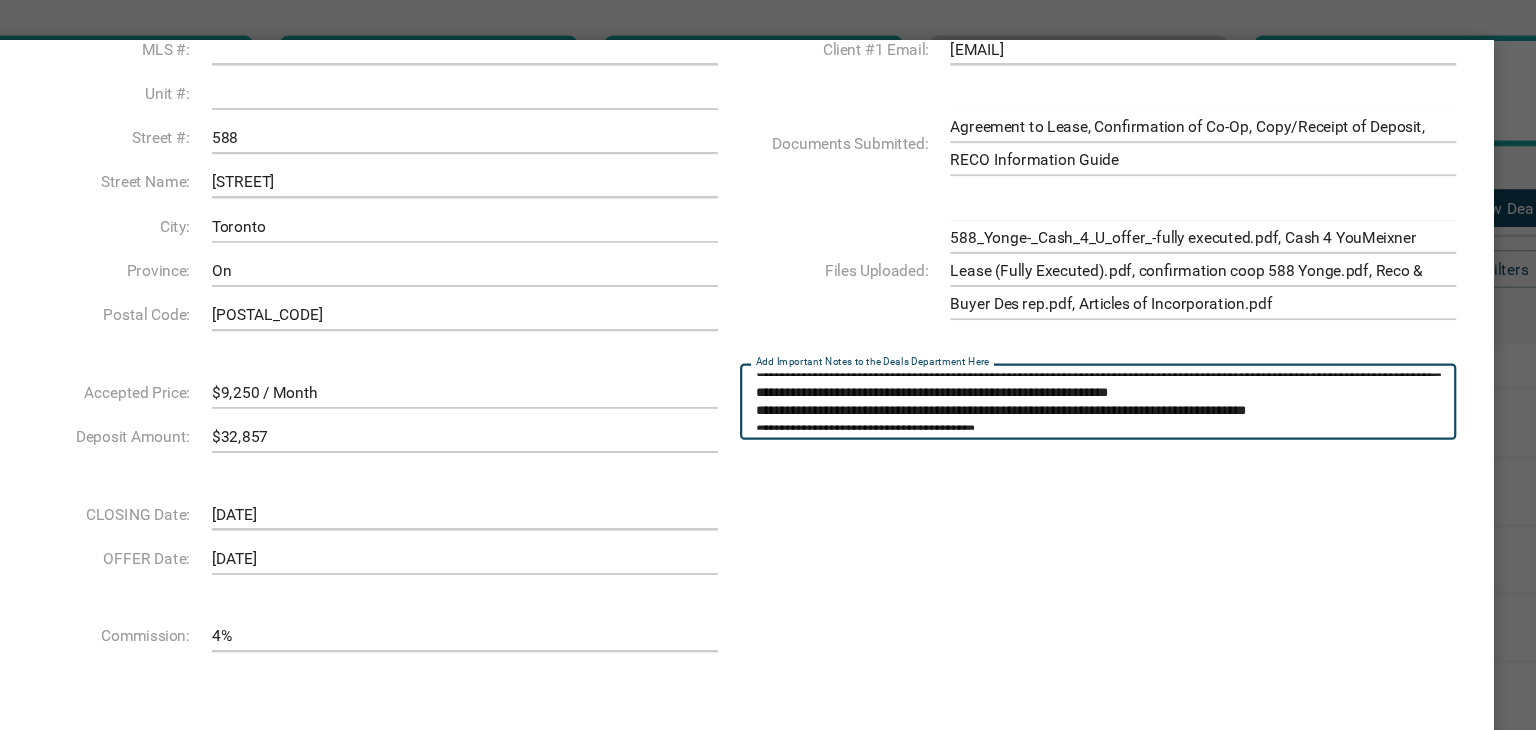 scroll, scrollTop: 25, scrollLeft: 0, axis: vertical 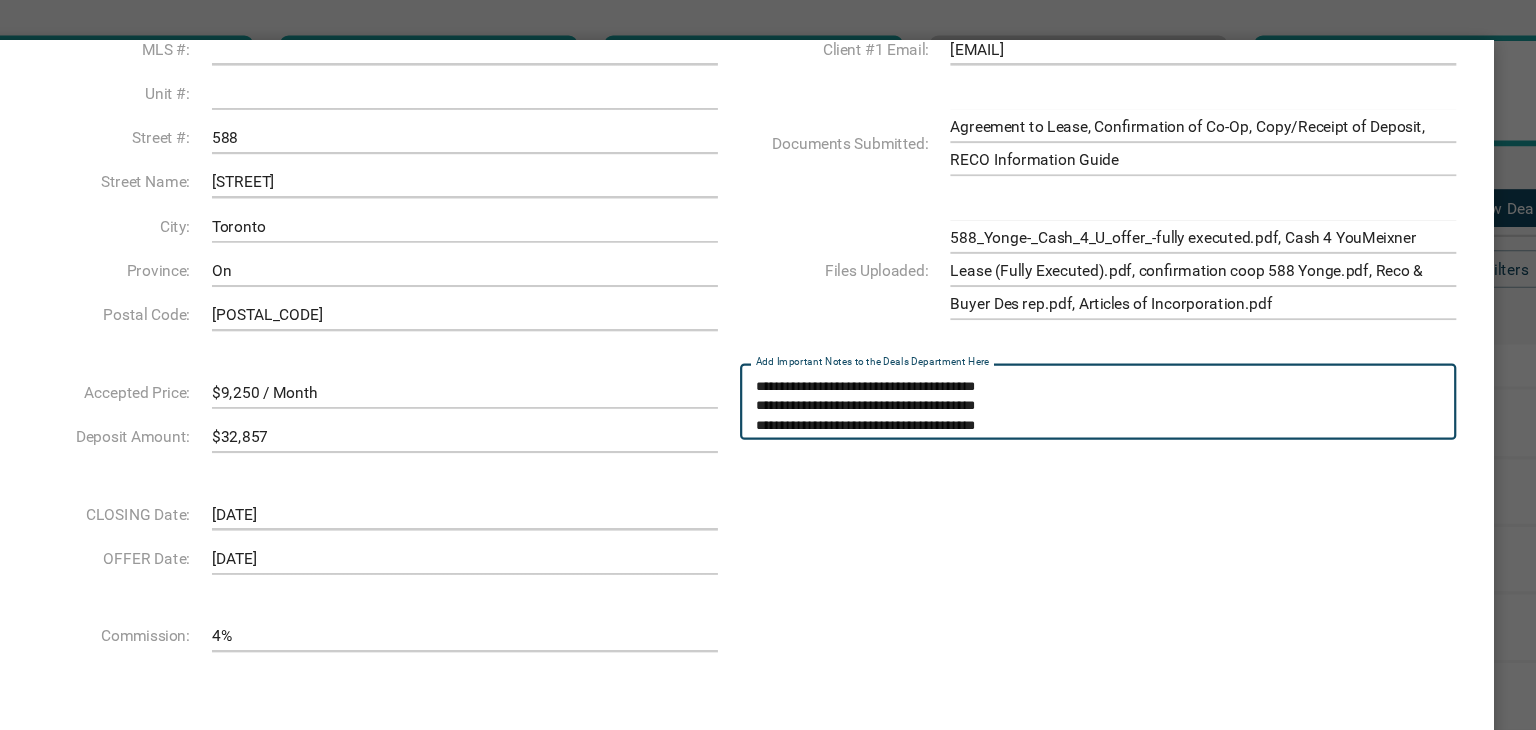 drag, startPoint x: 1072, startPoint y: 372, endPoint x: 1050, endPoint y: 371, distance: 22.022715 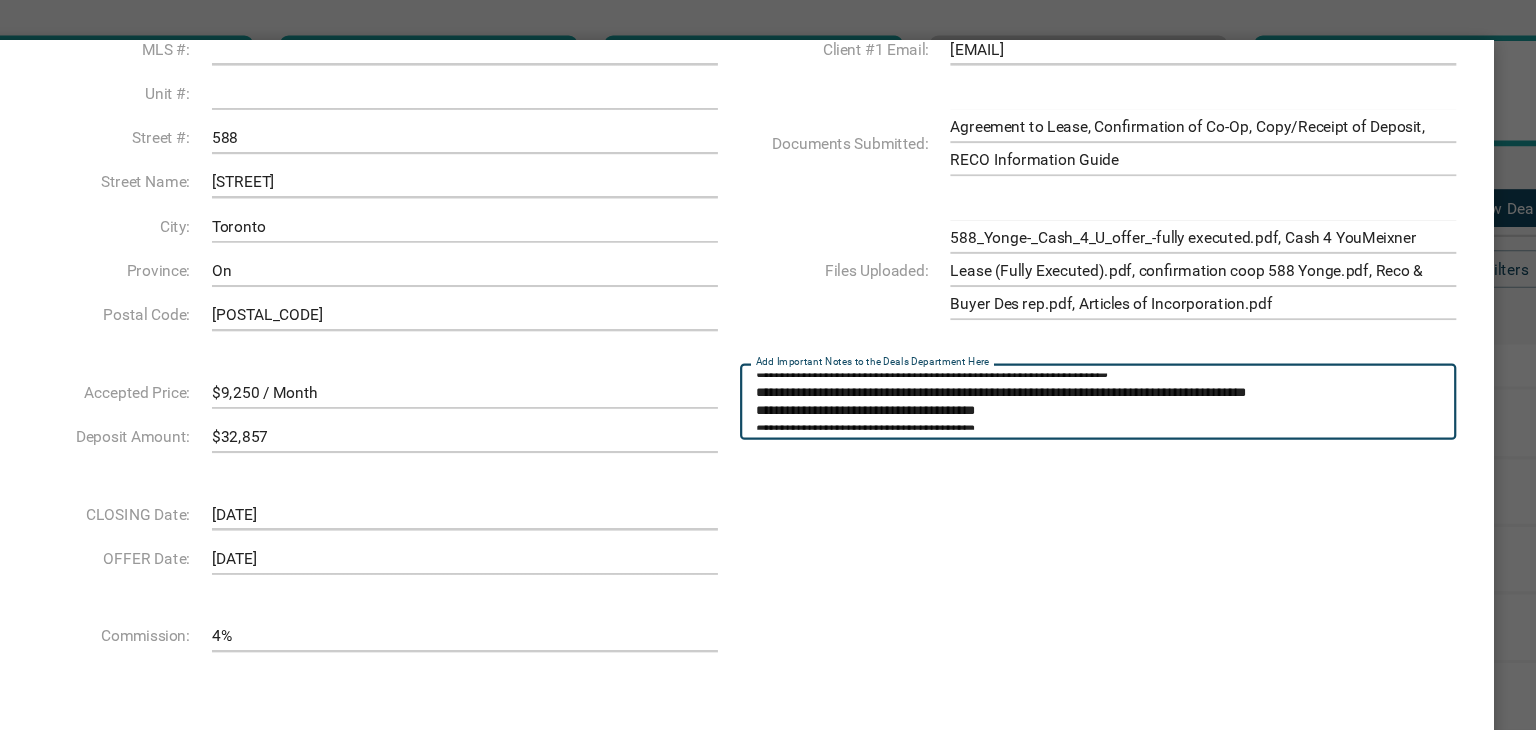 scroll, scrollTop: 41, scrollLeft: 0, axis: vertical 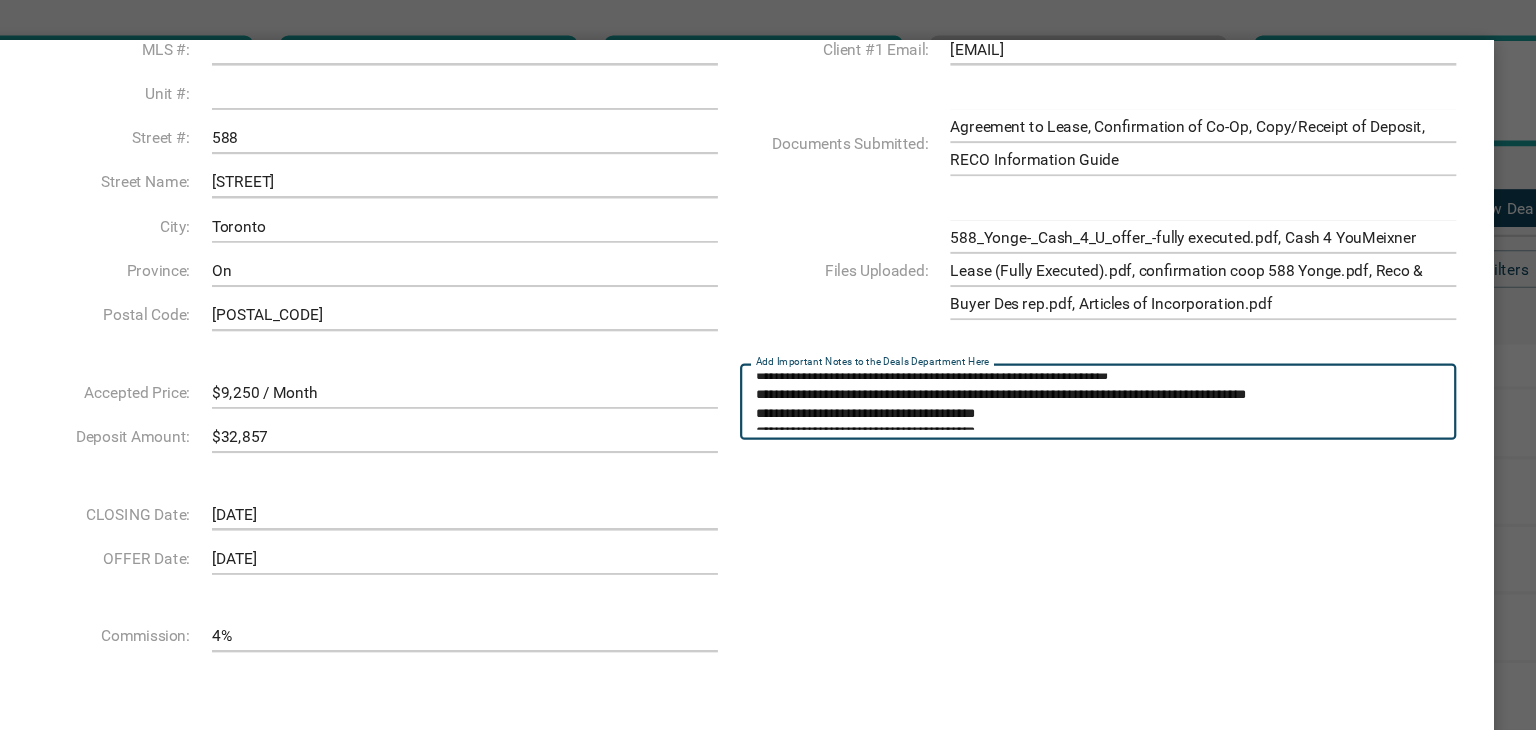 click on "Add Important Notes to the Deals Department Here" at bounding box center (1101, 362) 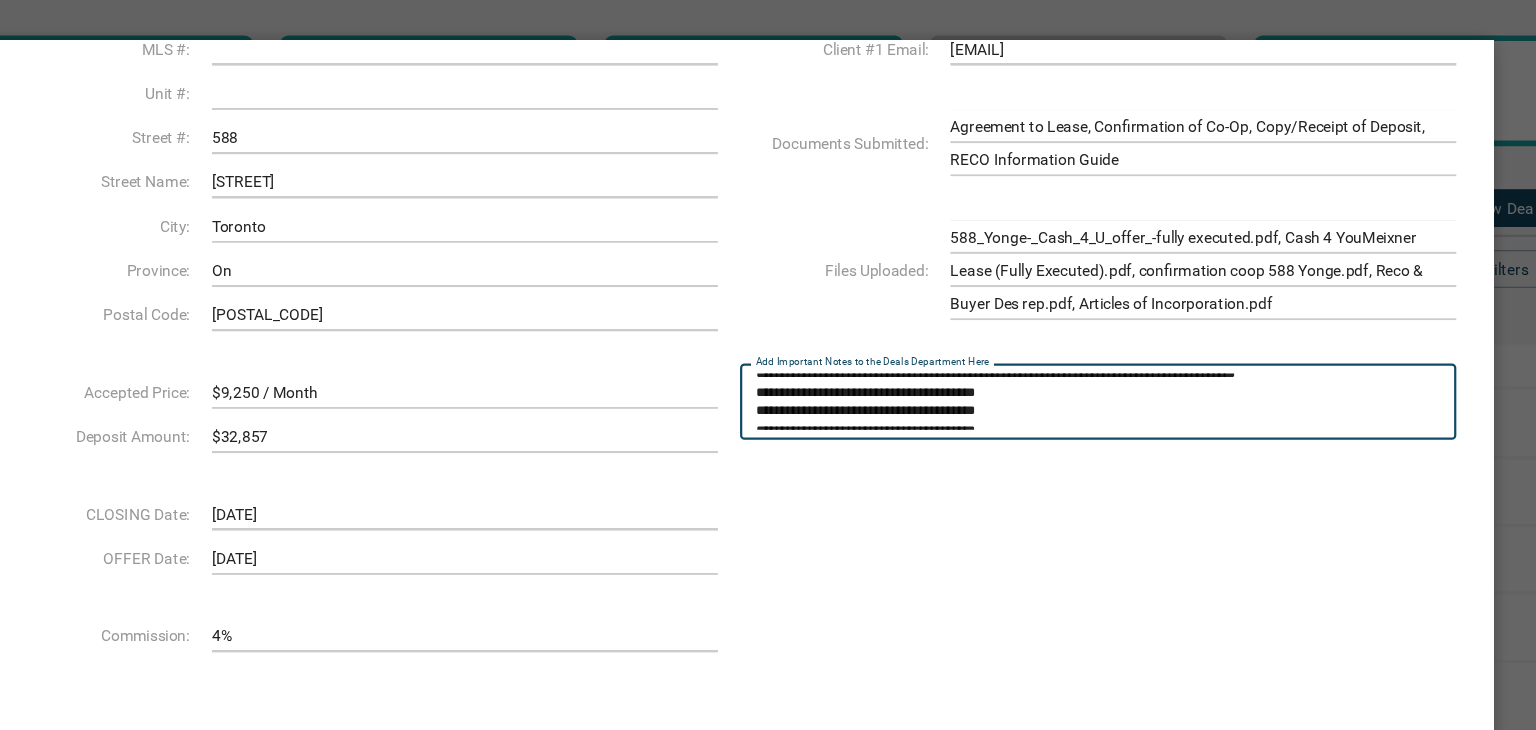 scroll, scrollTop: 60, scrollLeft: 0, axis: vertical 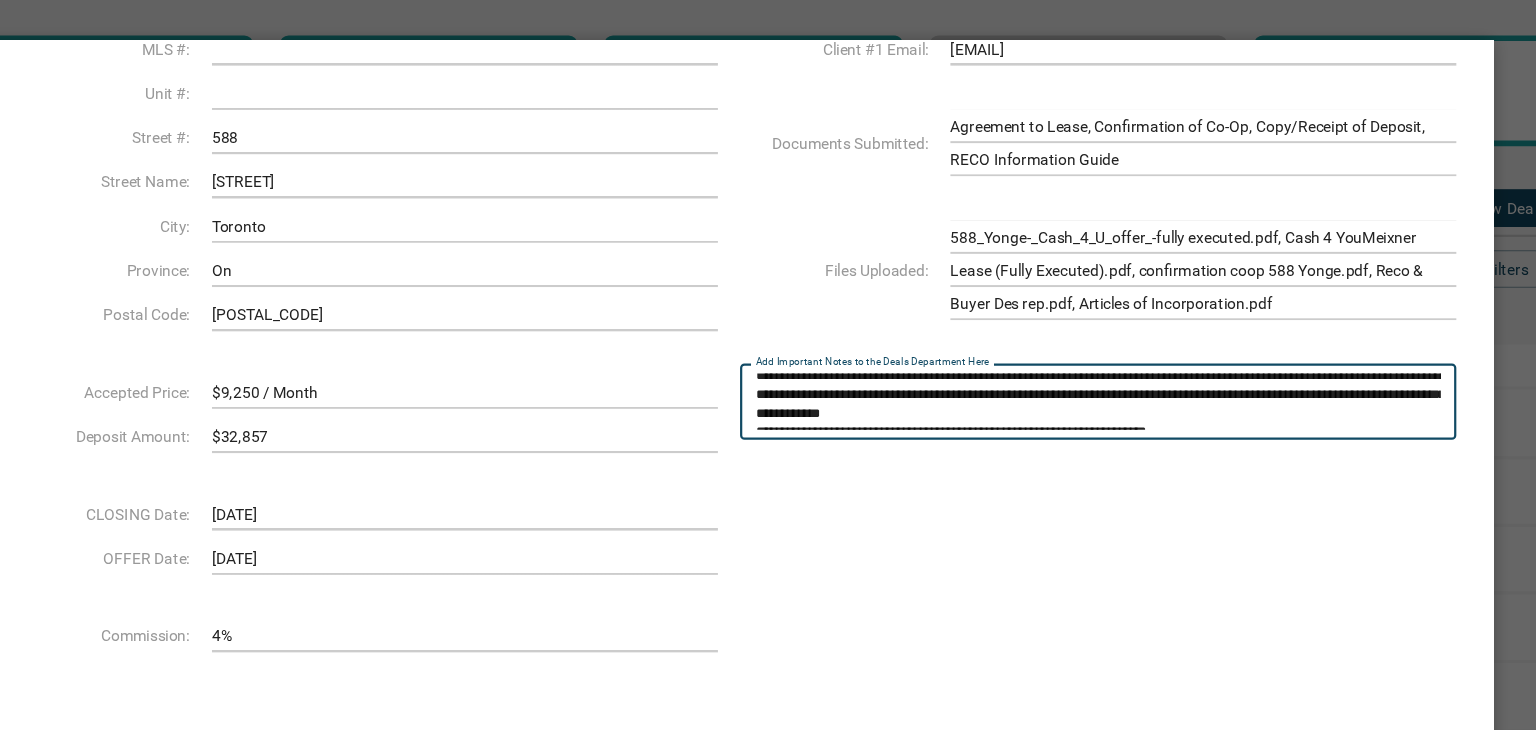 click on "Add Important Notes to the Deals Department Here" at bounding box center [1101, 362] 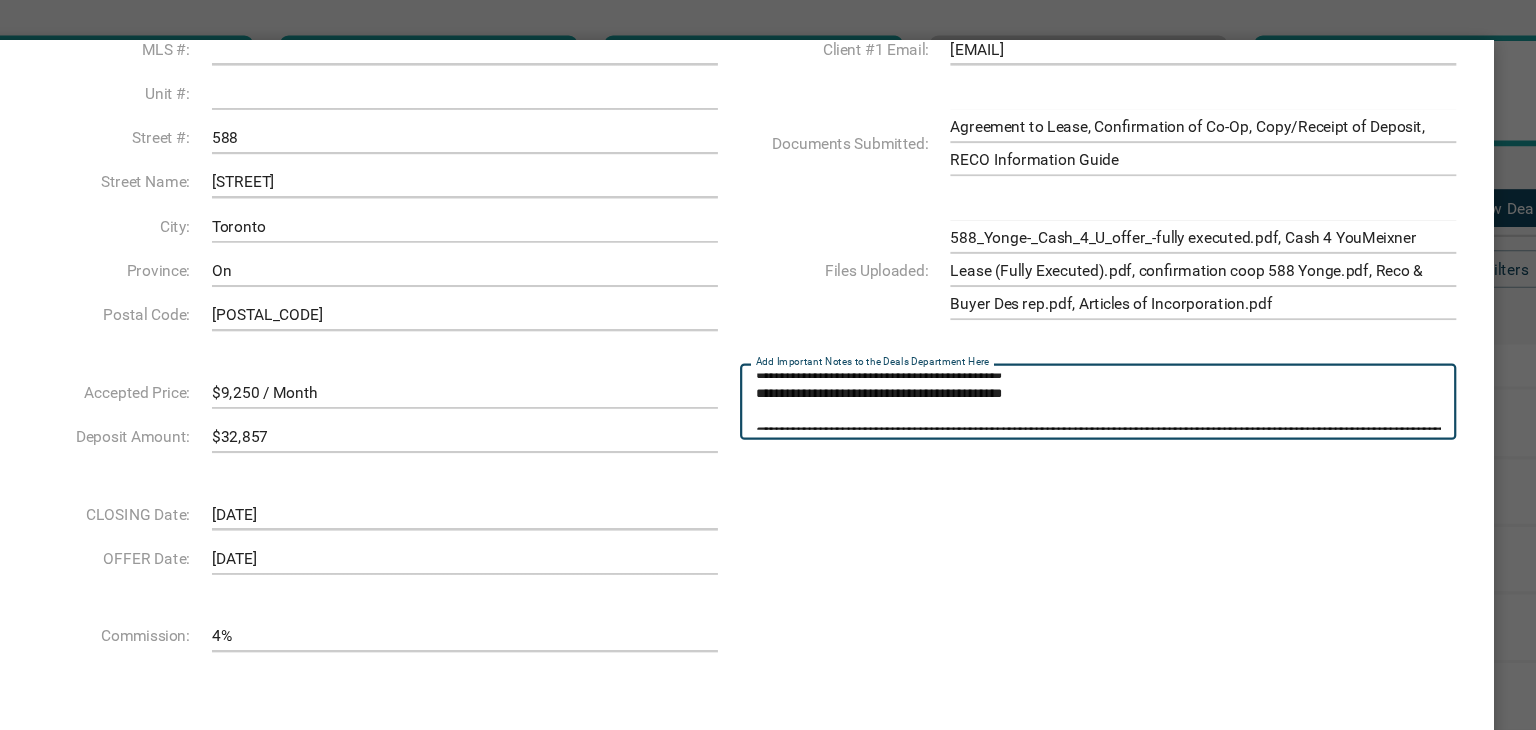 scroll, scrollTop: 113, scrollLeft: 0, axis: vertical 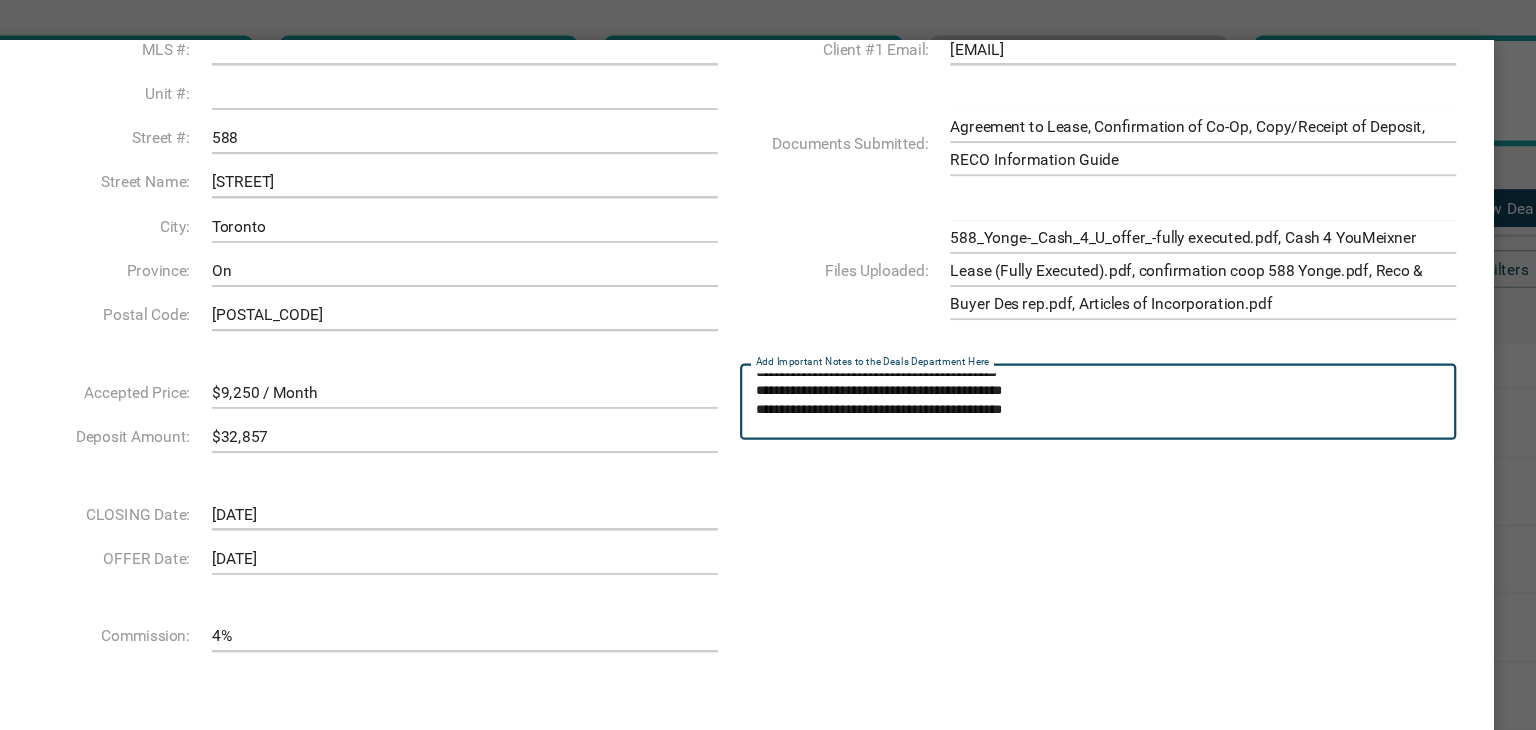 click on "Add Important Notes to the Deals Department Here" at bounding box center [1101, 362] 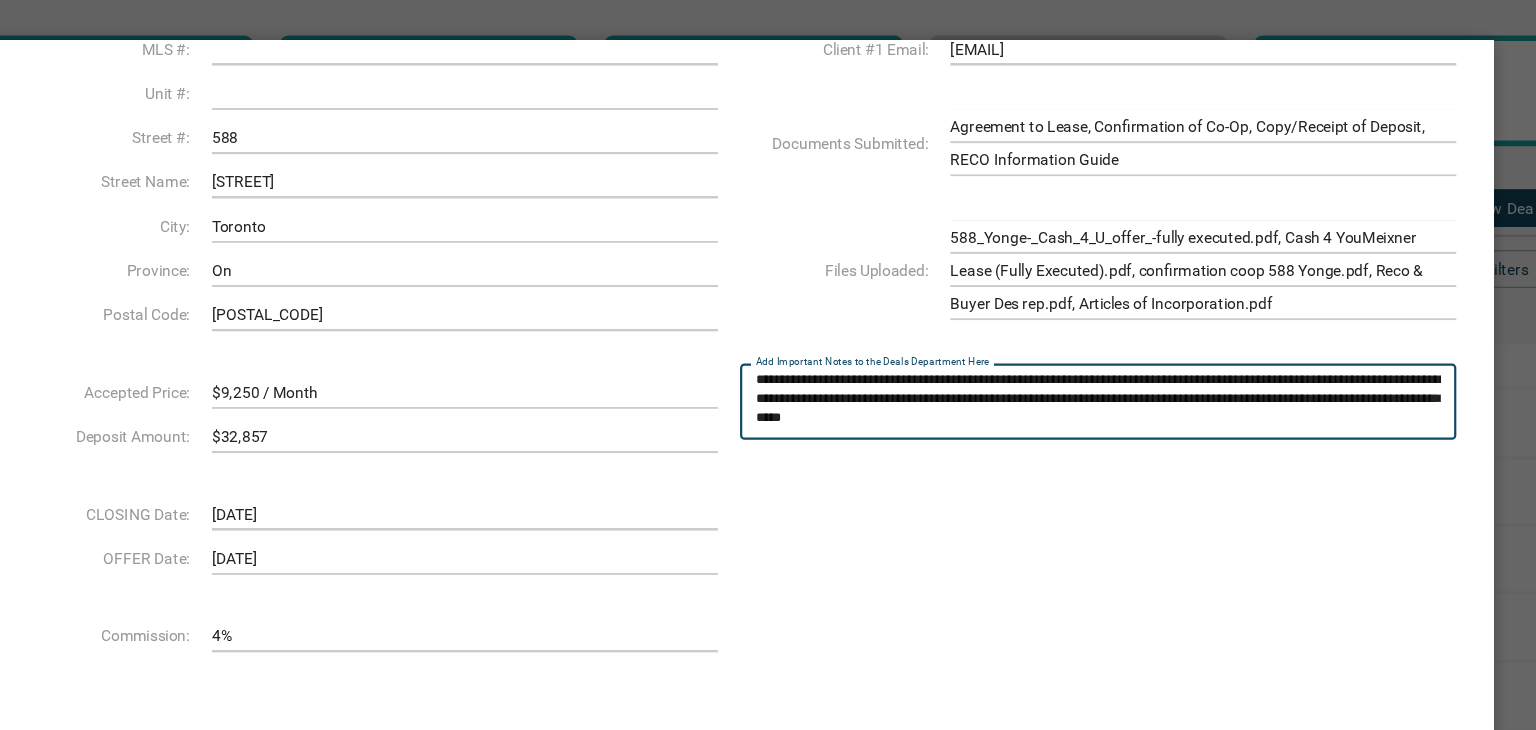 scroll, scrollTop: 194, scrollLeft: 0, axis: vertical 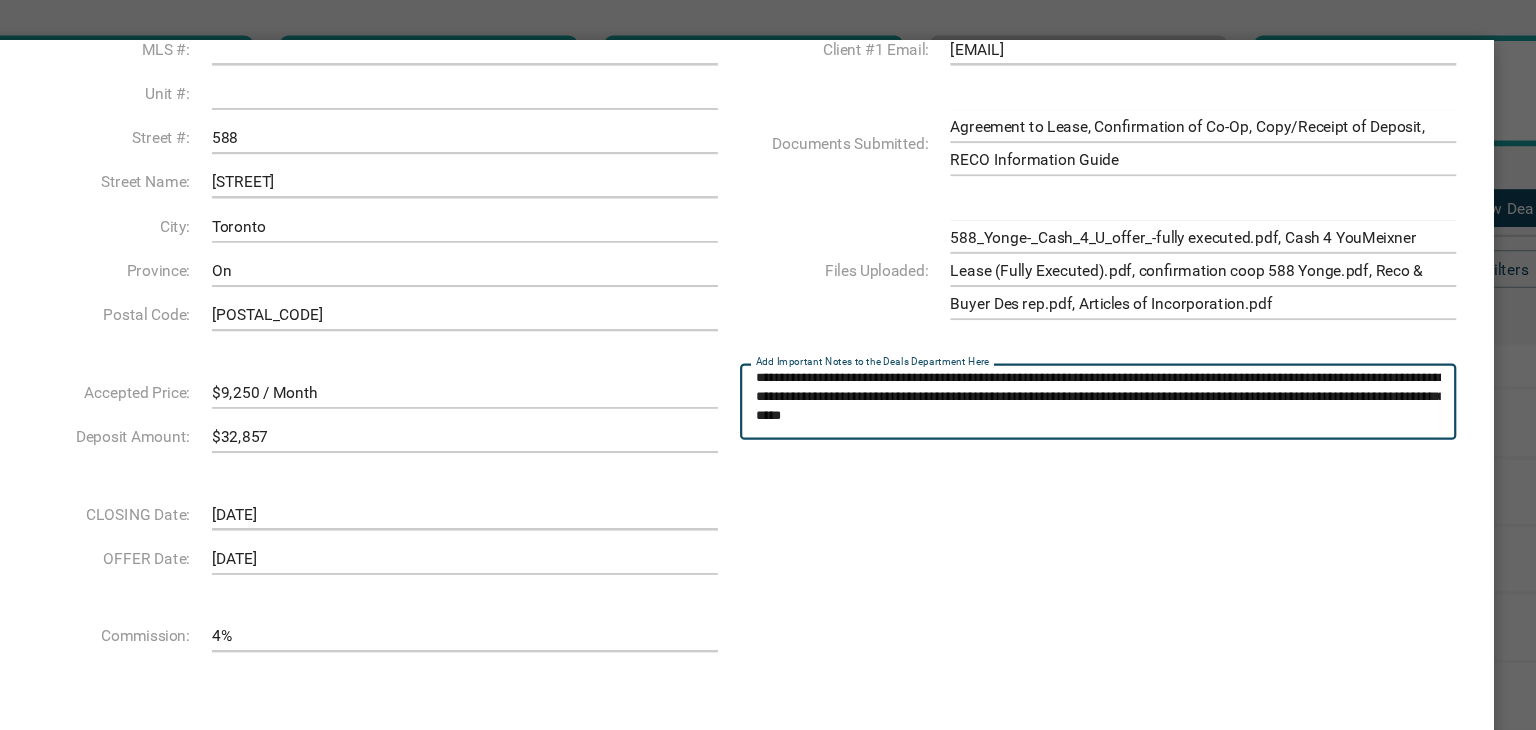 click on "Add Important Notes to the Deals Department Here" at bounding box center [1101, 362] 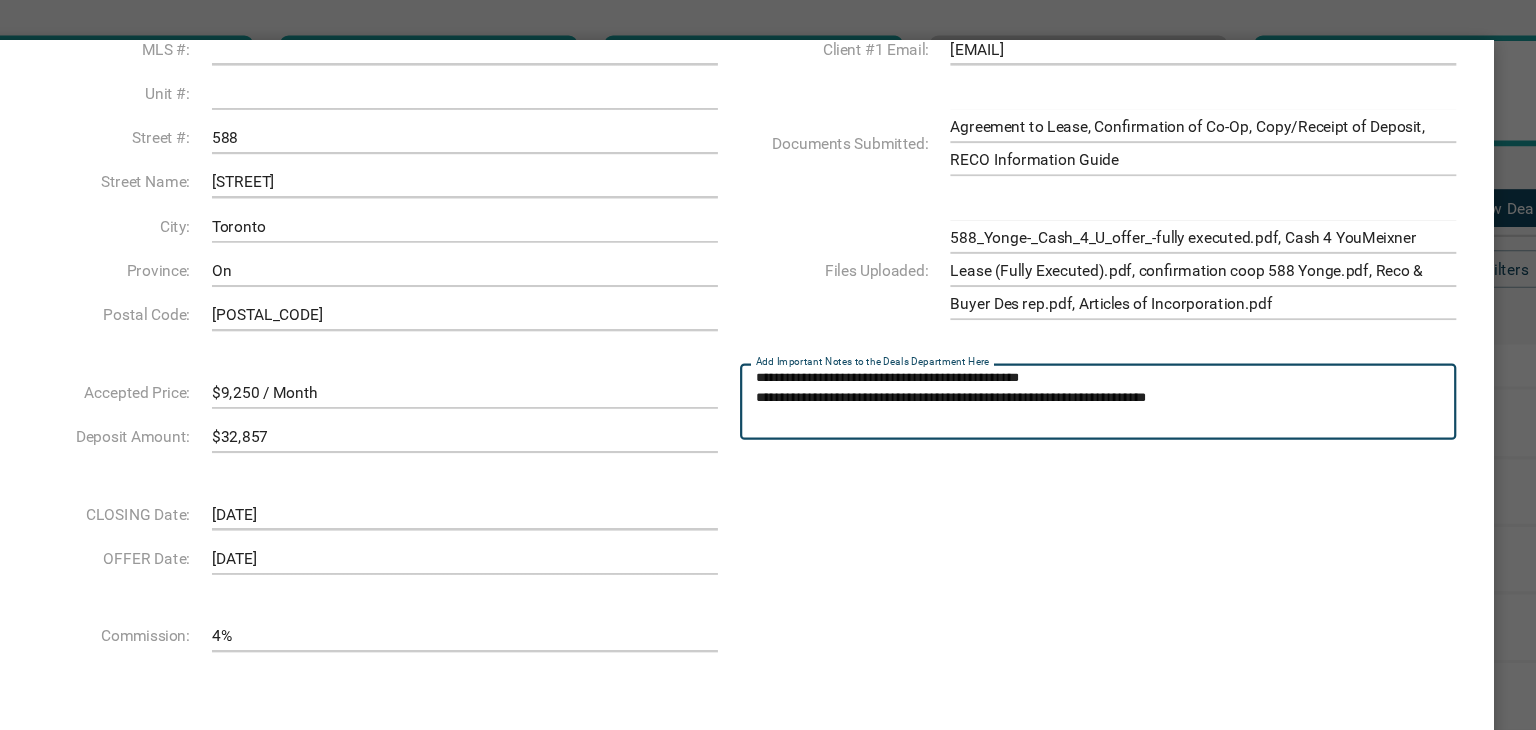 scroll, scrollTop: 242, scrollLeft: 0, axis: vertical 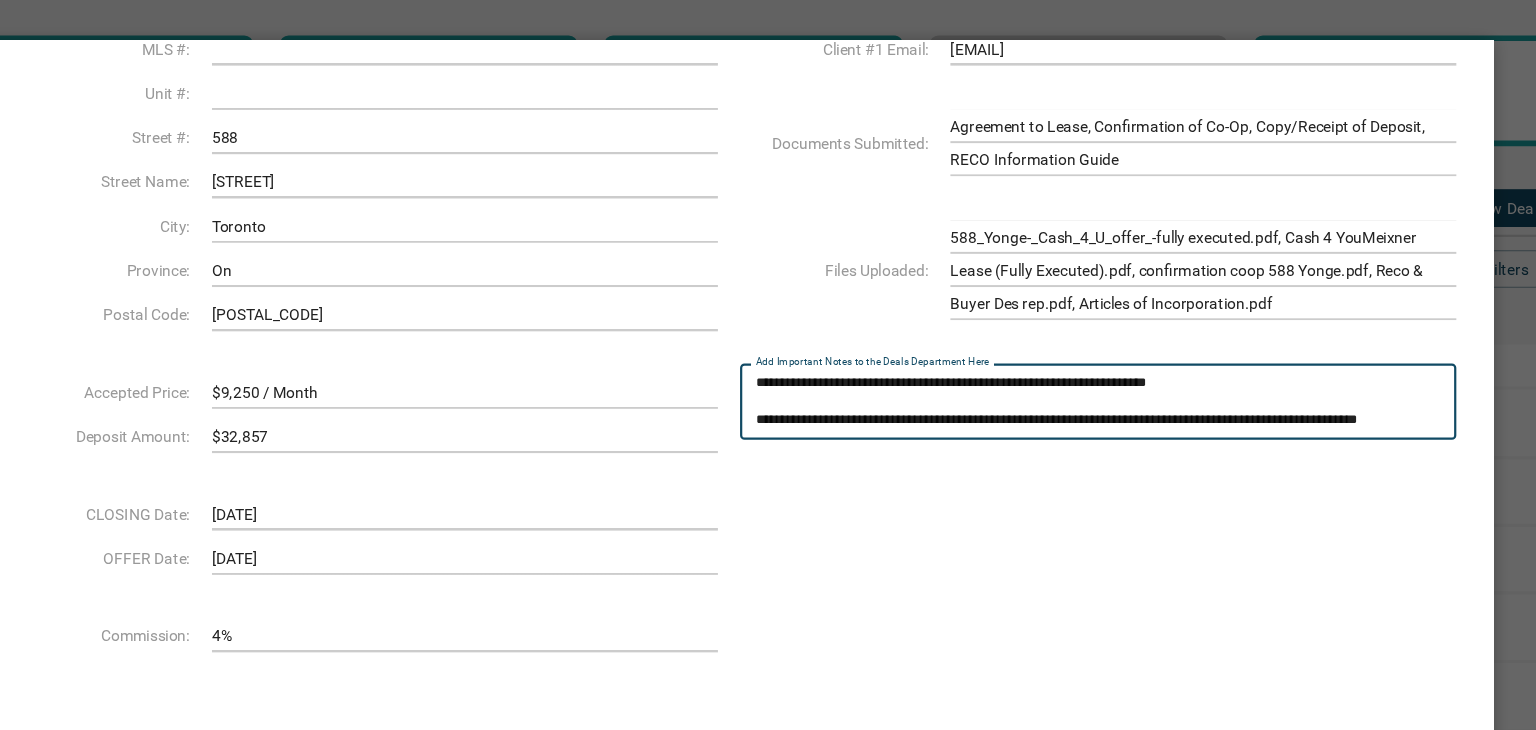 drag, startPoint x: 890, startPoint y: 374, endPoint x: 840, endPoint y: 373, distance: 50.01 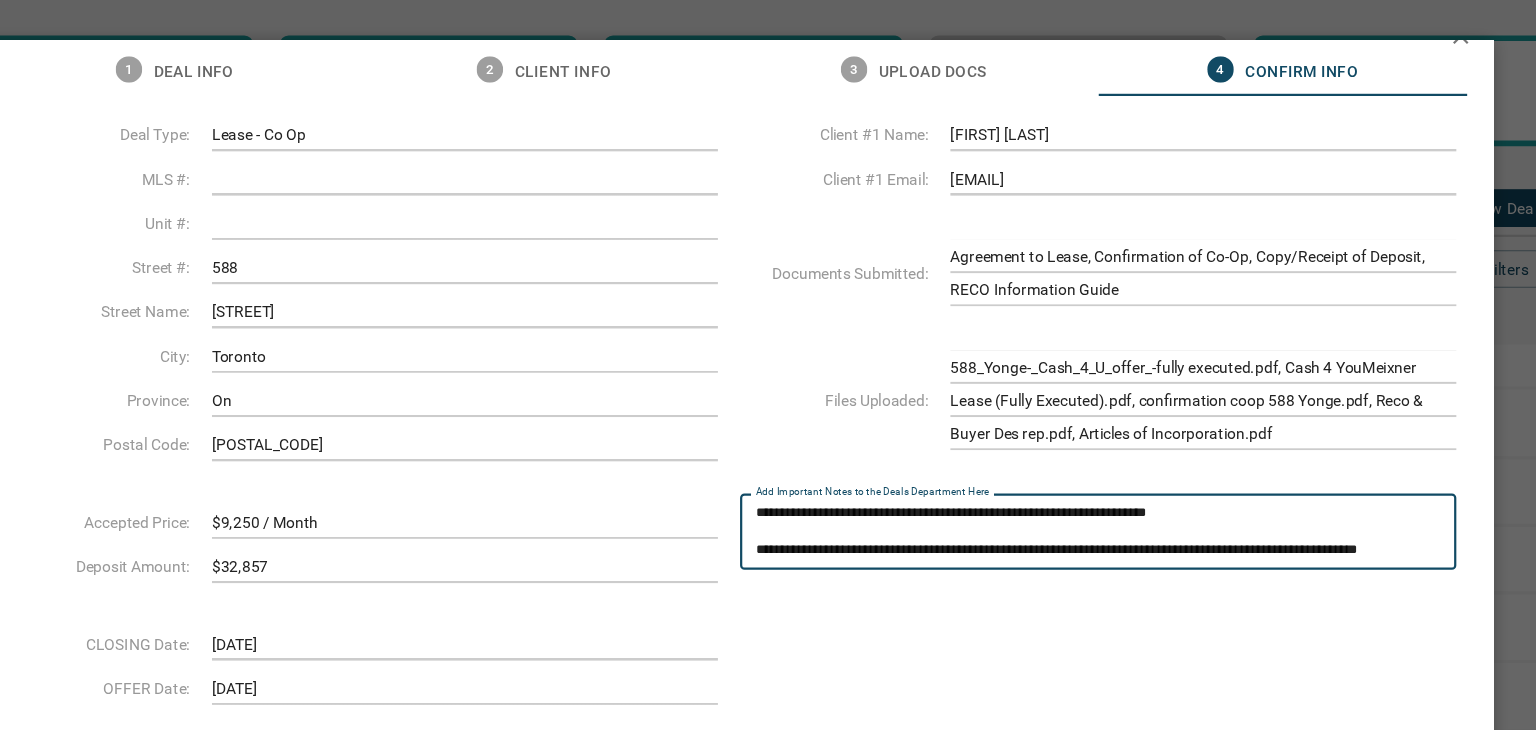 scroll, scrollTop: 0, scrollLeft: 0, axis: both 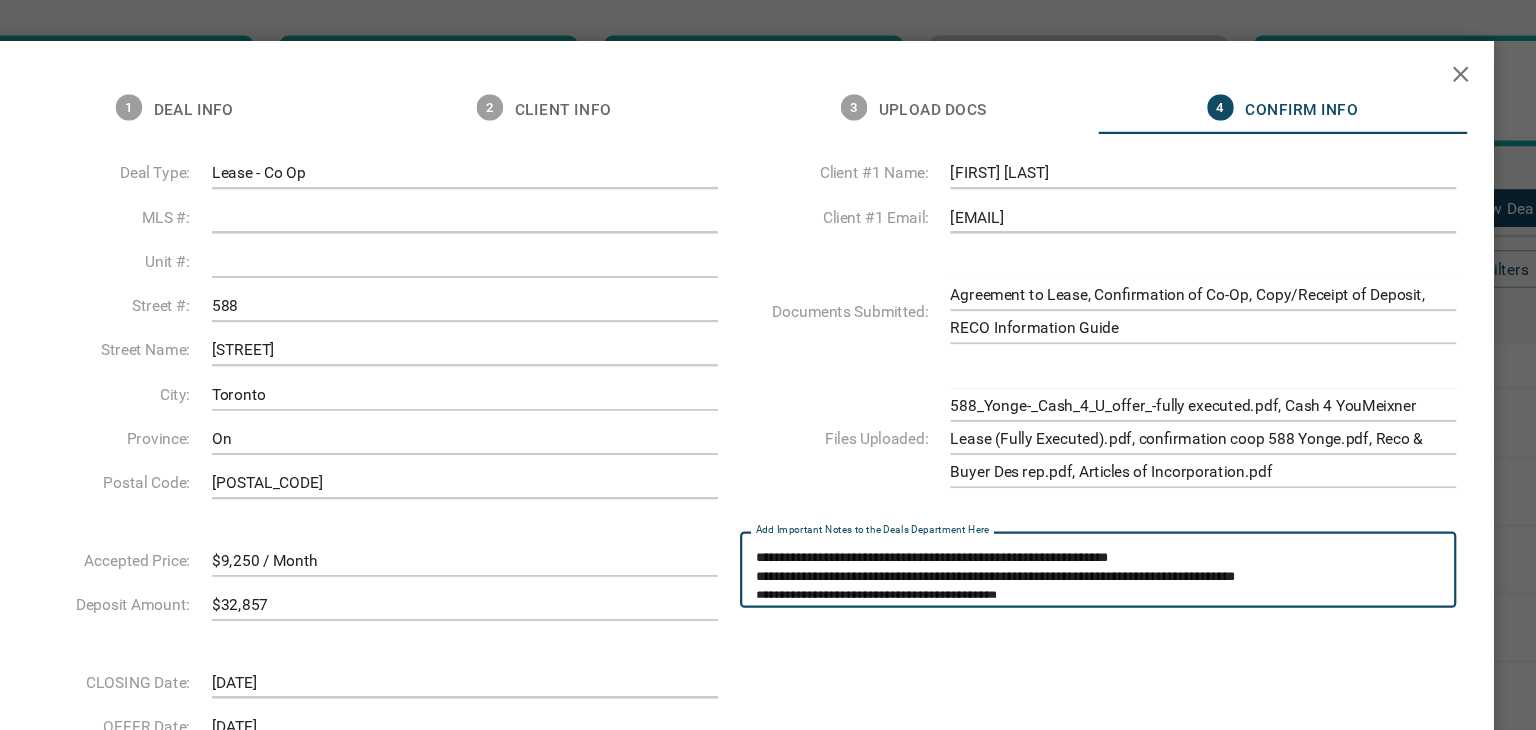 click on "Add Important Notes to the Deals Department Here" at bounding box center (1101, 514) 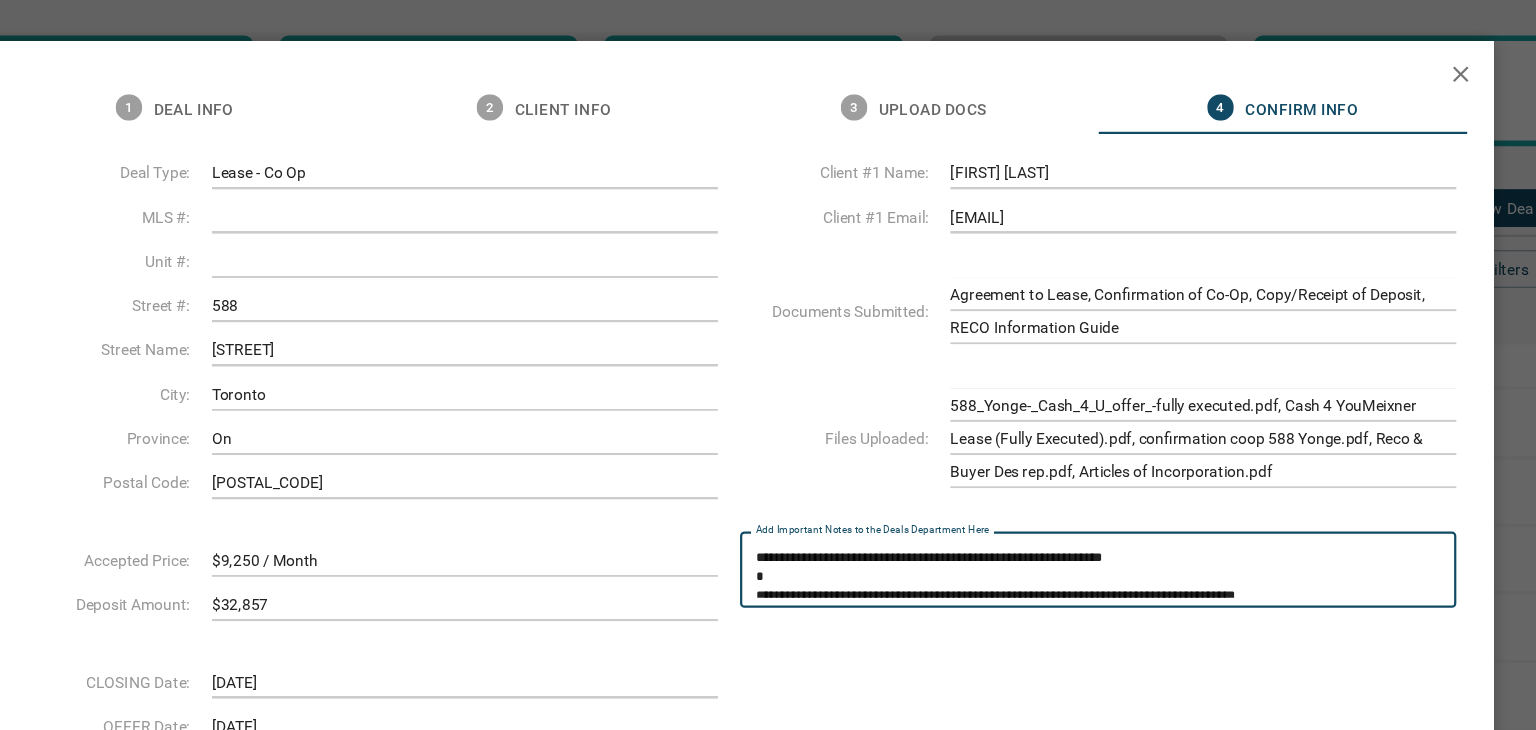 scroll, scrollTop: 52, scrollLeft: 0, axis: vertical 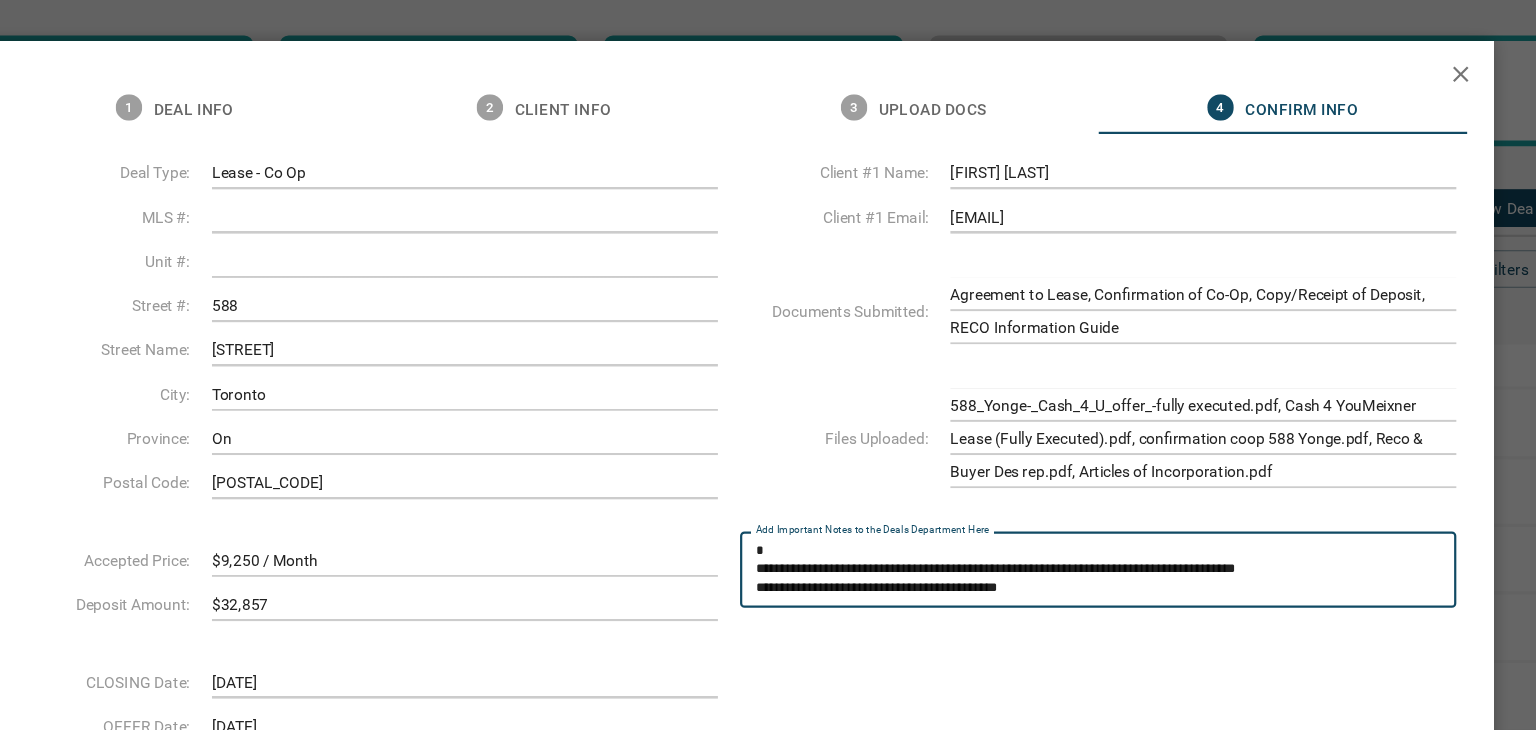 type on "**********" 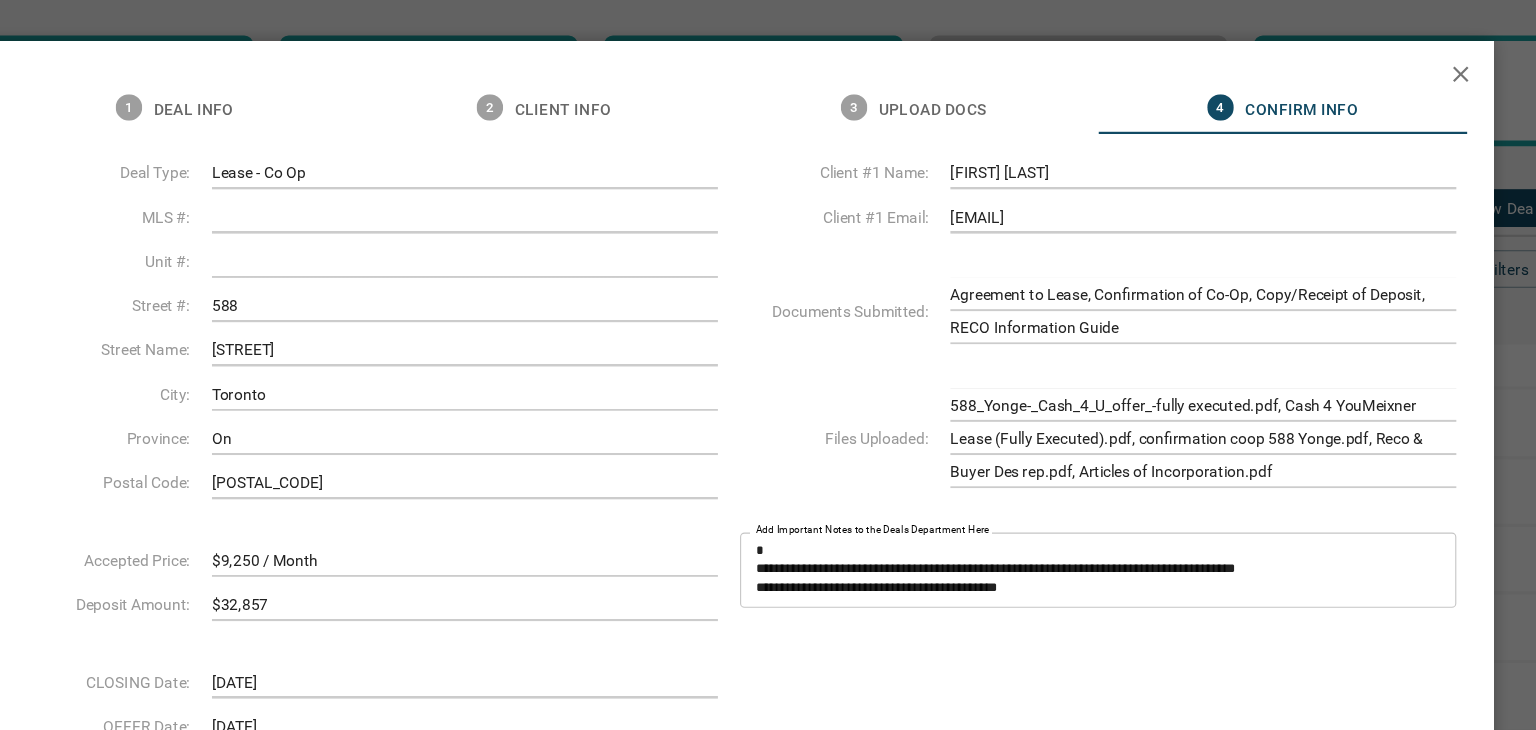 drag, startPoint x: 788, startPoint y: 510, endPoint x: 958, endPoint y: 523, distance: 170.49634 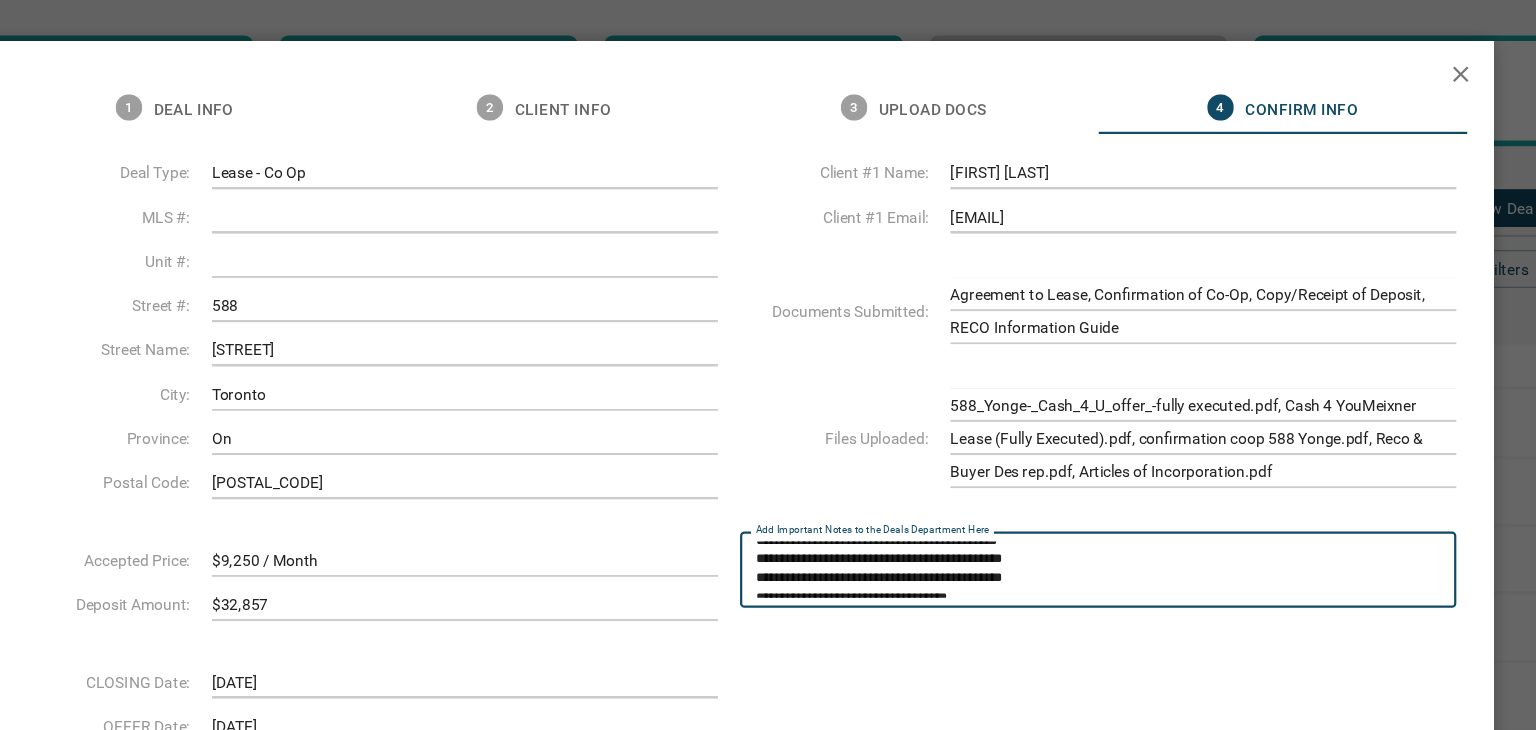 scroll, scrollTop: 160, scrollLeft: 0, axis: vertical 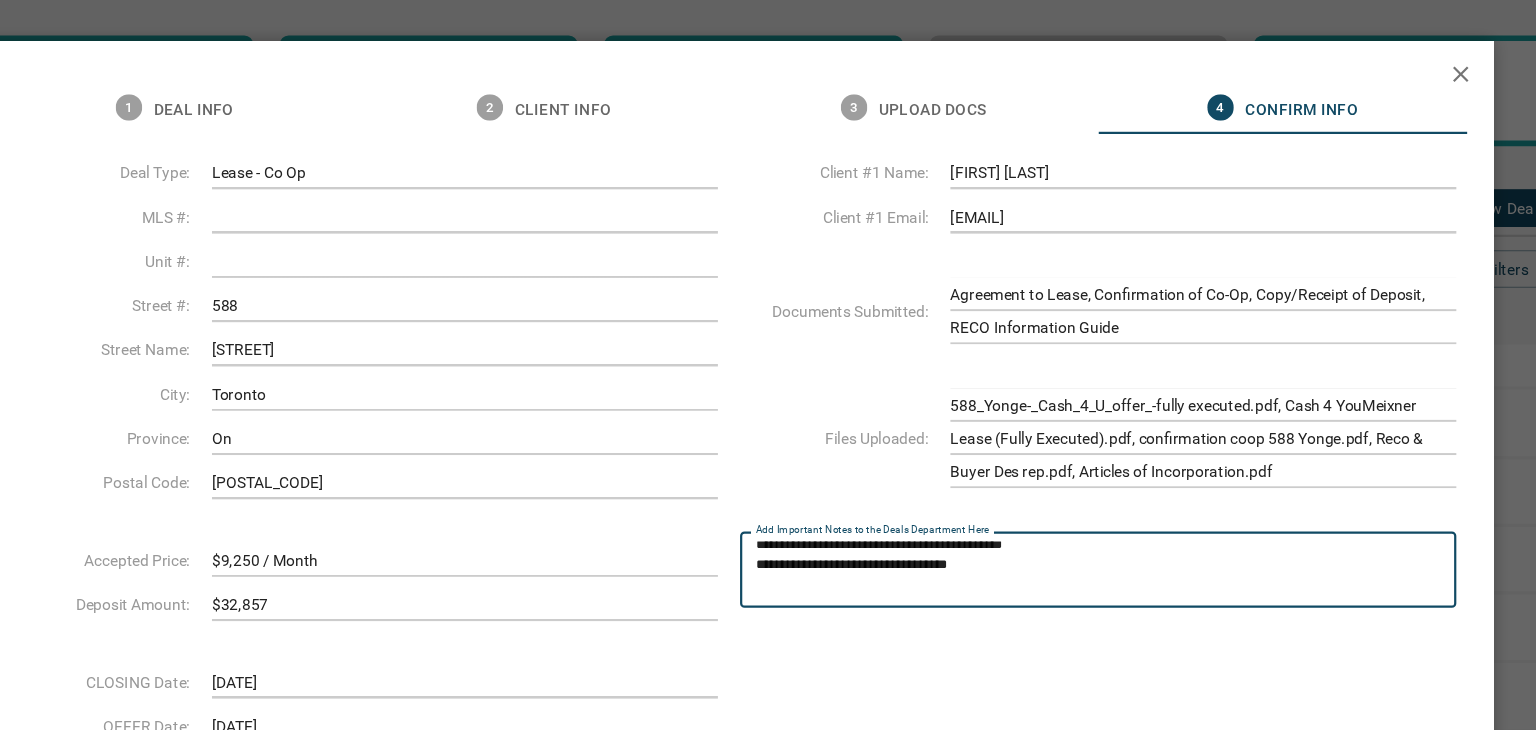 drag, startPoint x: 1258, startPoint y: 514, endPoint x: 971, endPoint y: 514, distance: 287 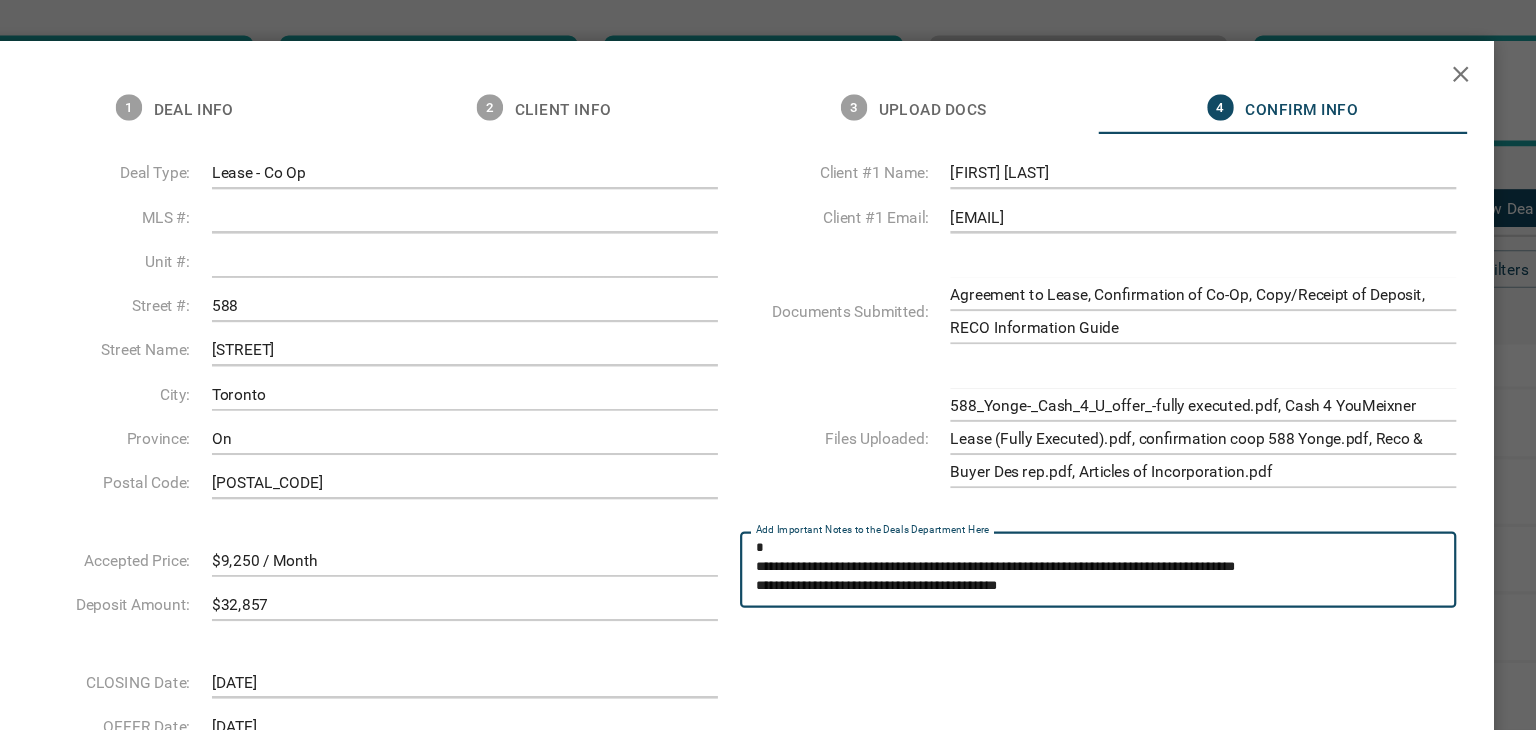 scroll, scrollTop: 51, scrollLeft: 0, axis: vertical 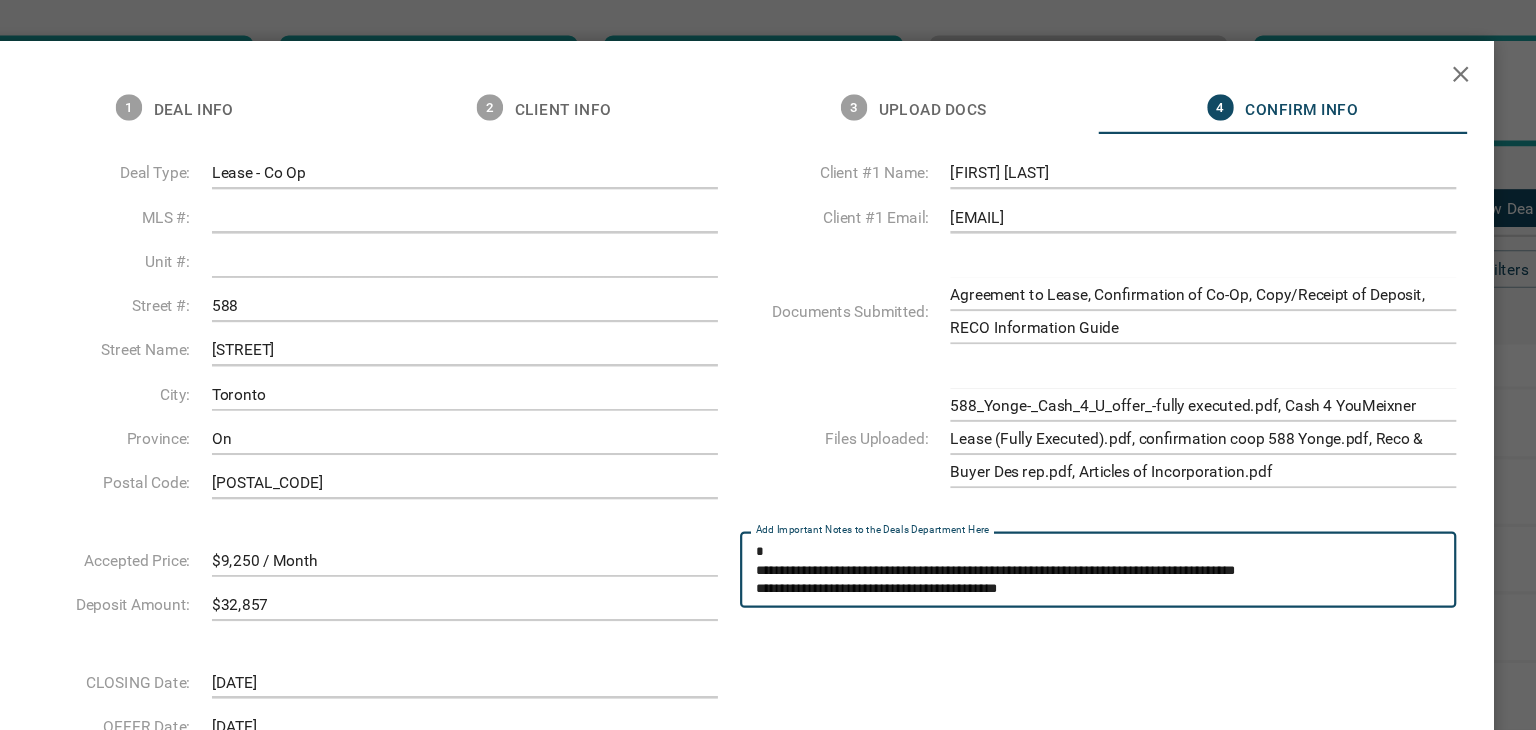 drag, startPoint x: 793, startPoint y: 512, endPoint x: 1257, endPoint y: 510, distance: 464.0043 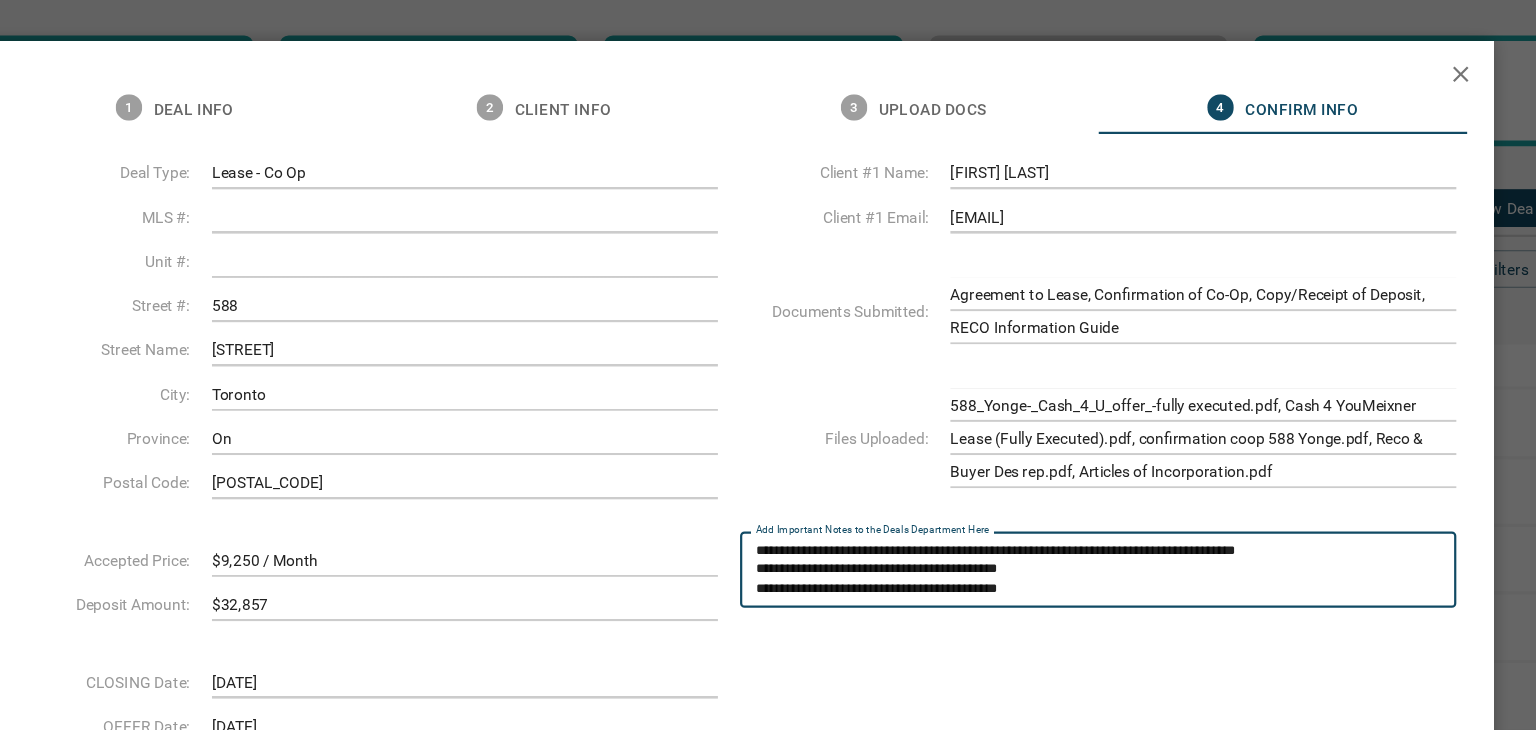 scroll, scrollTop: 68, scrollLeft: 0, axis: vertical 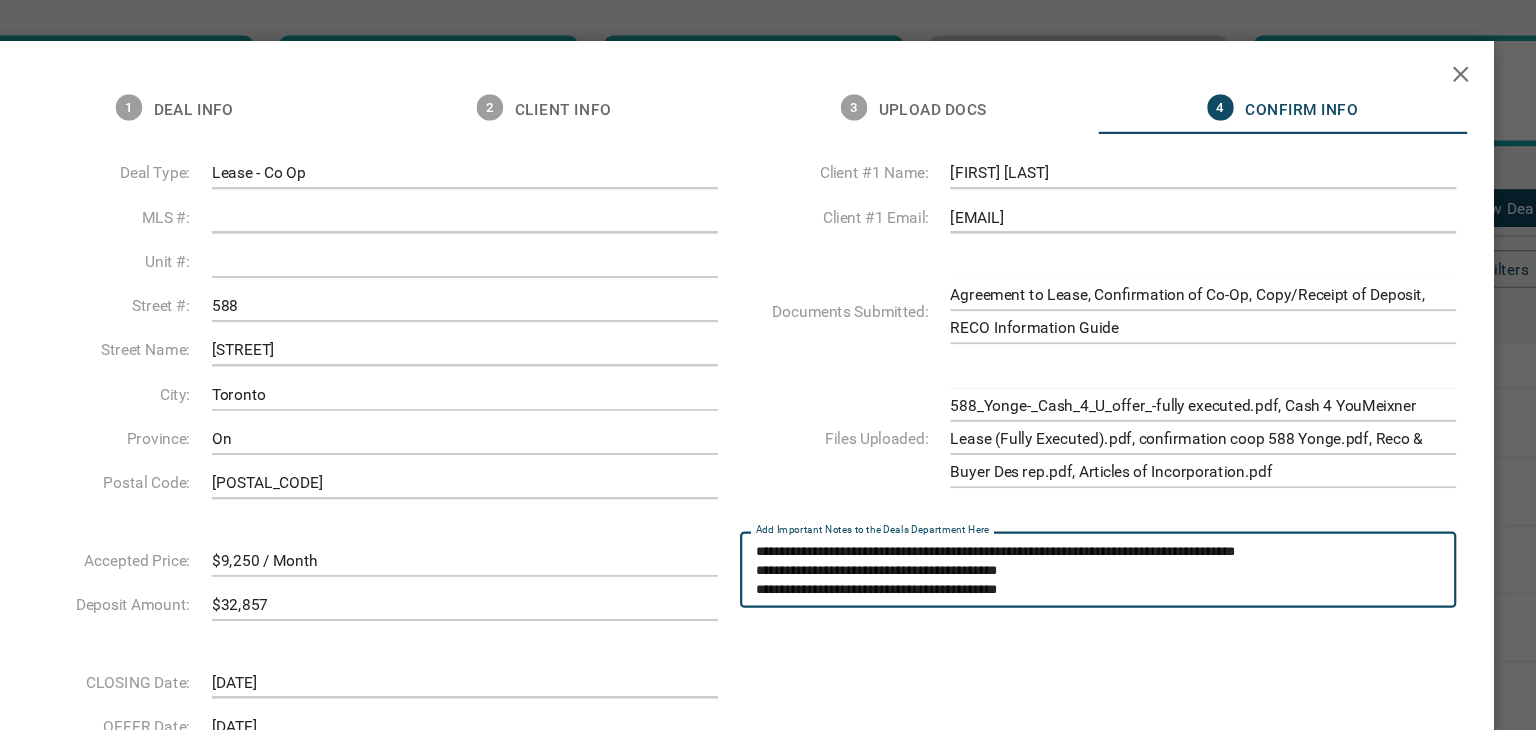 click on "Add Important Notes to the Deals Department Here" at bounding box center (1101, 514) 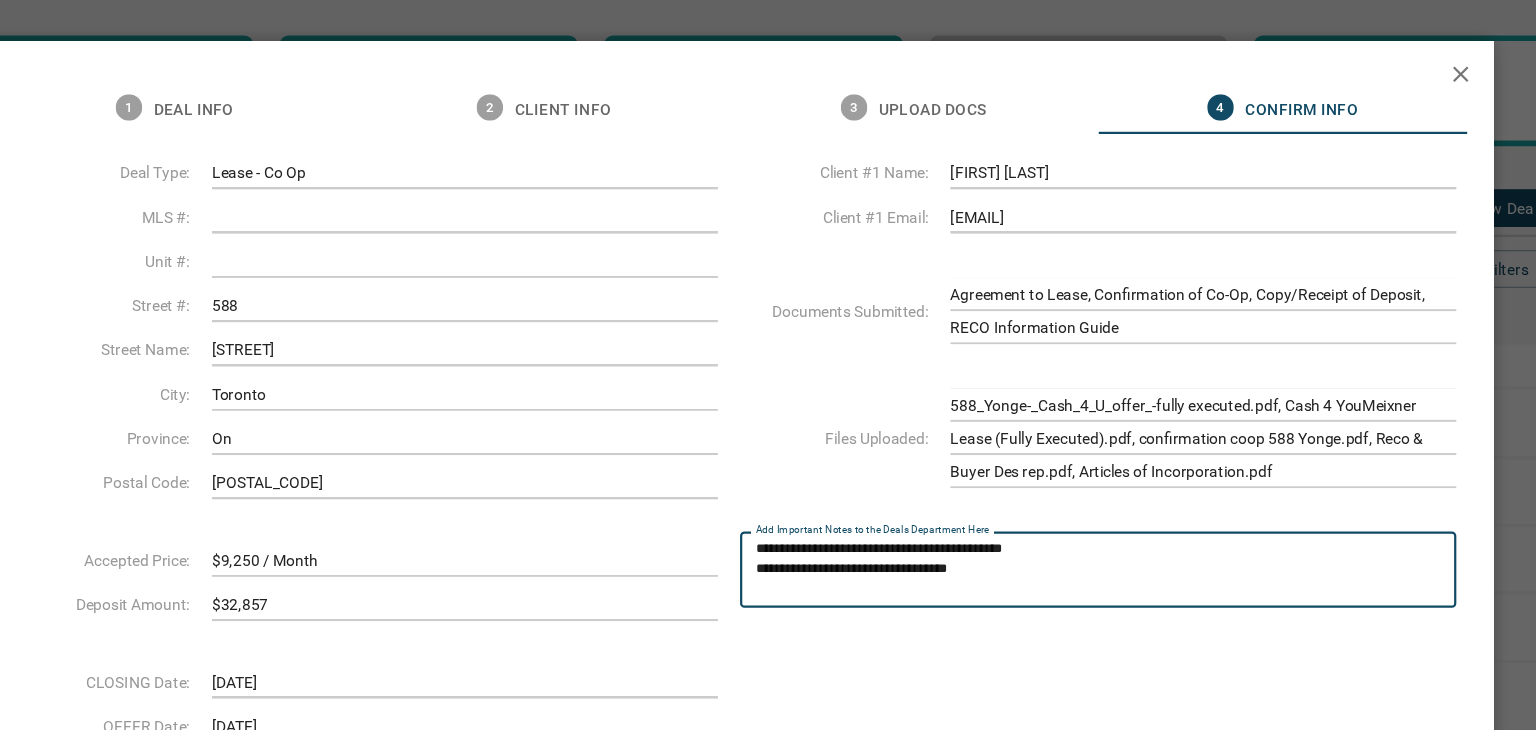 scroll, scrollTop: 138, scrollLeft: 0, axis: vertical 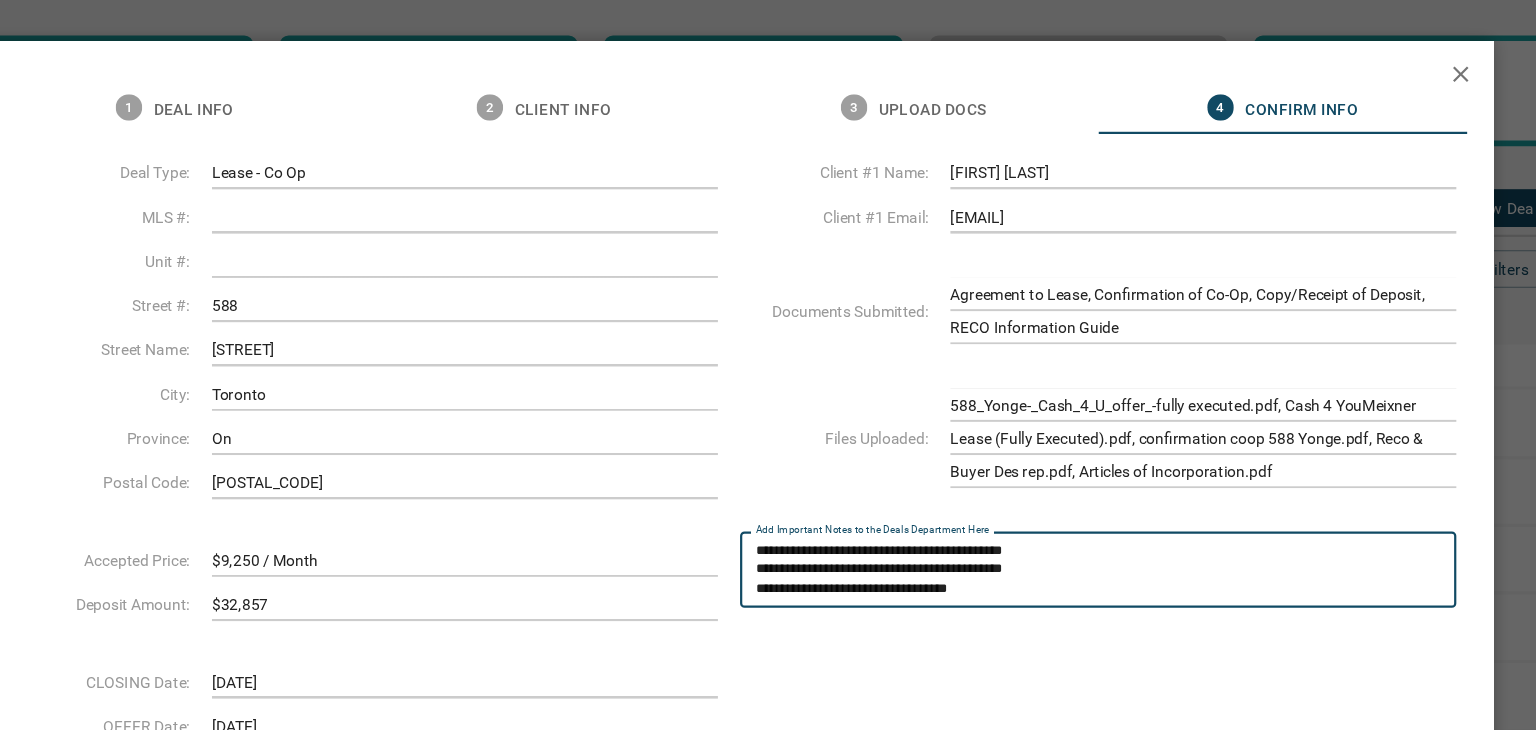 click on "Add Important Notes to the Deals Department Here" at bounding box center (1101, 514) 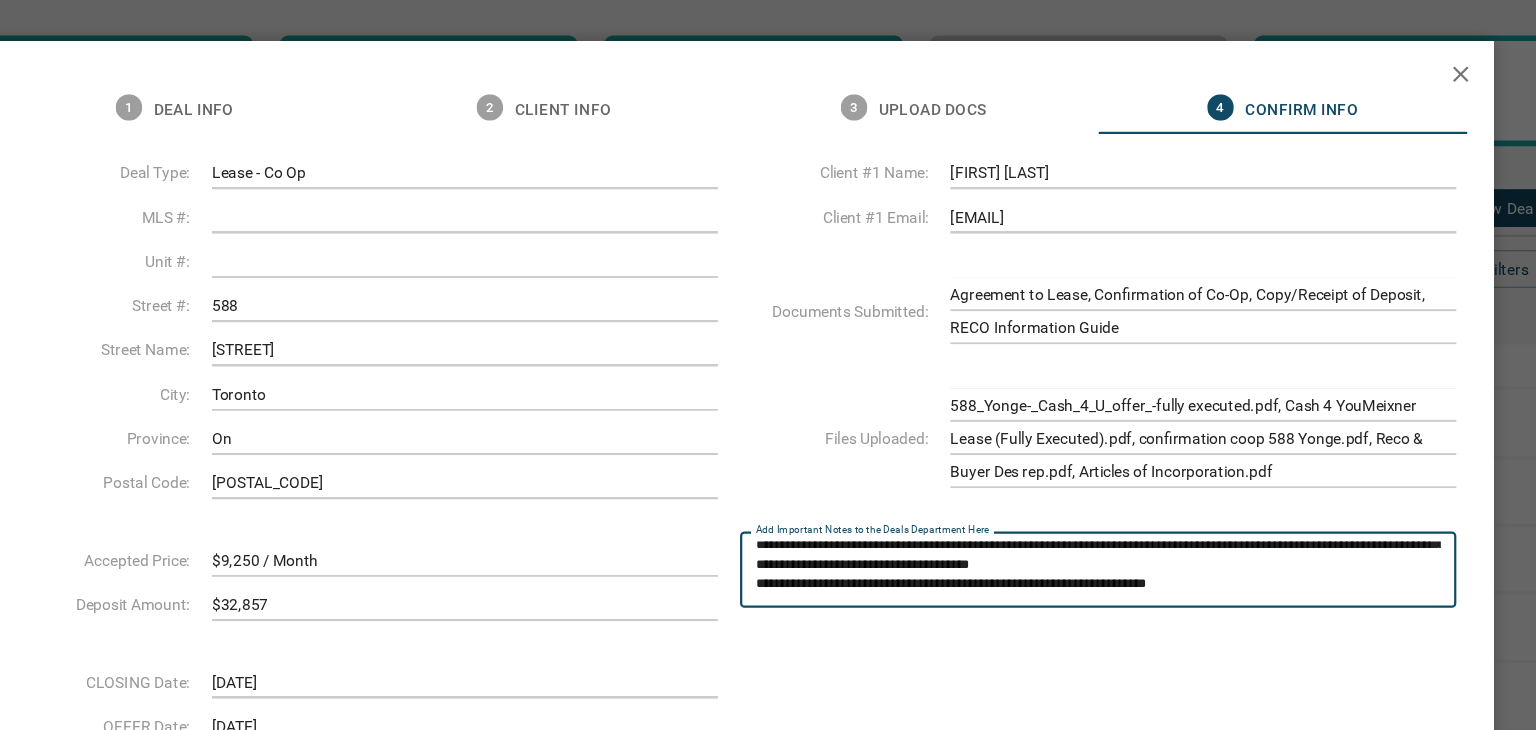 scroll, scrollTop: 228, scrollLeft: 0, axis: vertical 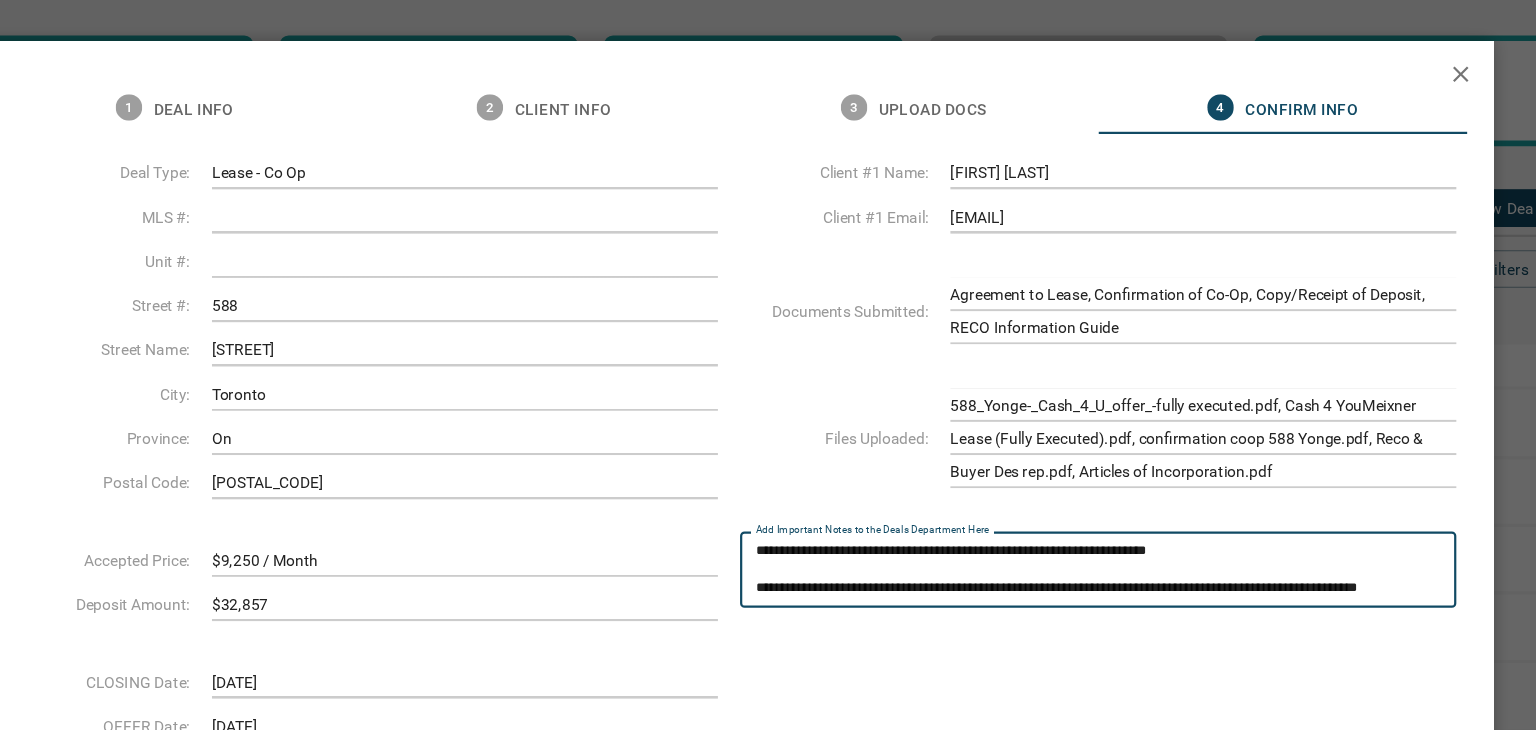 drag, startPoint x: 1103, startPoint y: 509, endPoint x: 859, endPoint y: 507, distance: 244.0082 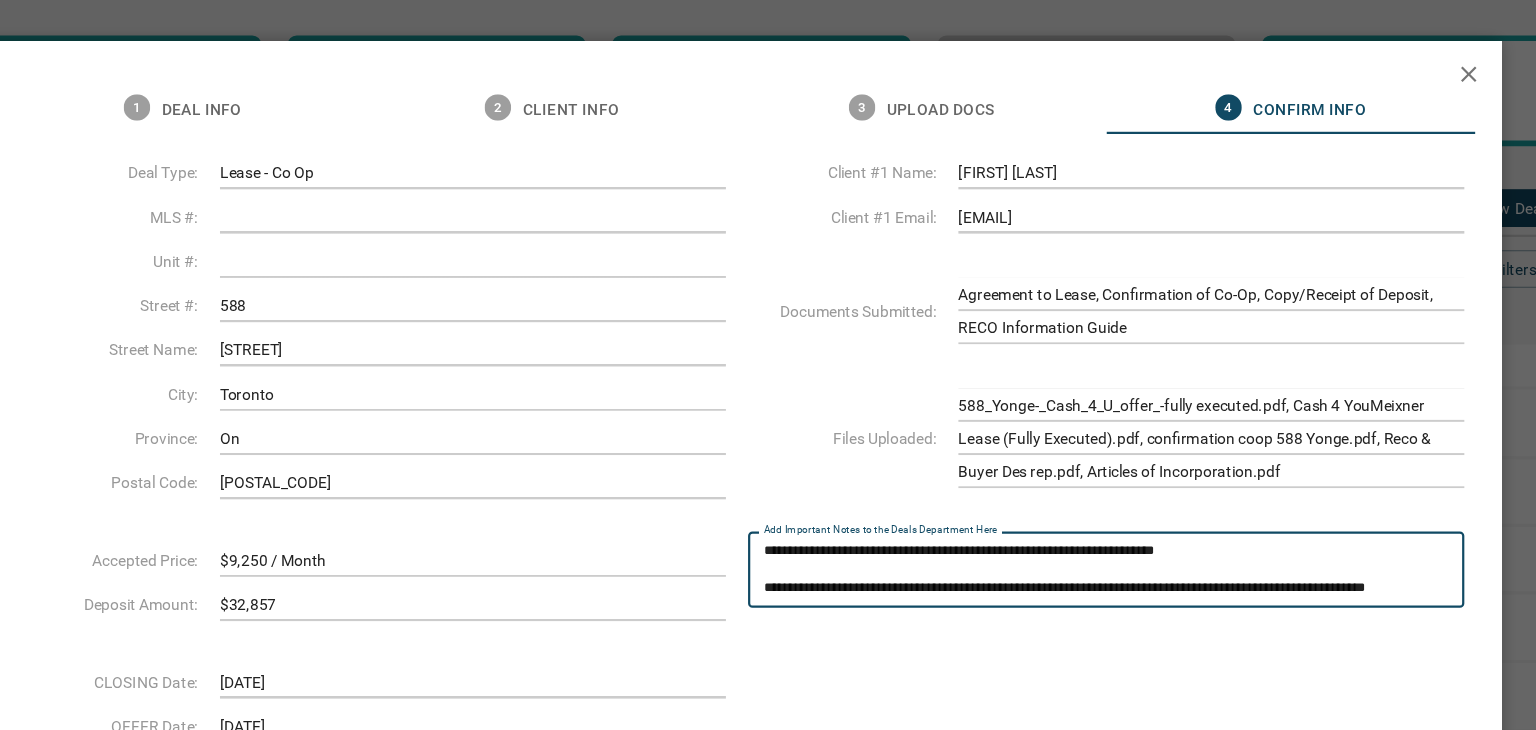 click on "Add Important Notes to the Deals Department Here" at bounding box center (1101, 514) 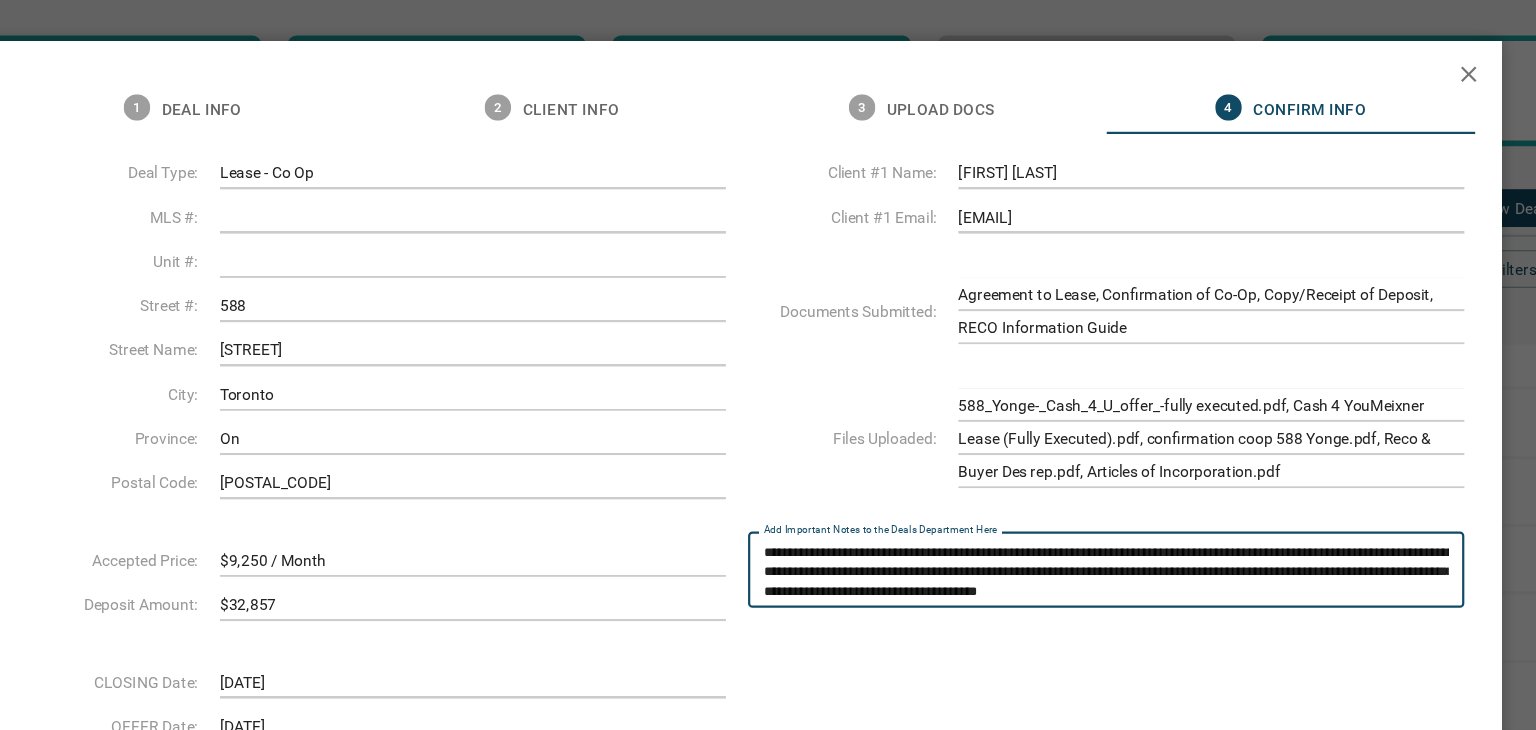 scroll, scrollTop: 206, scrollLeft: 0, axis: vertical 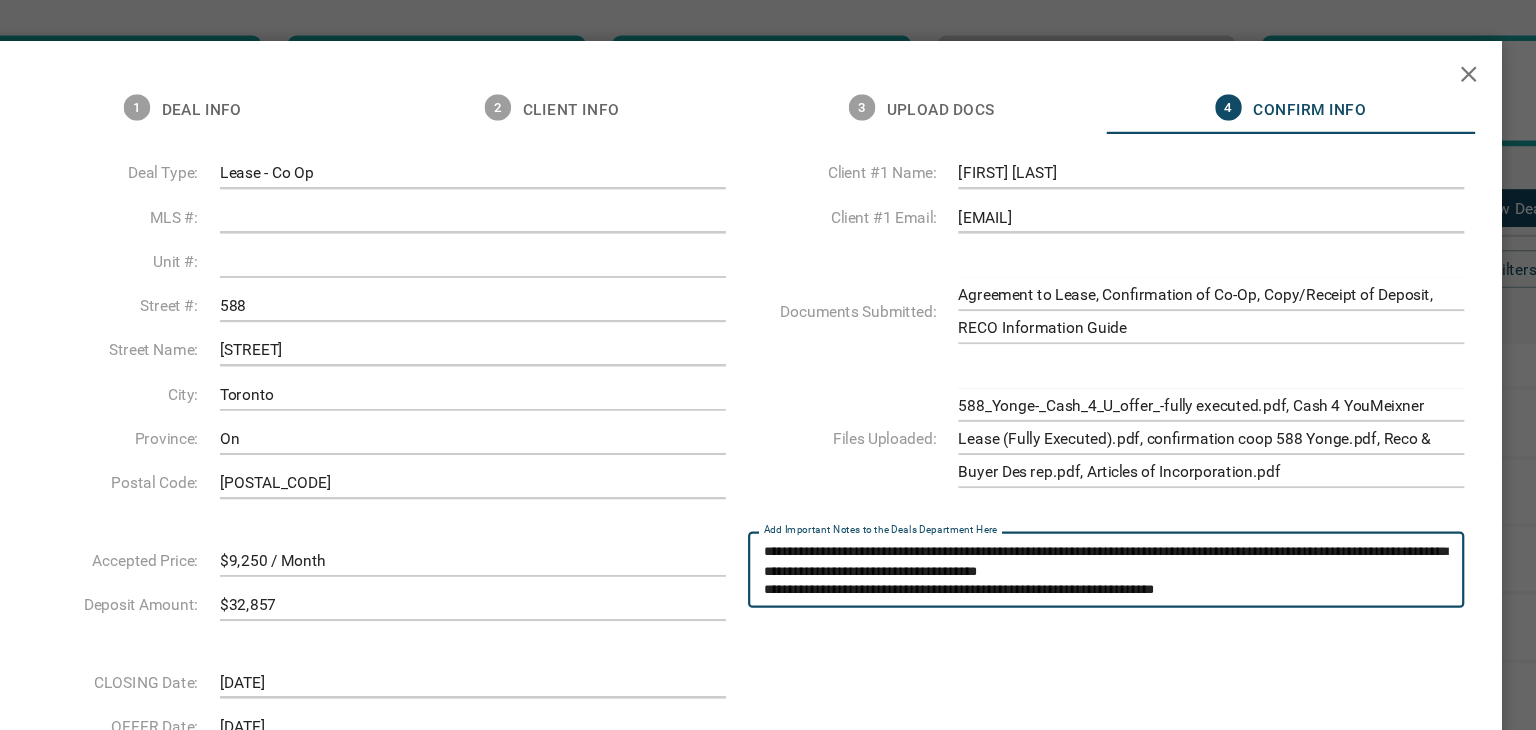 drag, startPoint x: 1103, startPoint y: 531, endPoint x: 977, endPoint y: 534, distance: 126.035706 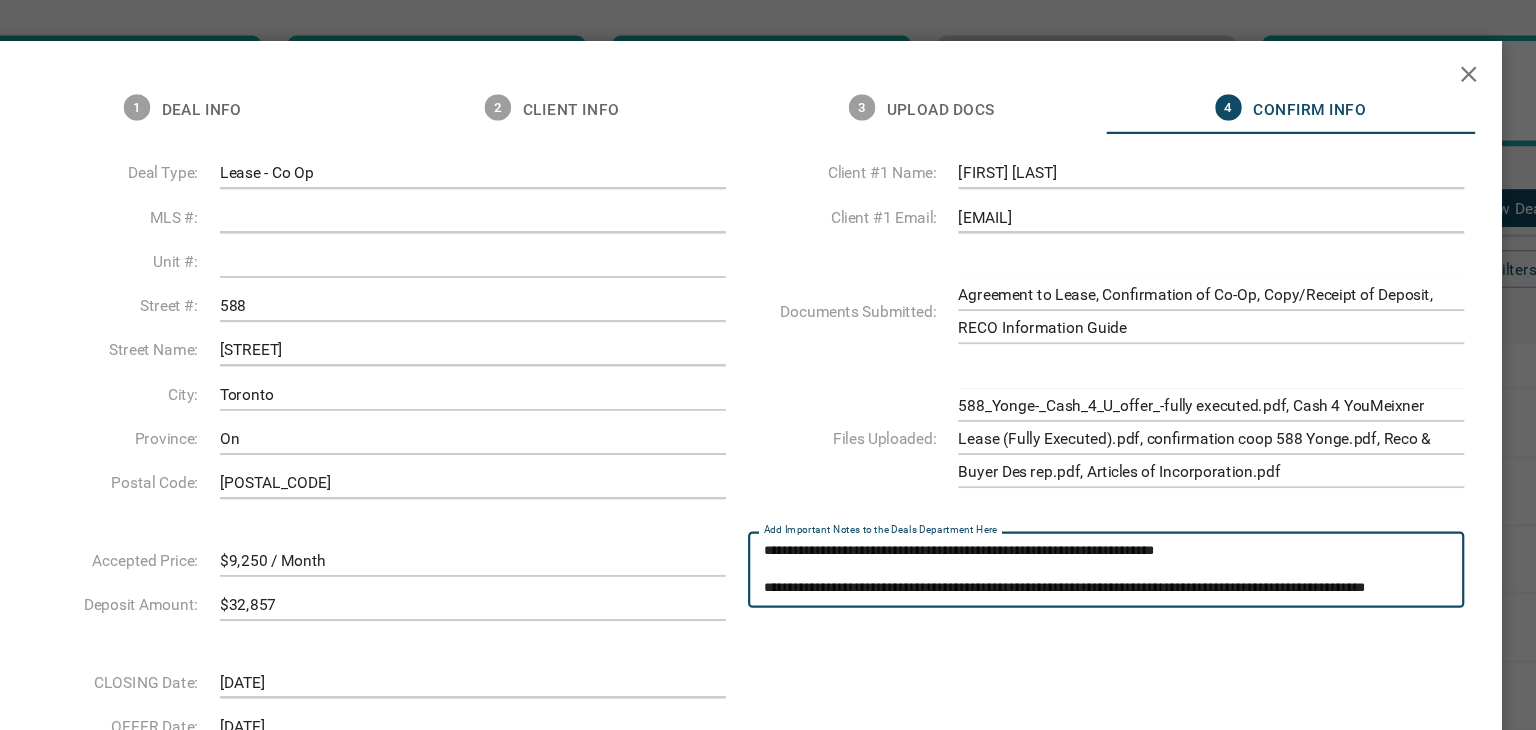 click on "Add Important Notes to the Deals Department Here" at bounding box center [1101, 514] 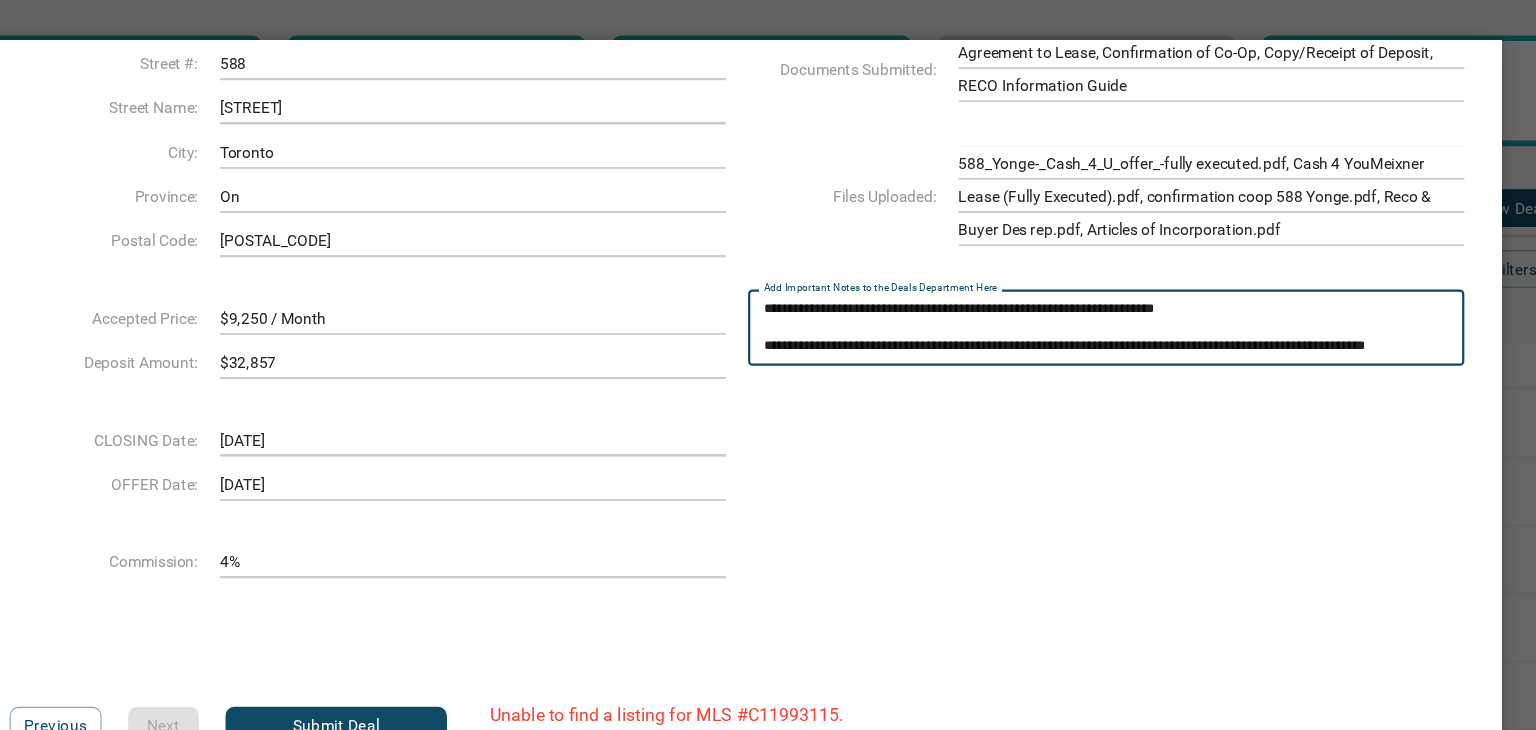 scroll, scrollTop: 260, scrollLeft: 0, axis: vertical 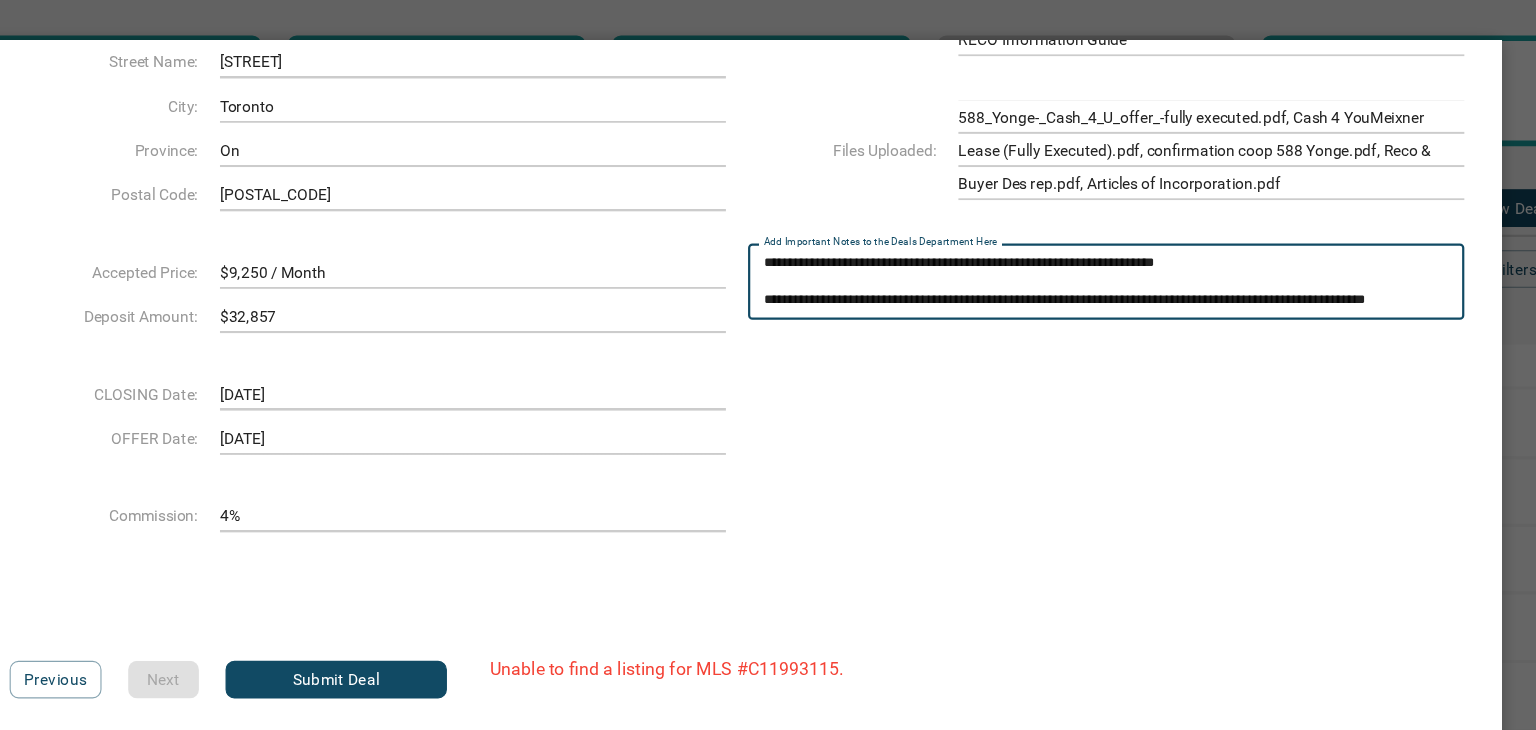 click on "Submit Deal" at bounding box center [406, 614] 